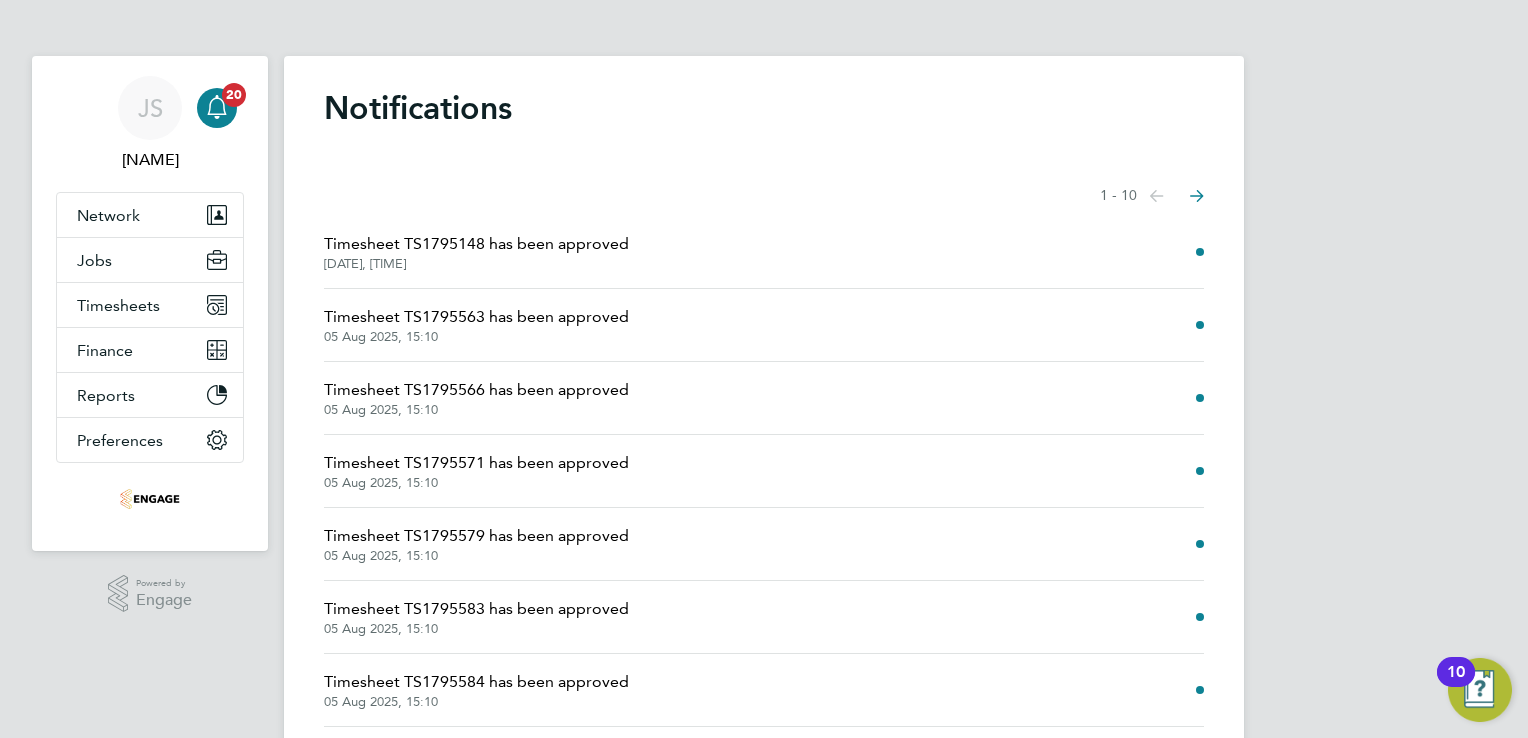 scroll, scrollTop: 0, scrollLeft: 0, axis: both 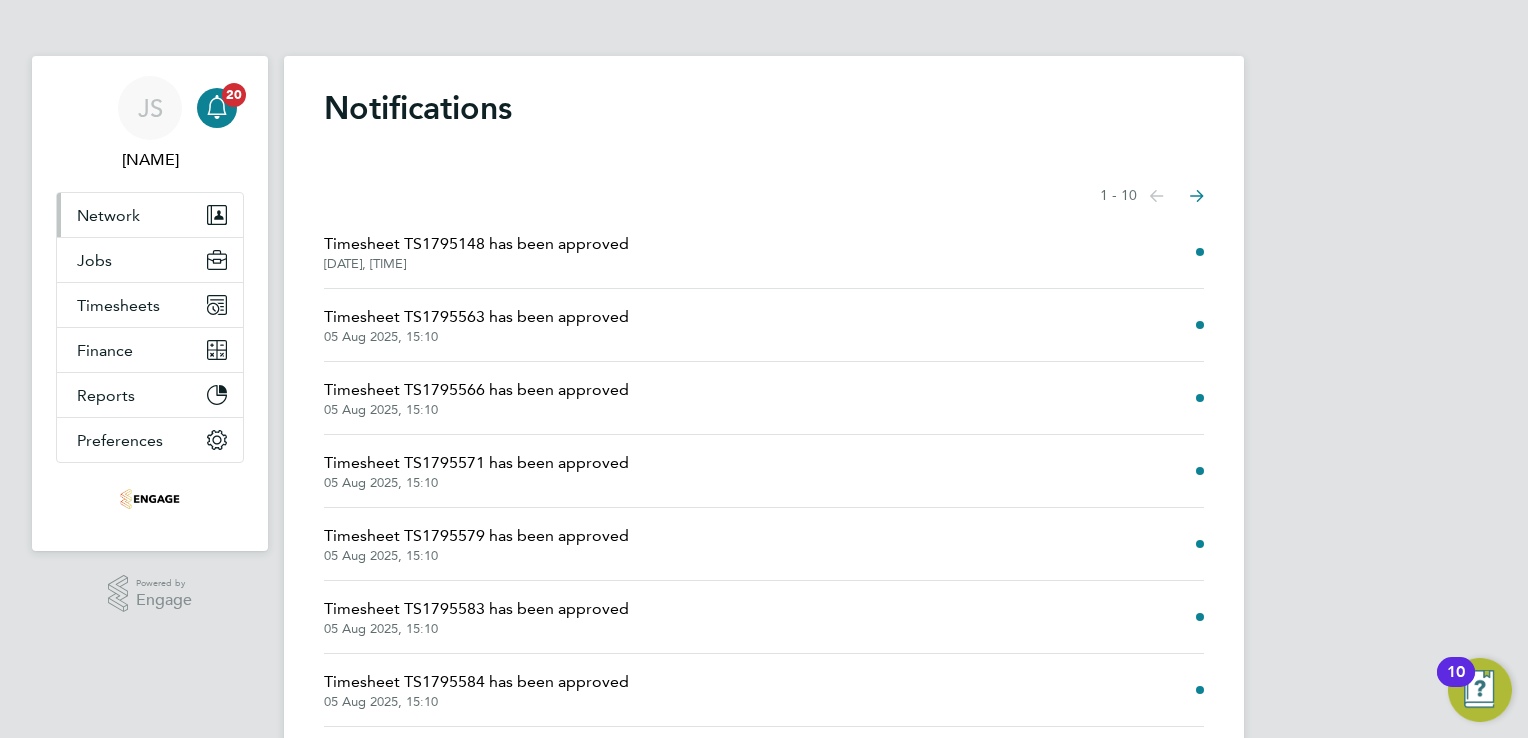 click on "Network" at bounding box center [108, 215] 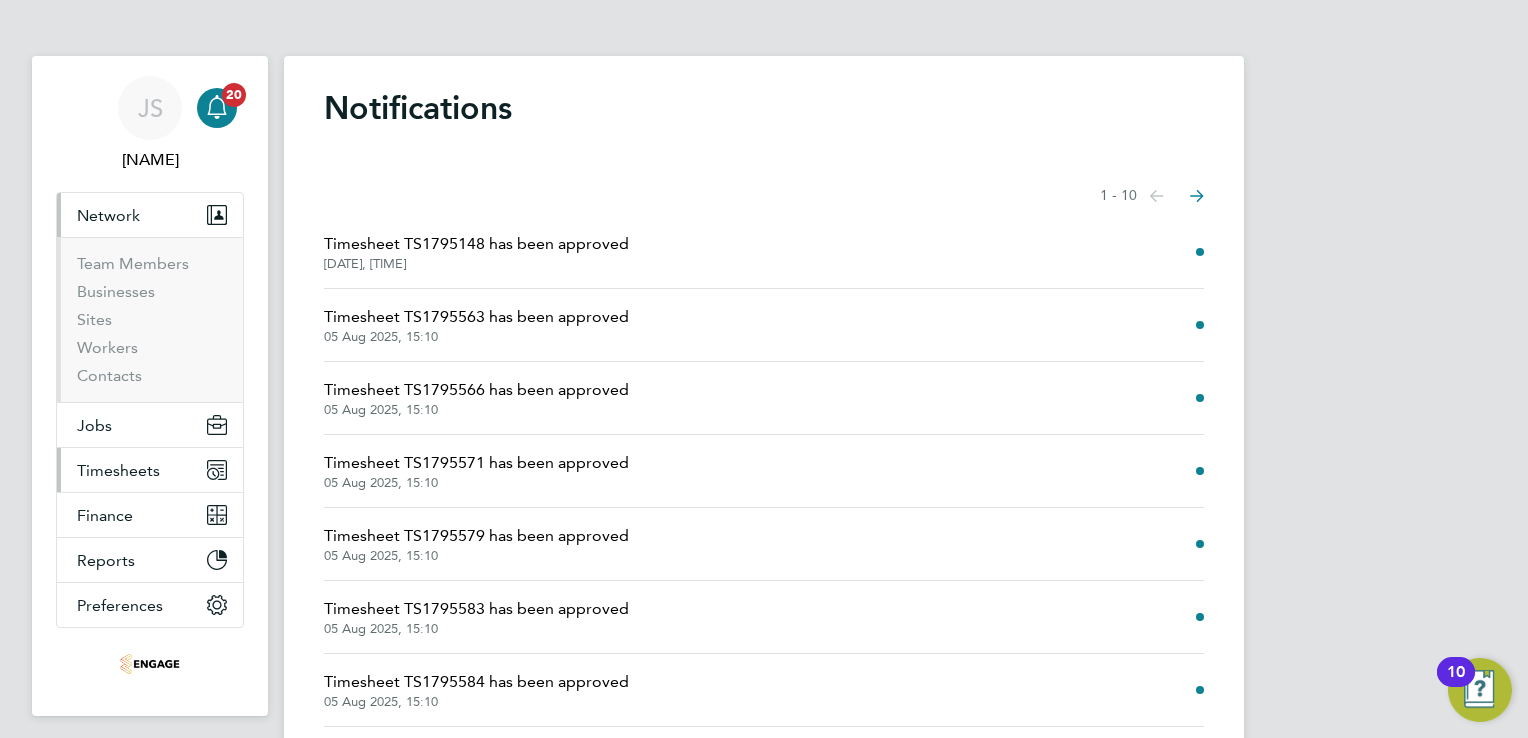 click on "Timesheets" at bounding box center (118, 470) 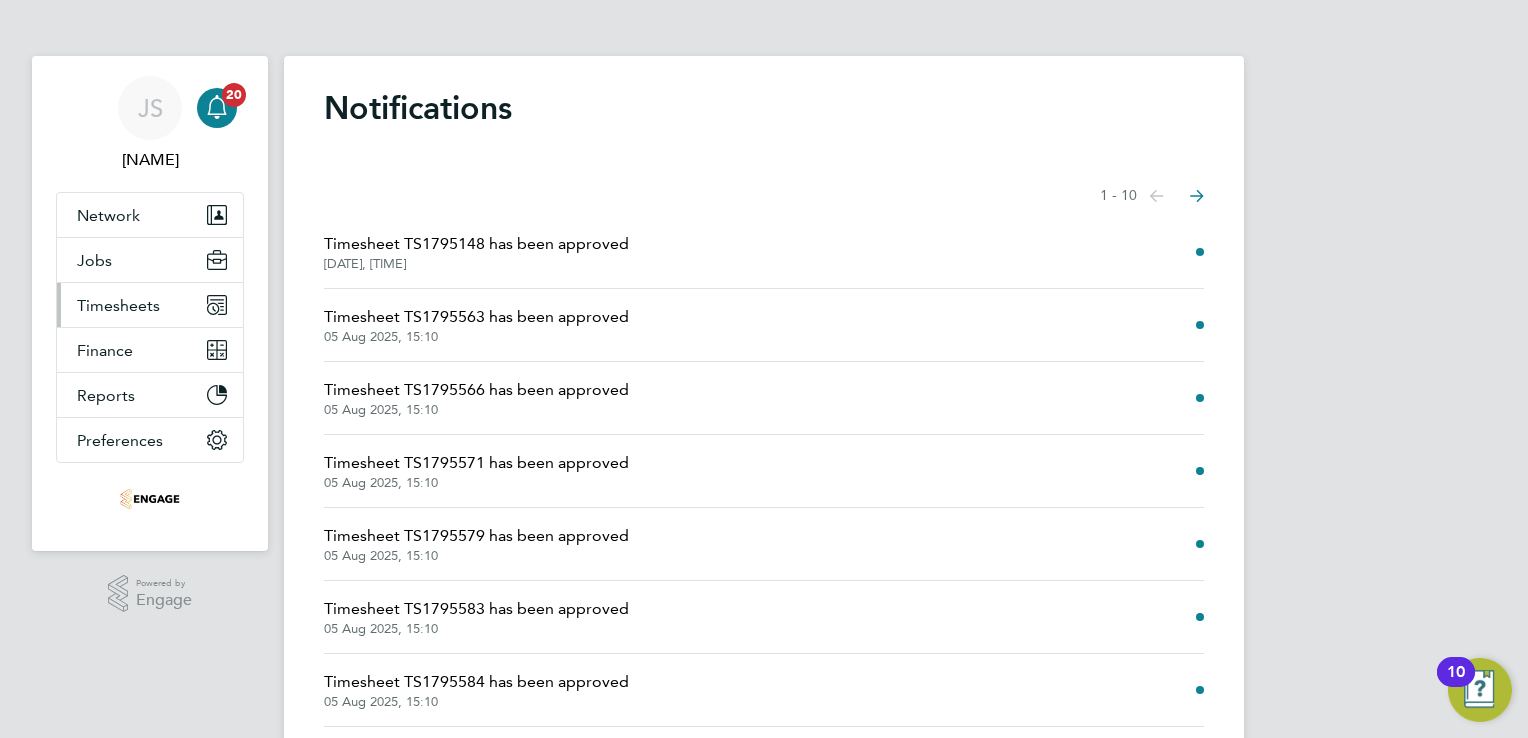 click on "Timesheets" at bounding box center [118, 305] 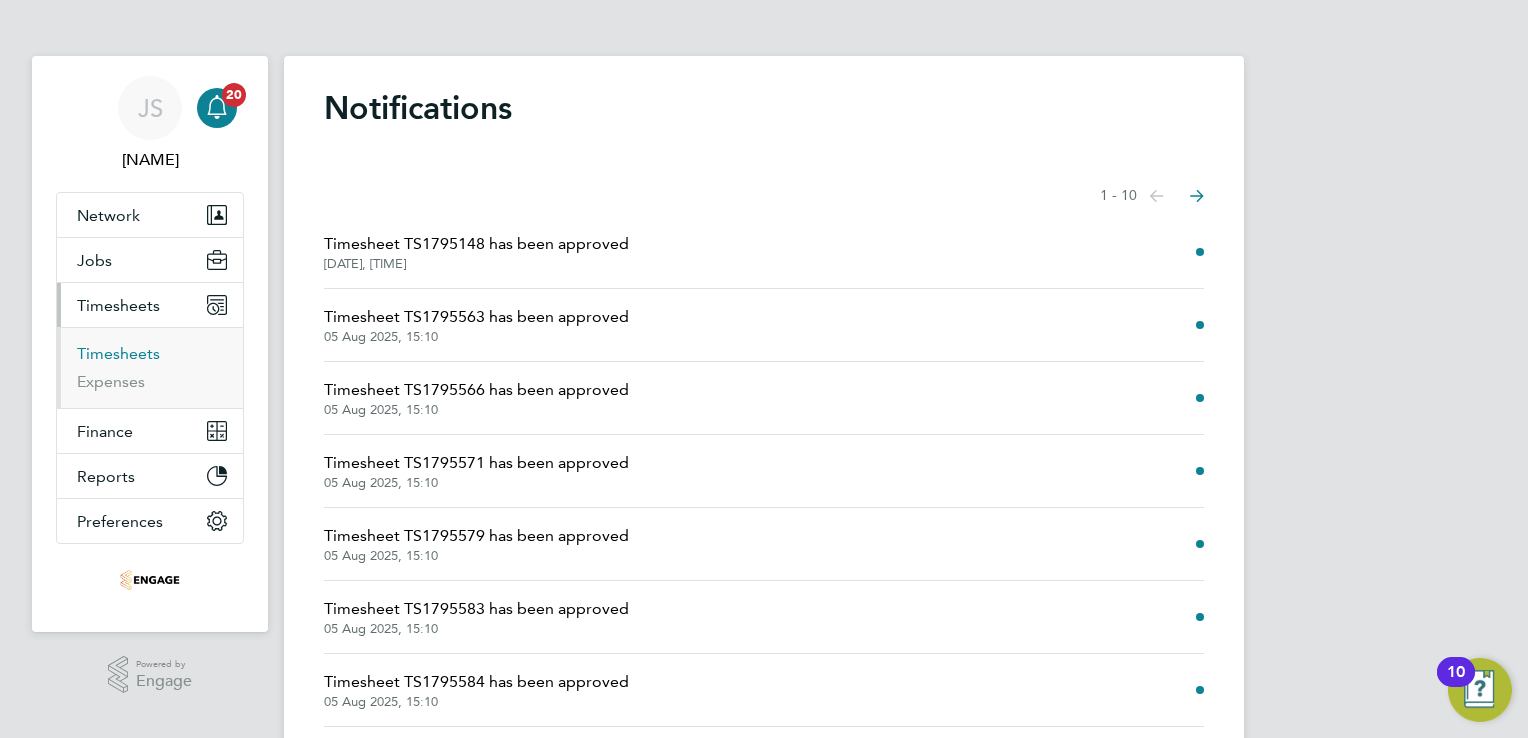click on "Timesheets" at bounding box center [118, 353] 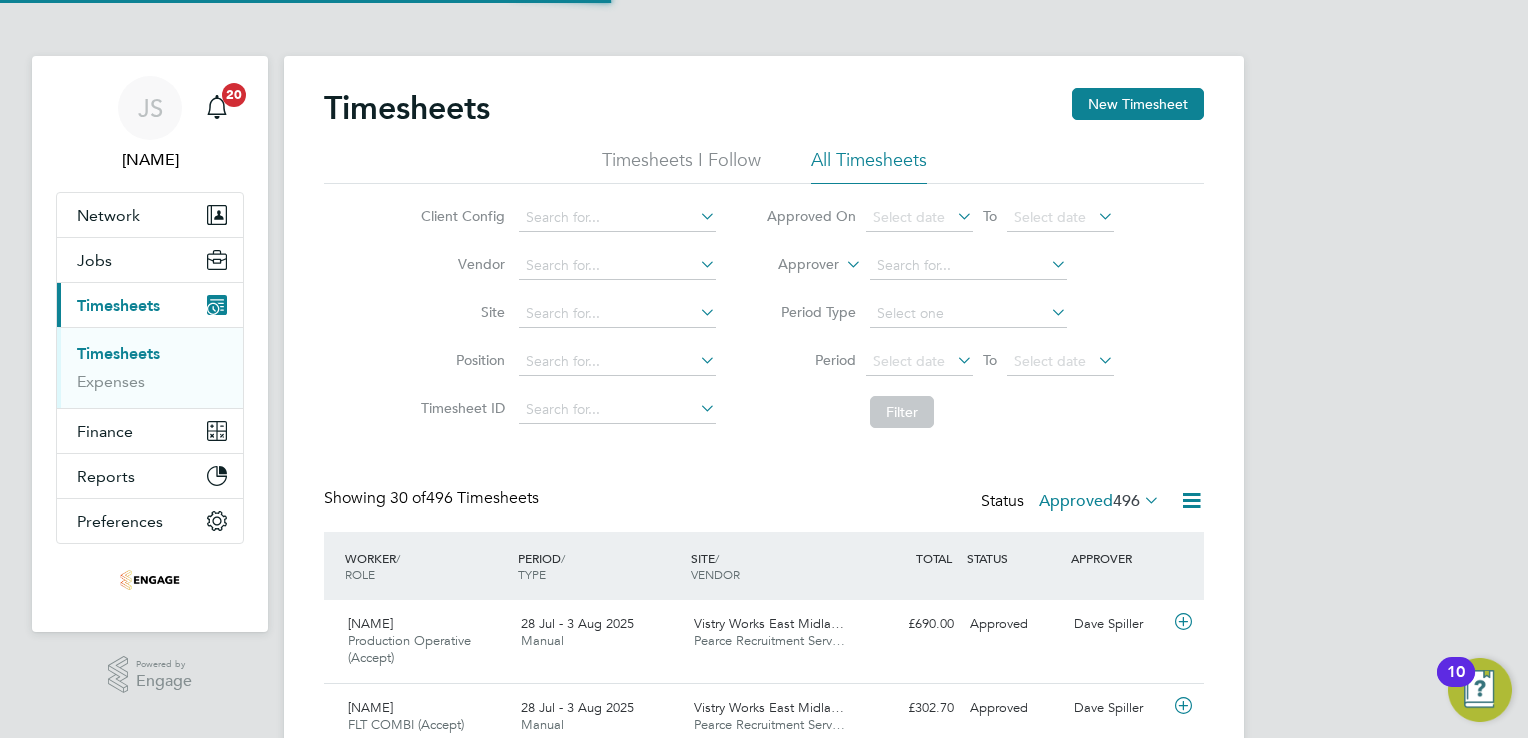 scroll, scrollTop: 10, scrollLeft: 10, axis: both 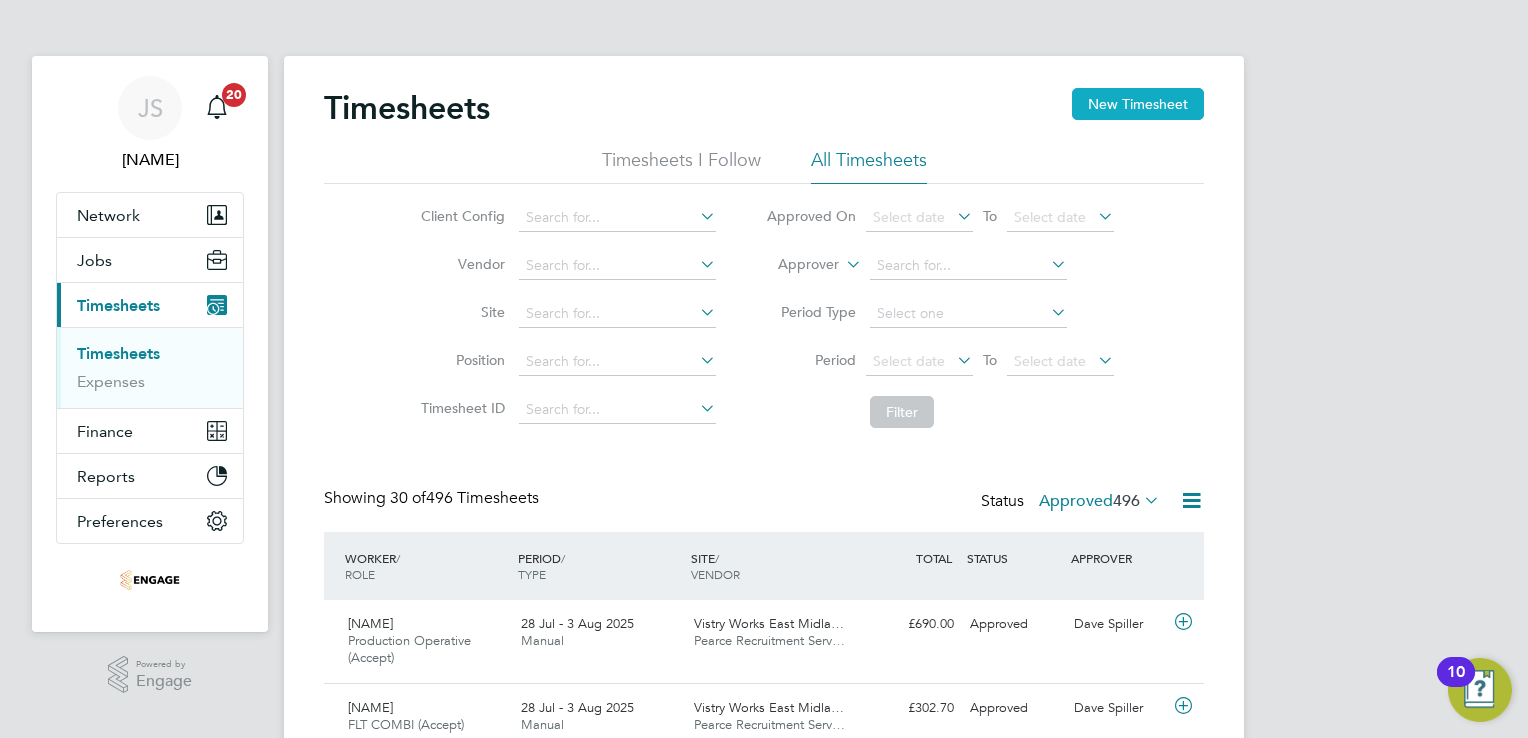 click on "New Timesheet" 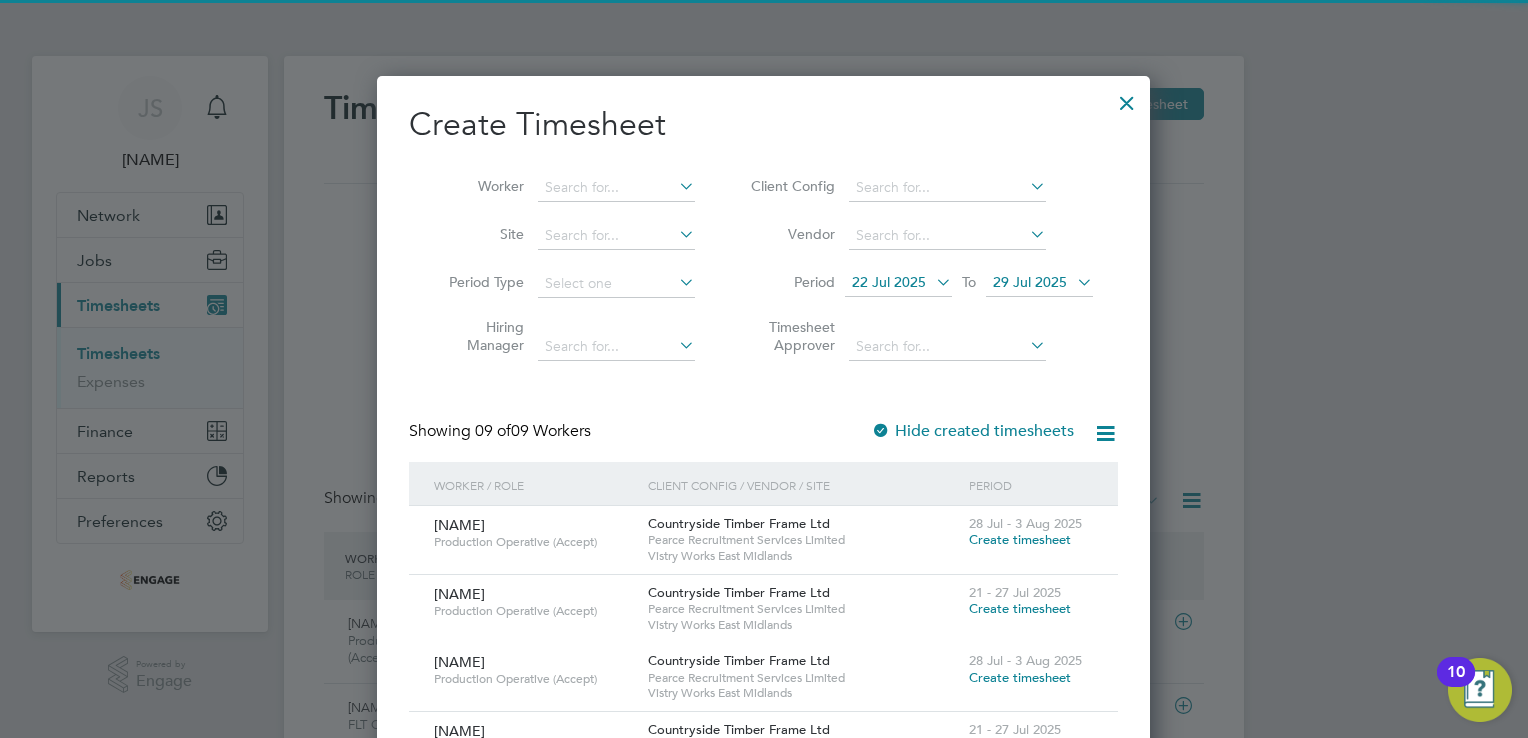 click on "22 Jul 2025" at bounding box center [889, 282] 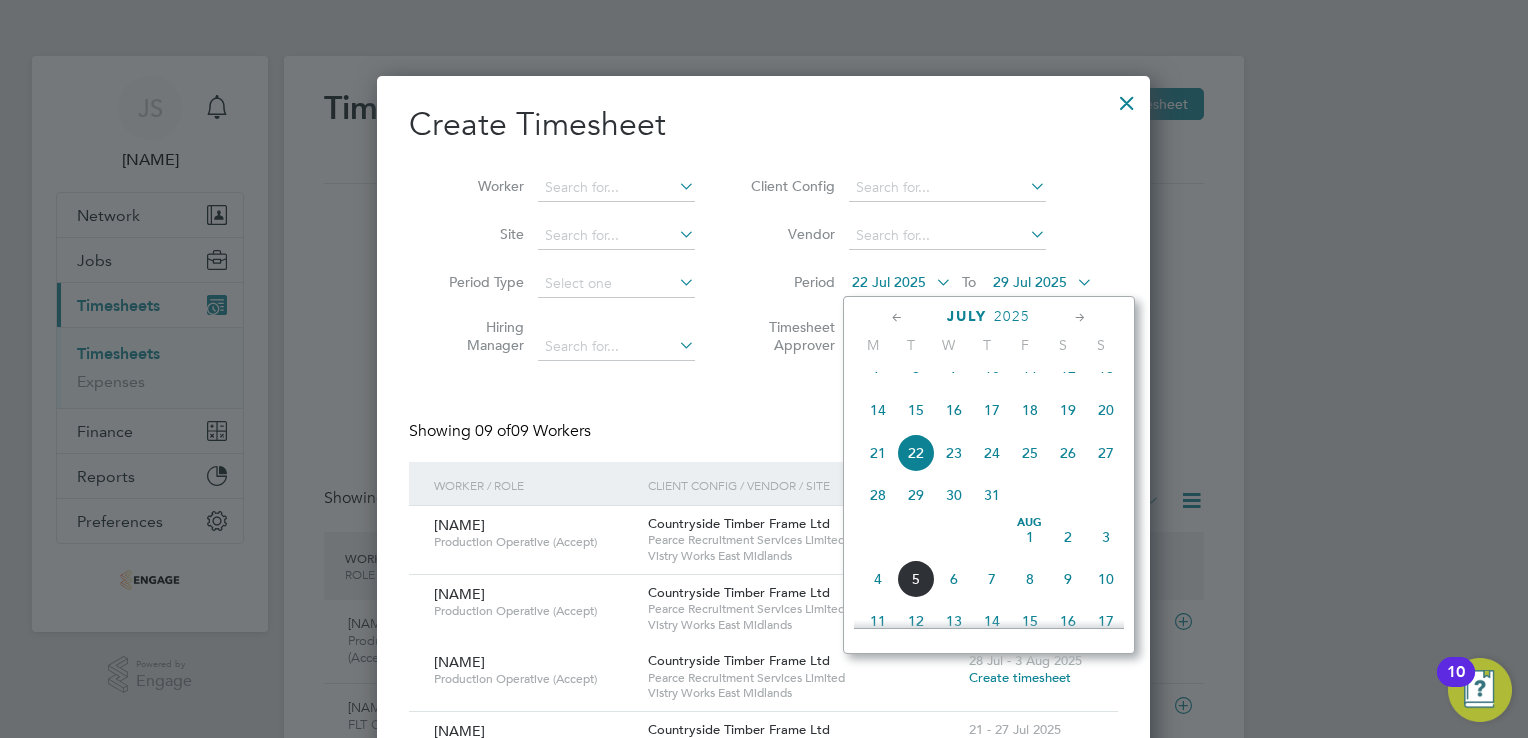 drag, startPoint x: 881, startPoint y: 518, endPoint x: 1041, endPoint y: 281, distance: 285.9528 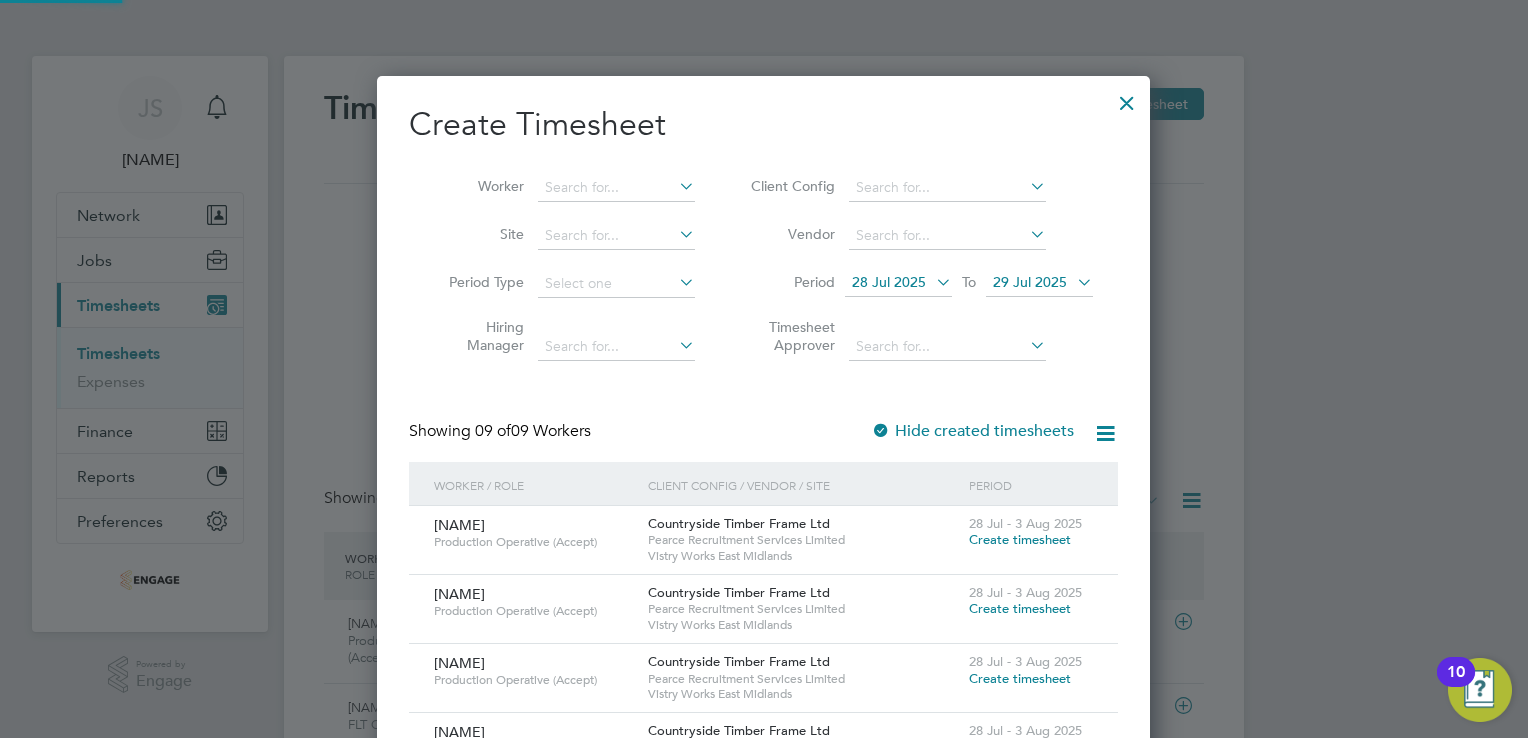 drag, startPoint x: 1032, startPoint y: 278, endPoint x: 1087, endPoint y: 310, distance: 63.631752 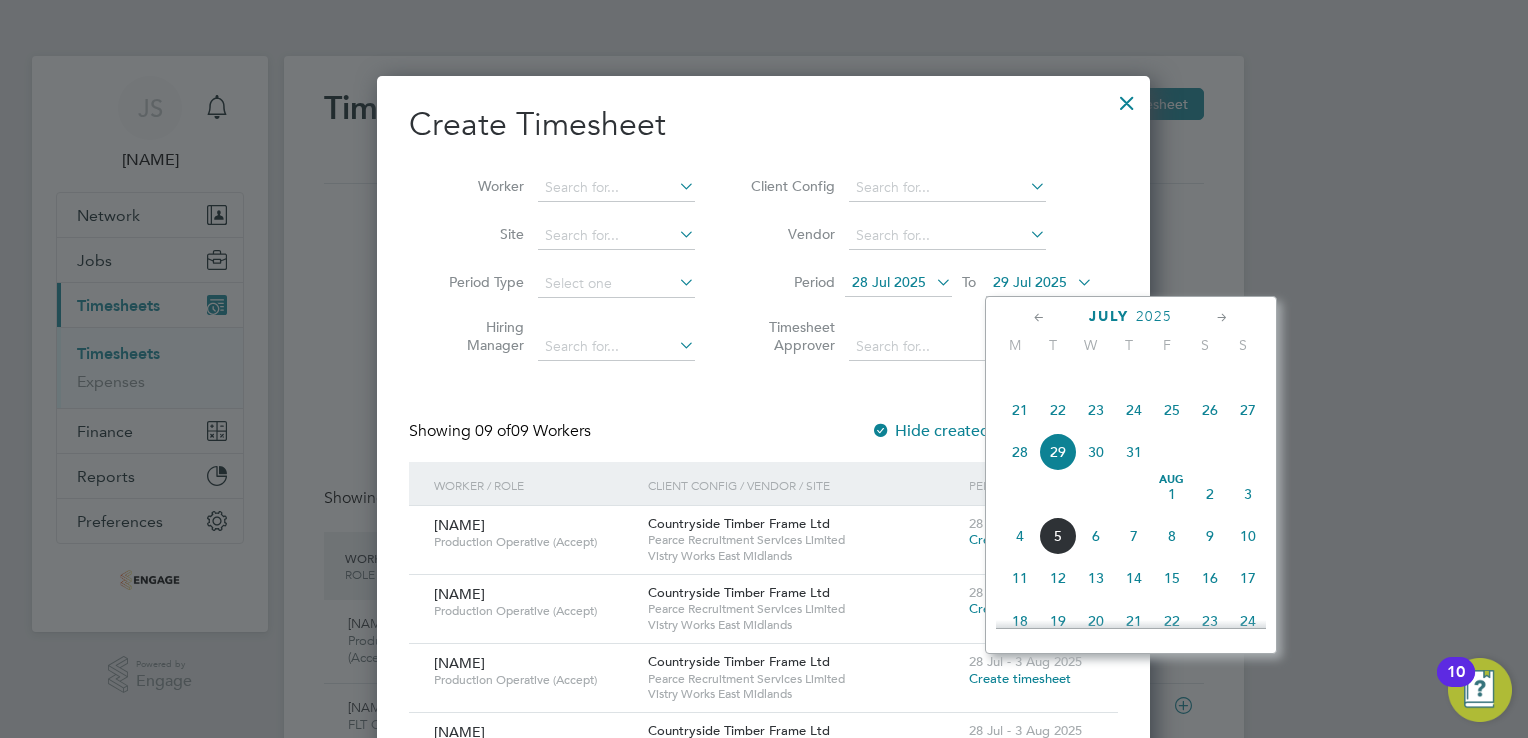 click on "3" 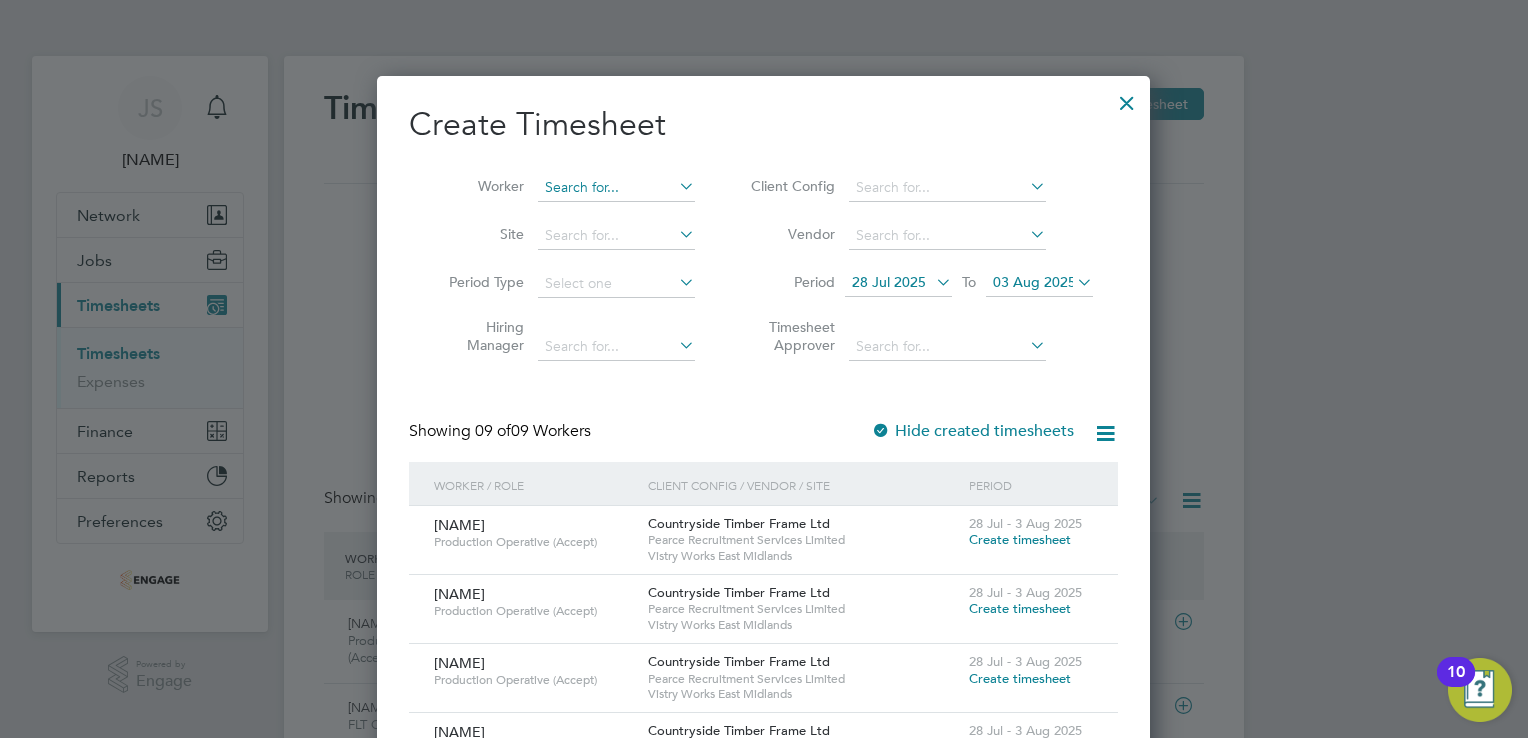 click at bounding box center [616, 188] 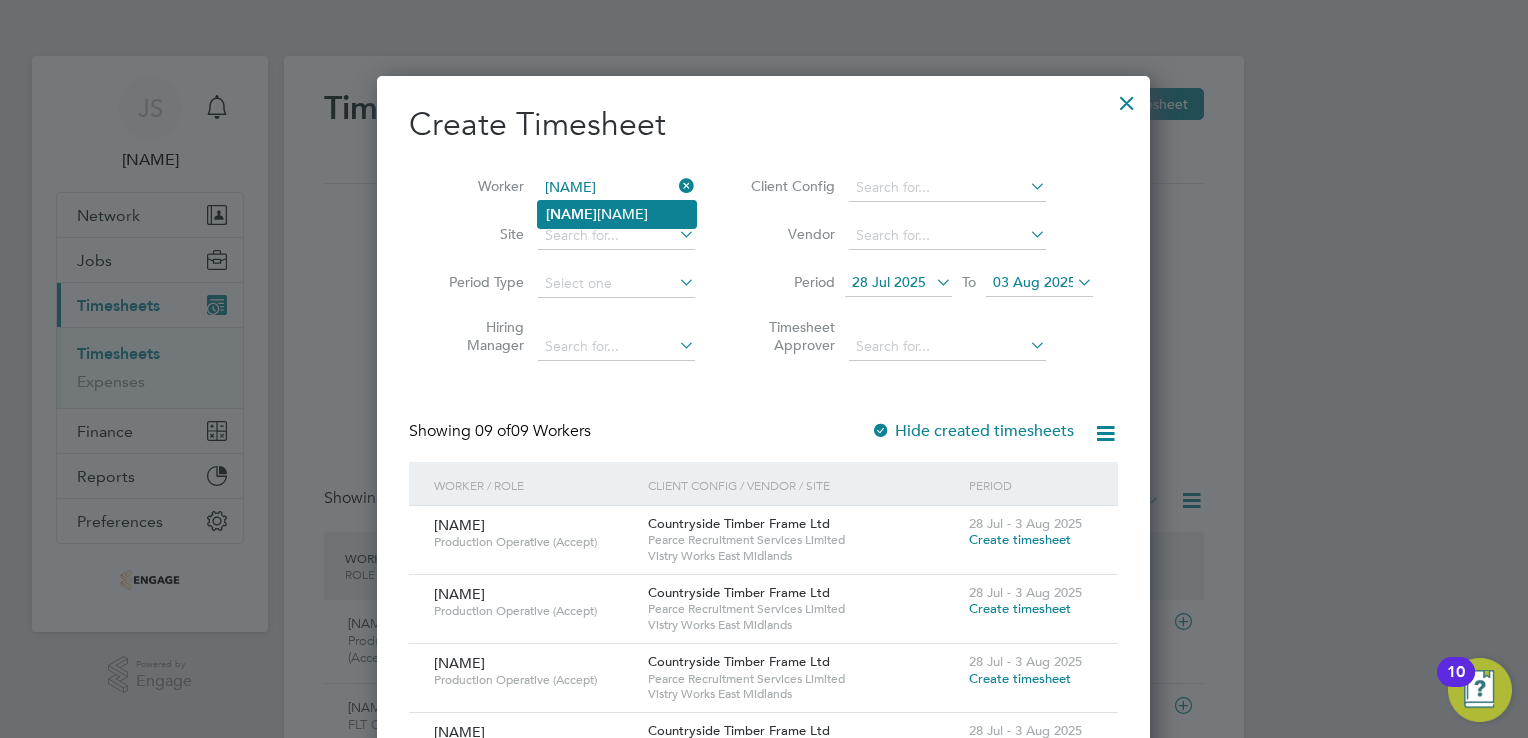 click on "Patry k Hassek" 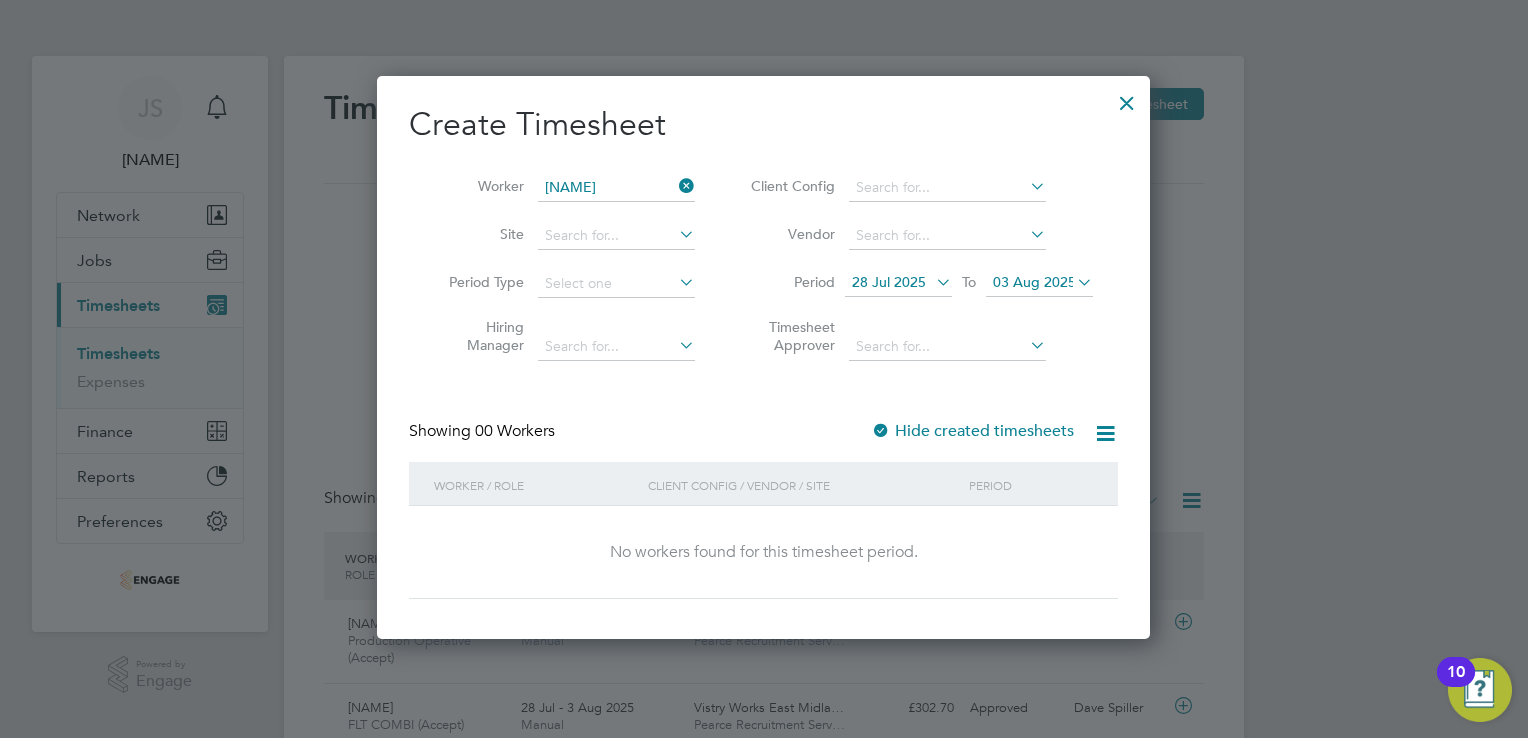 click on "Hide created timesheets" at bounding box center (972, 431) 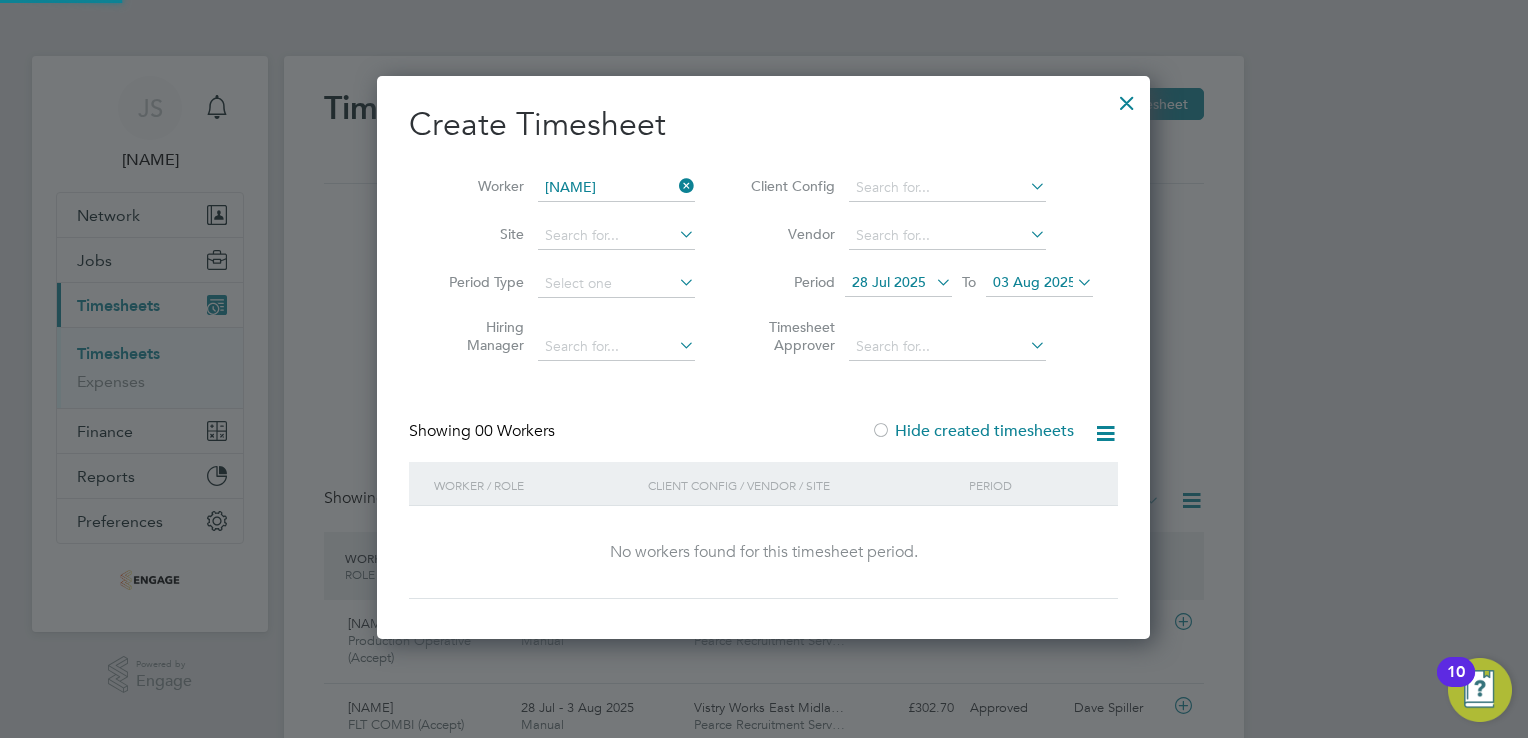 click on "Hide created timesheets" at bounding box center [972, 431] 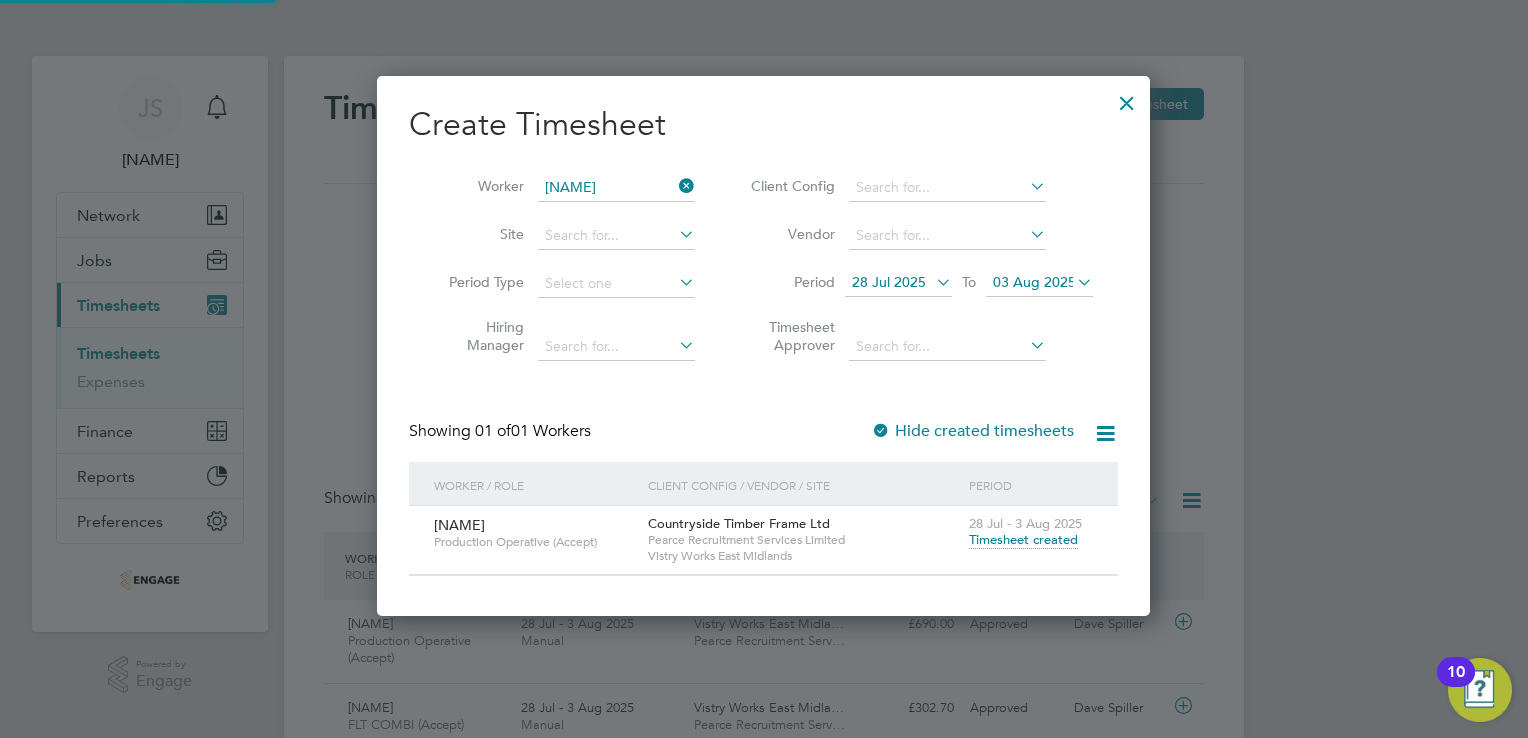 click on "Timesheet created" at bounding box center (1023, 540) 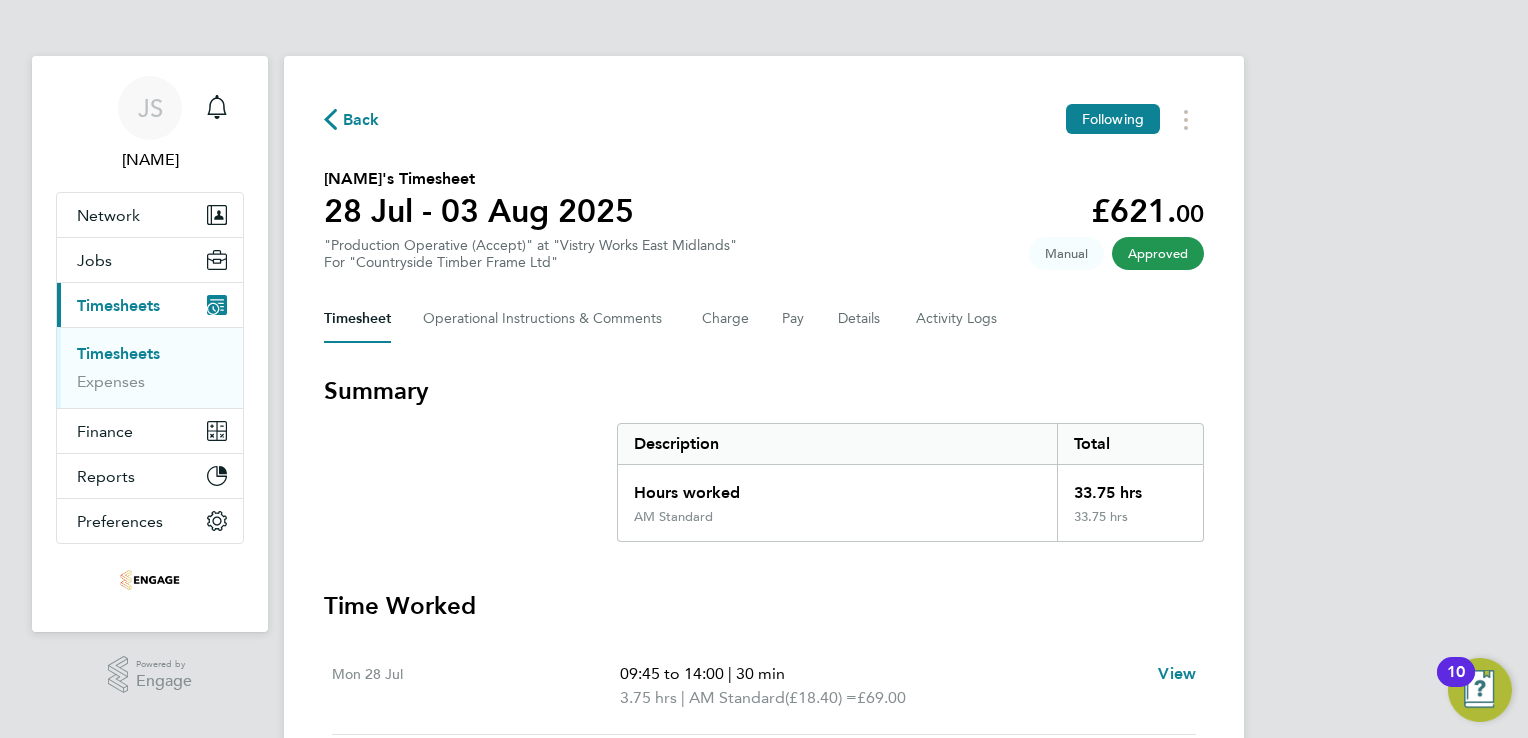 click on "Back" 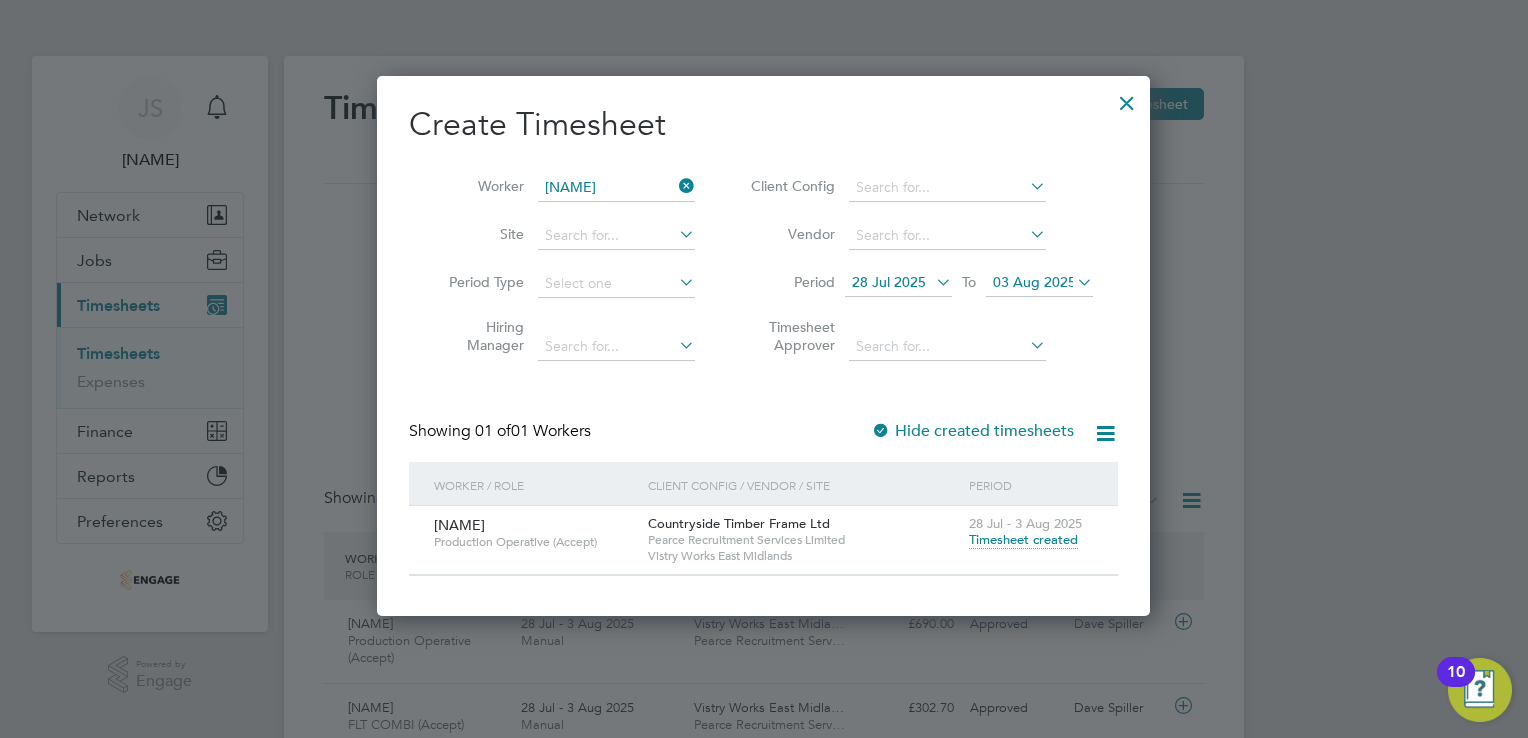 click at bounding box center [1127, 98] 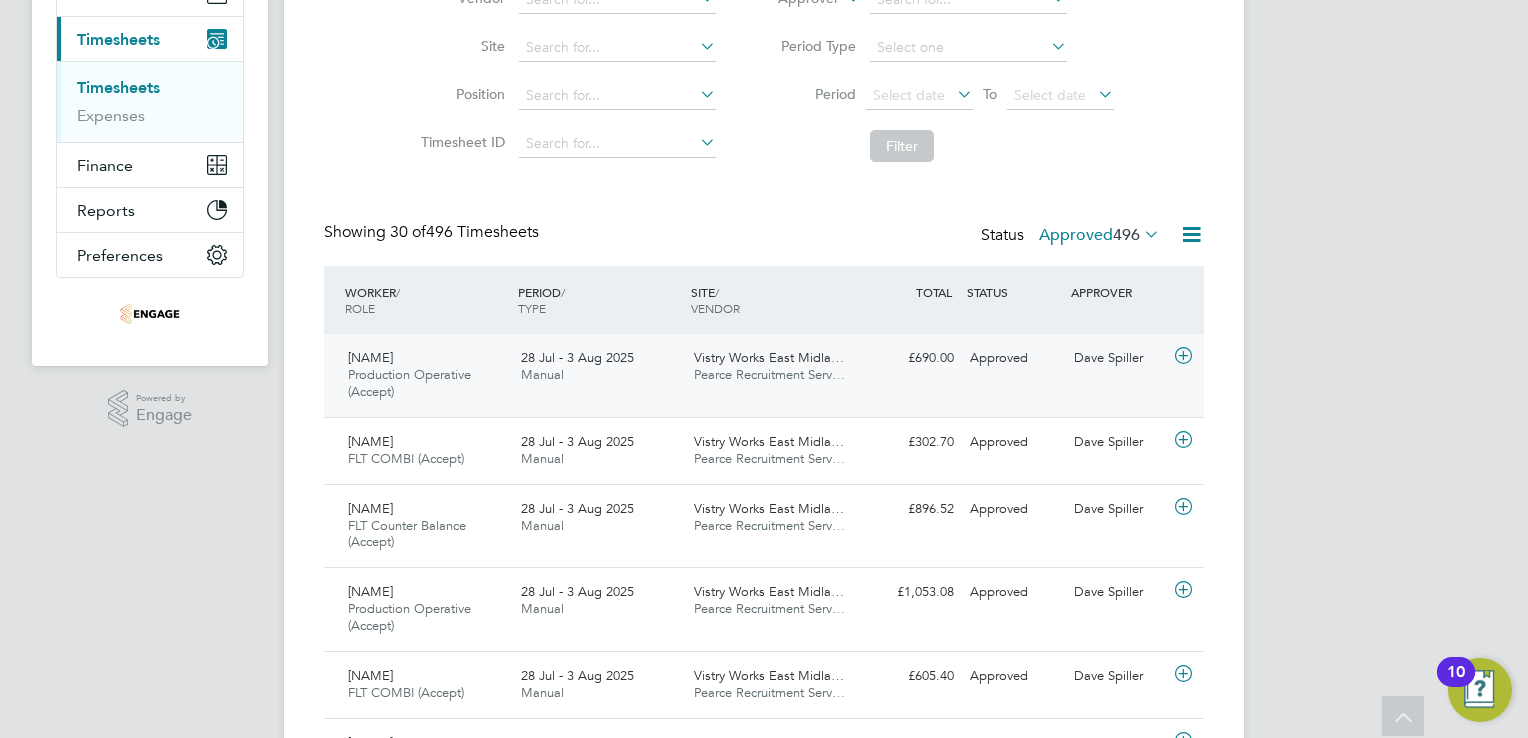 scroll, scrollTop: 300, scrollLeft: 0, axis: vertical 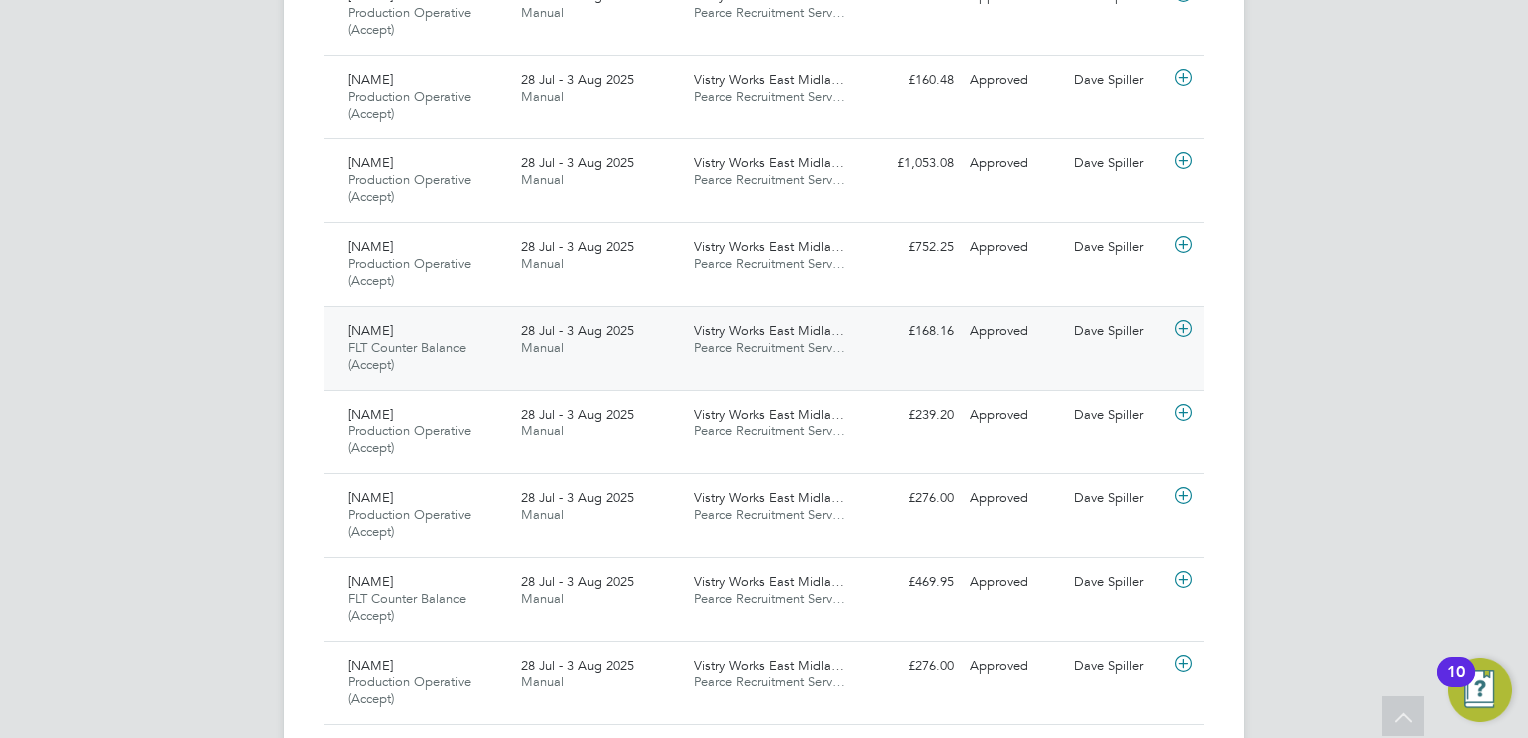 click on "Chaddai Anderson" 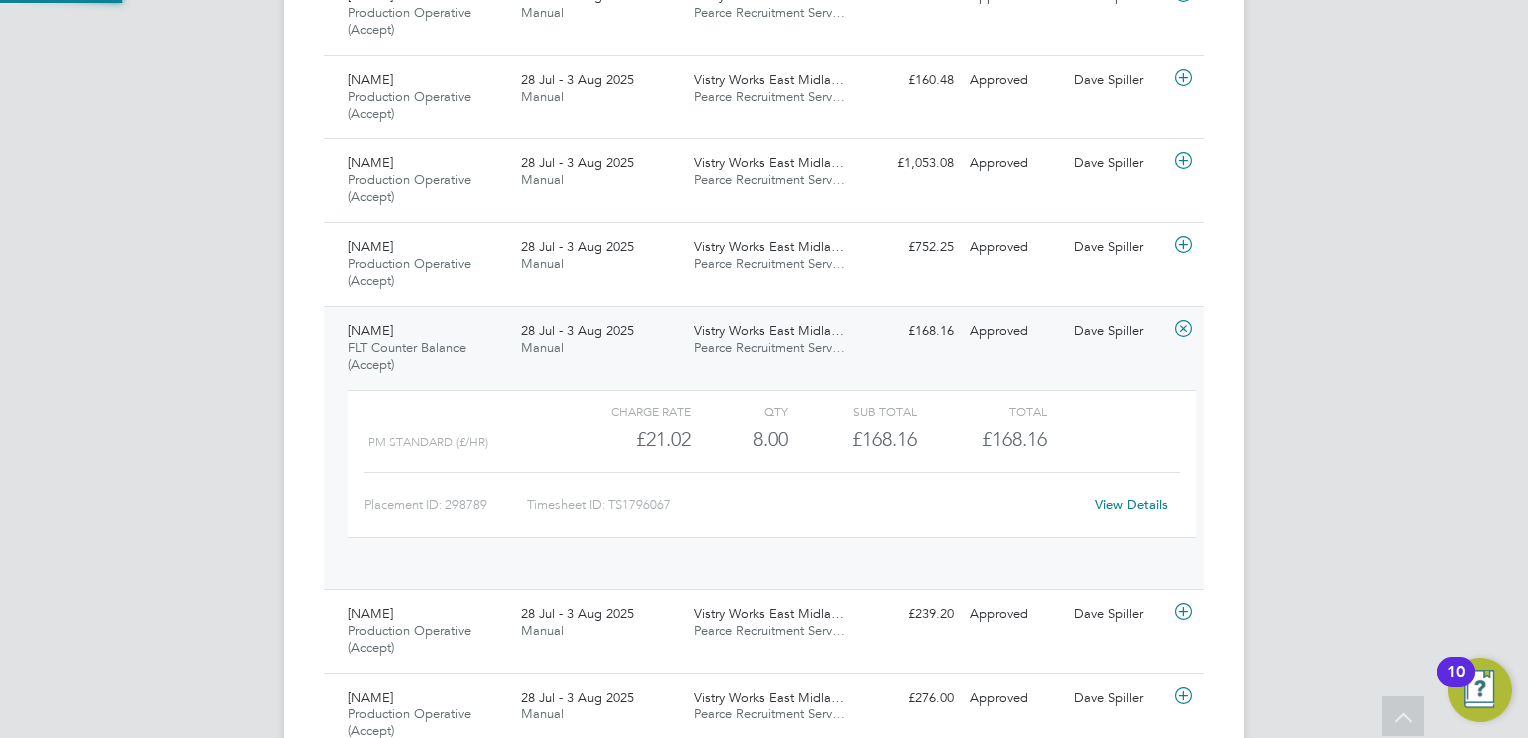 scroll, scrollTop: 9, scrollLeft: 9, axis: both 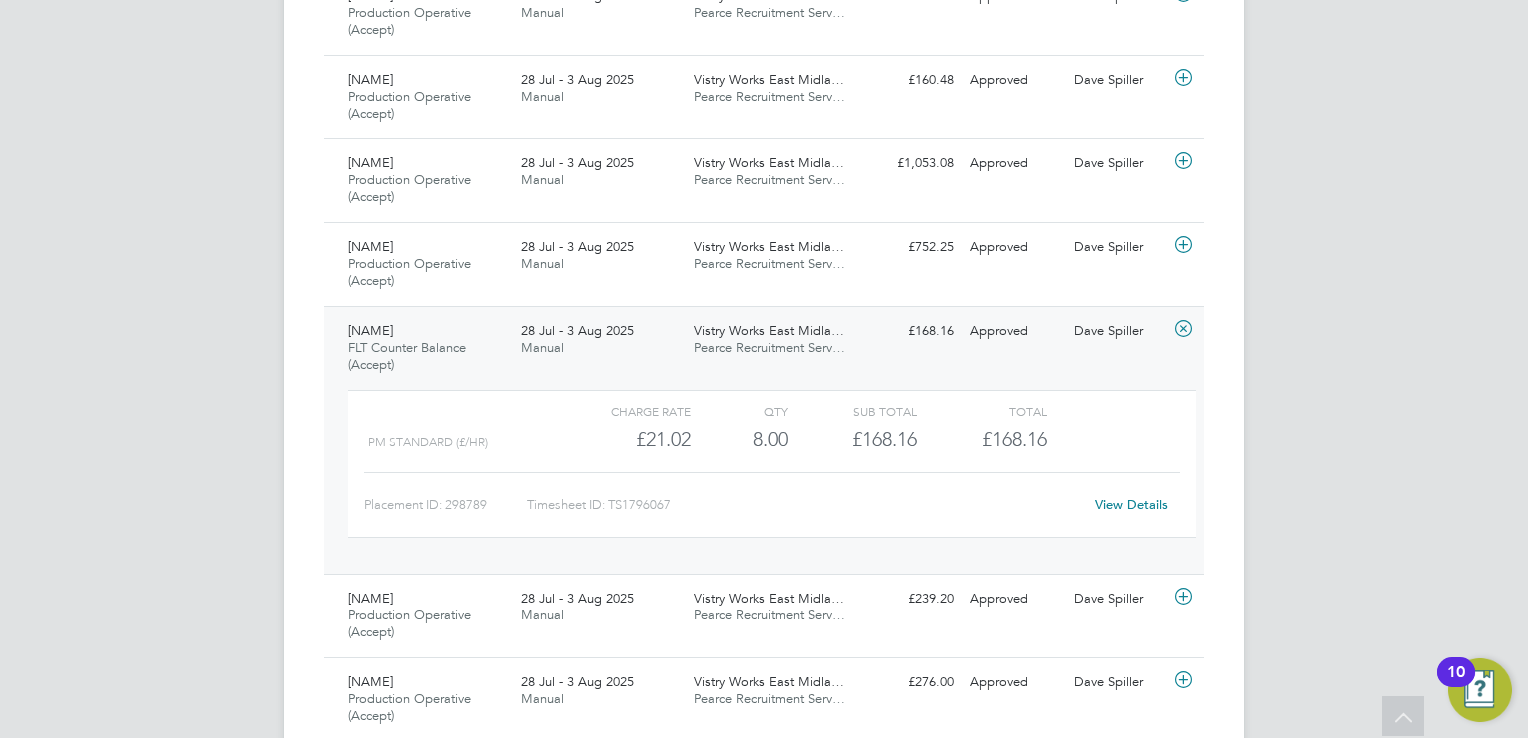 click on "View Details" 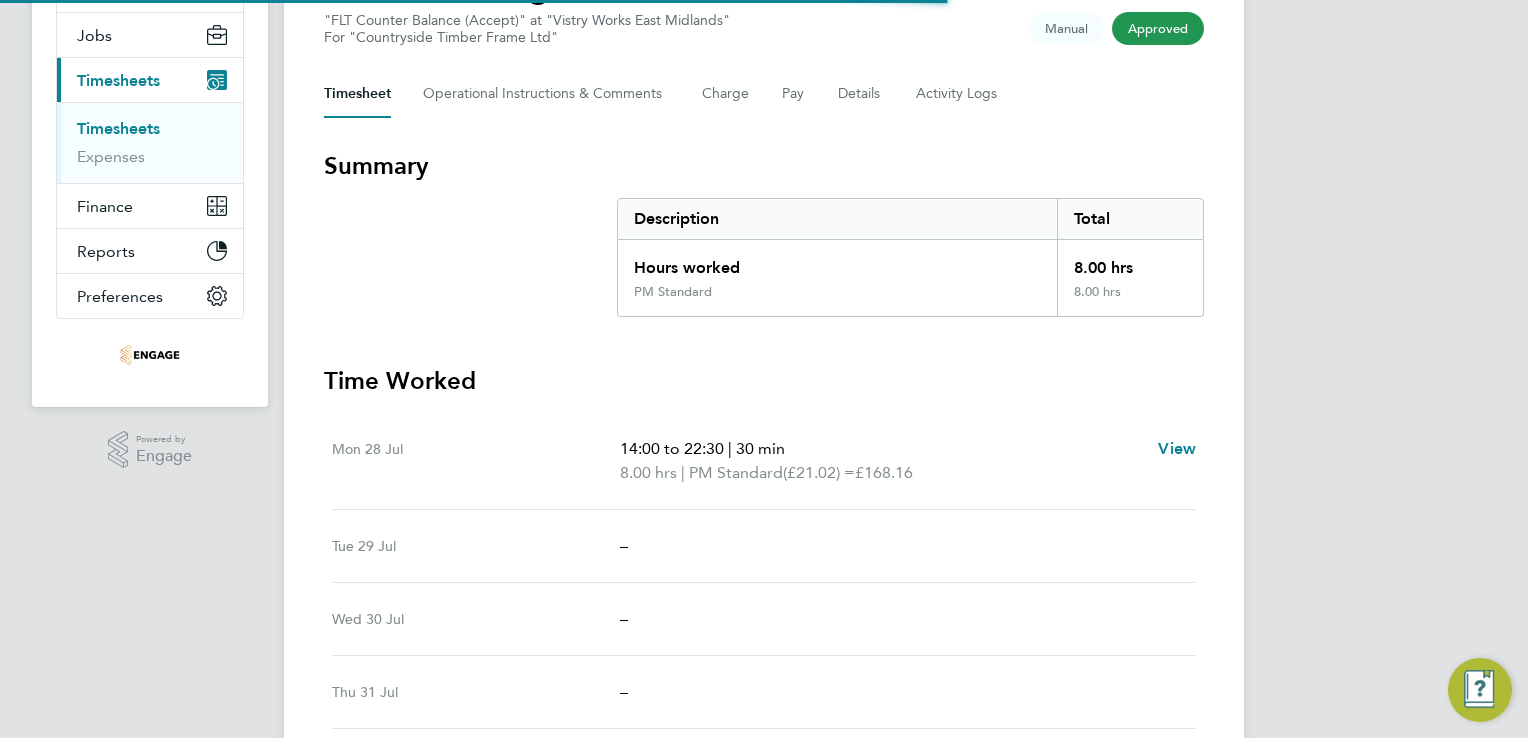 scroll, scrollTop: 300, scrollLeft: 0, axis: vertical 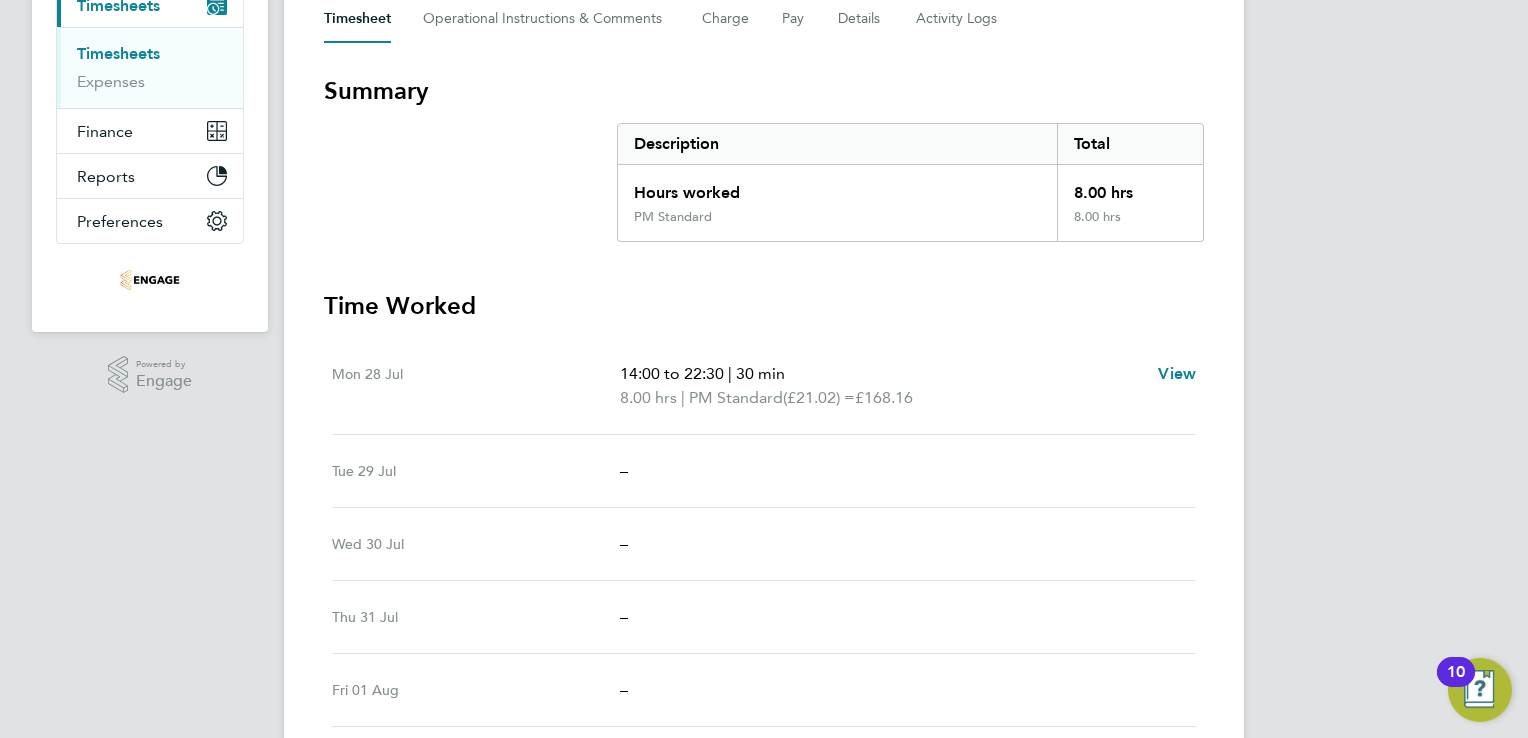 type 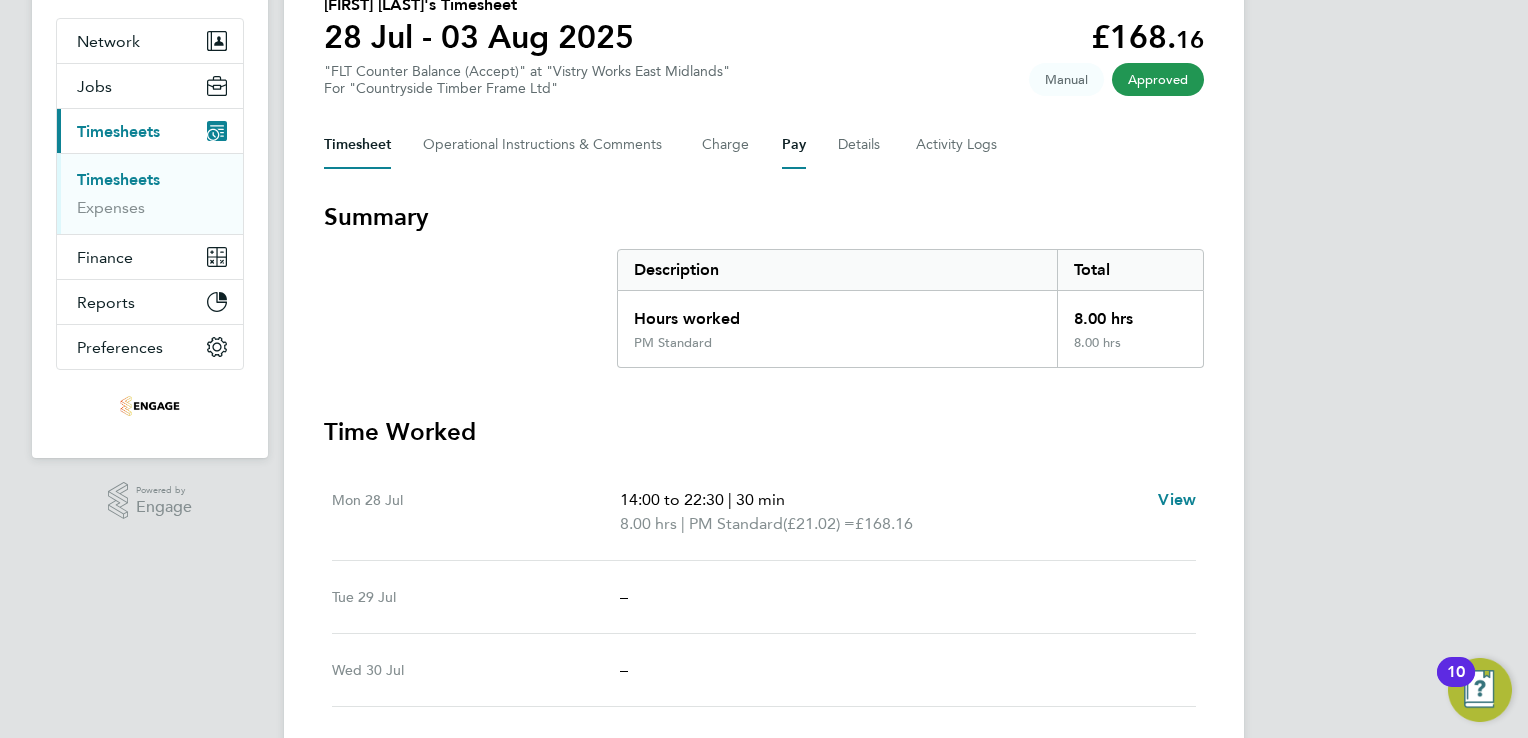 scroll, scrollTop: 0, scrollLeft: 0, axis: both 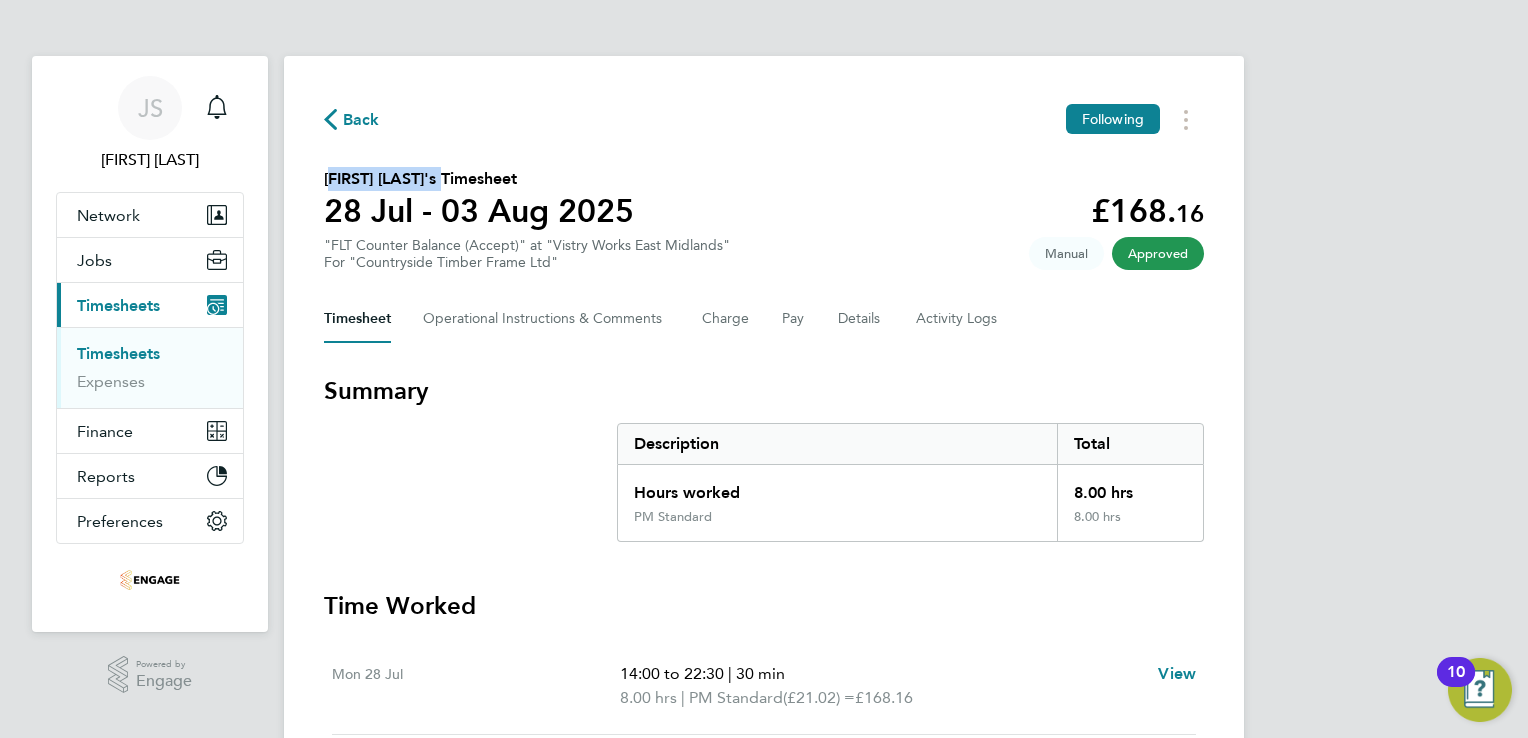 drag, startPoint x: 461, startPoint y: 186, endPoint x: 324, endPoint y: 170, distance: 137.93114 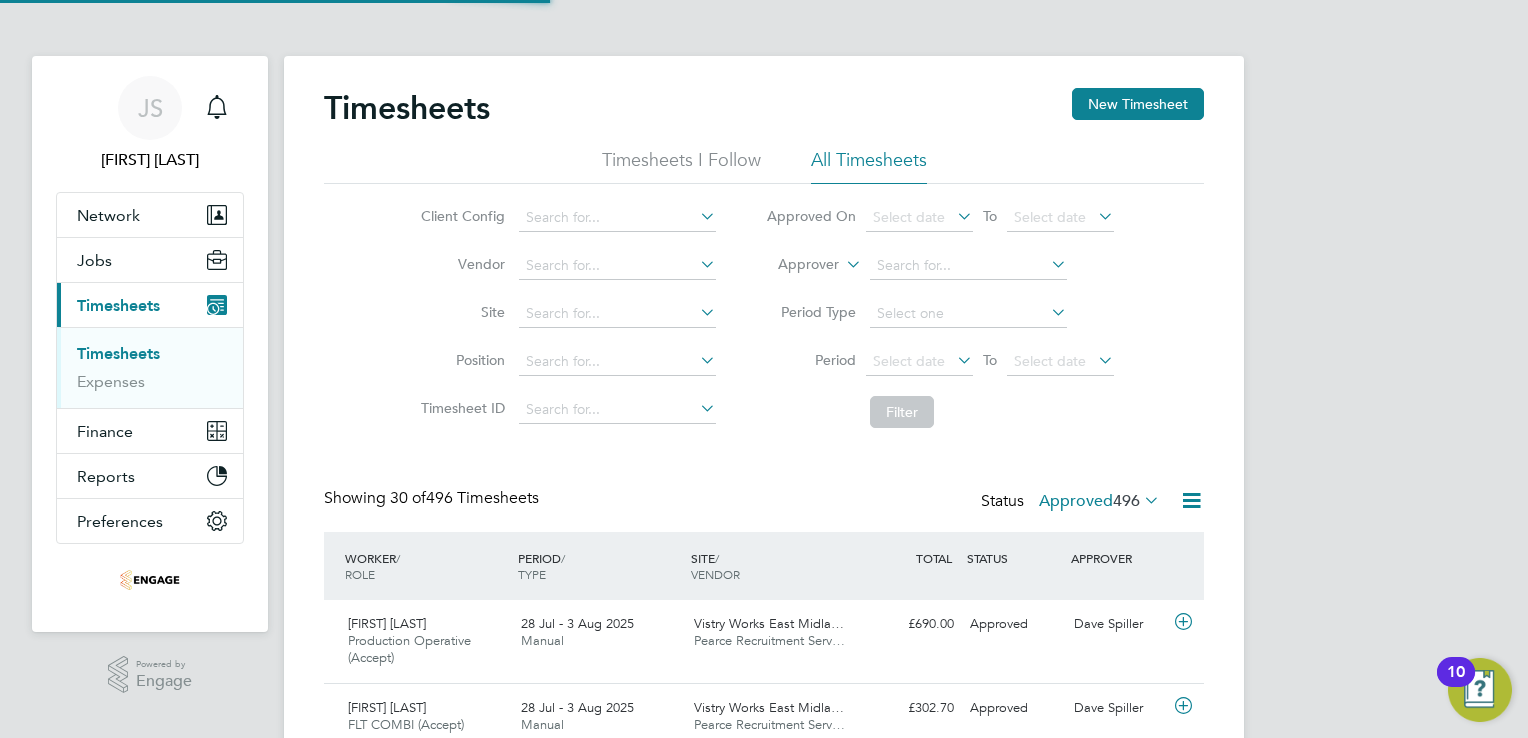 scroll, scrollTop: 10, scrollLeft: 10, axis: both 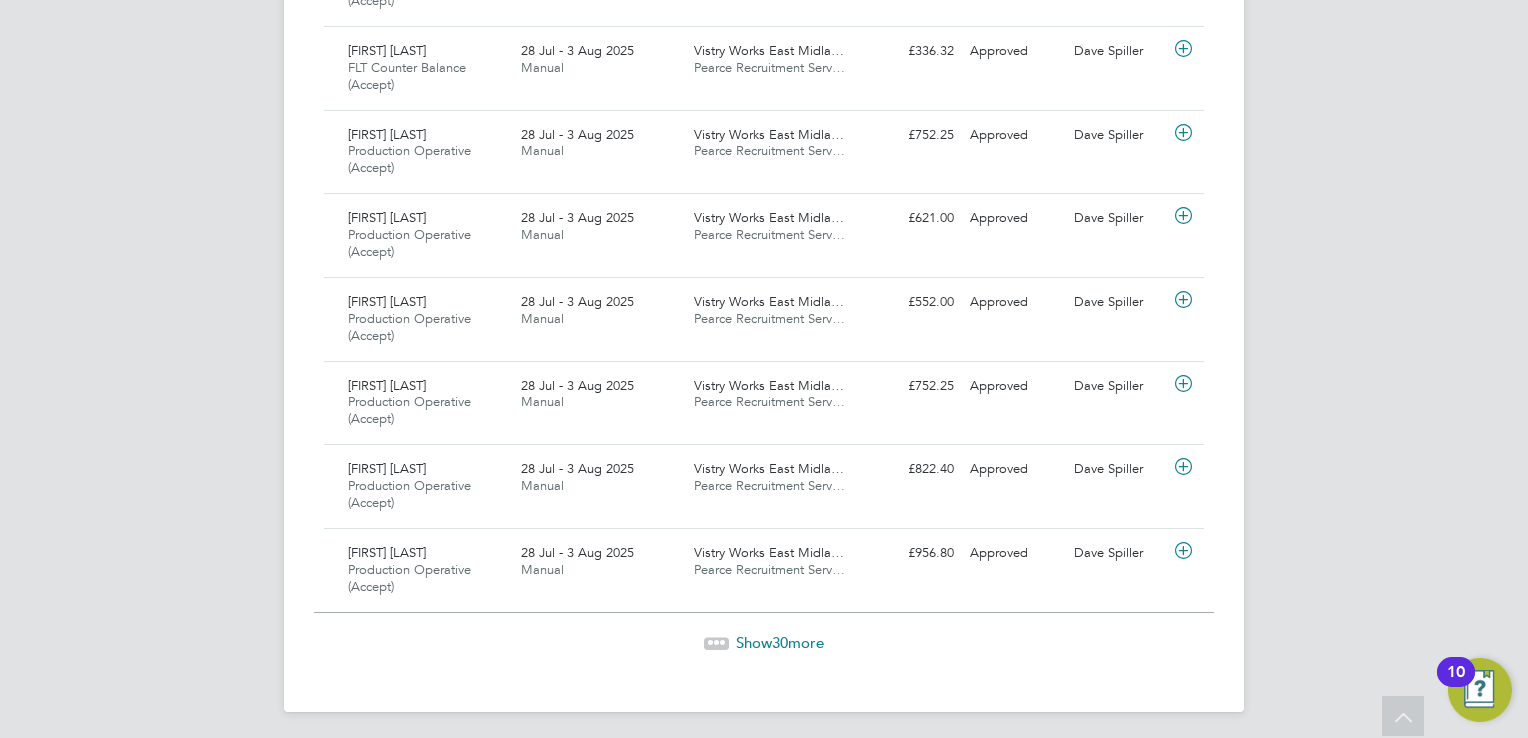click on "Show  30  more" 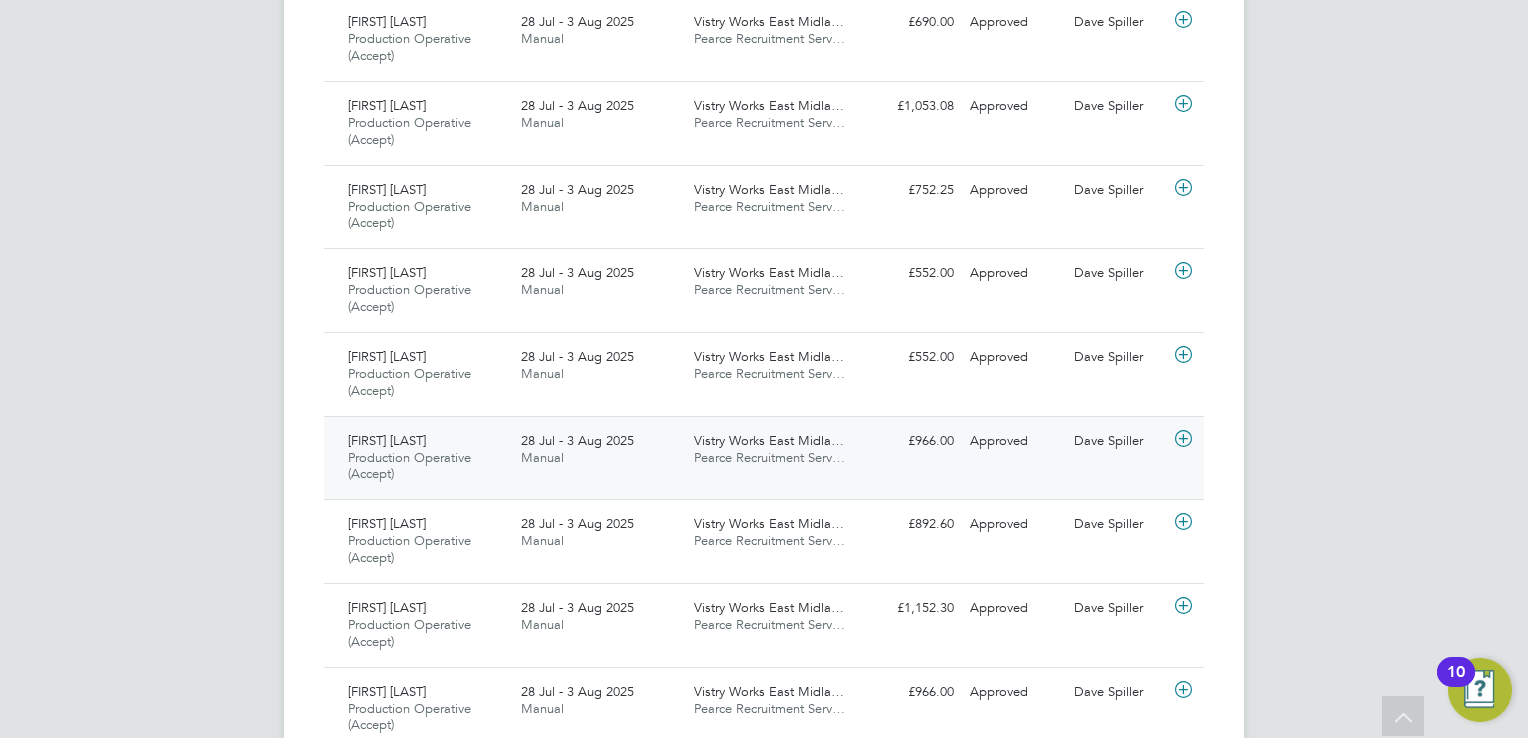 click on "Krzysztof Ruda" 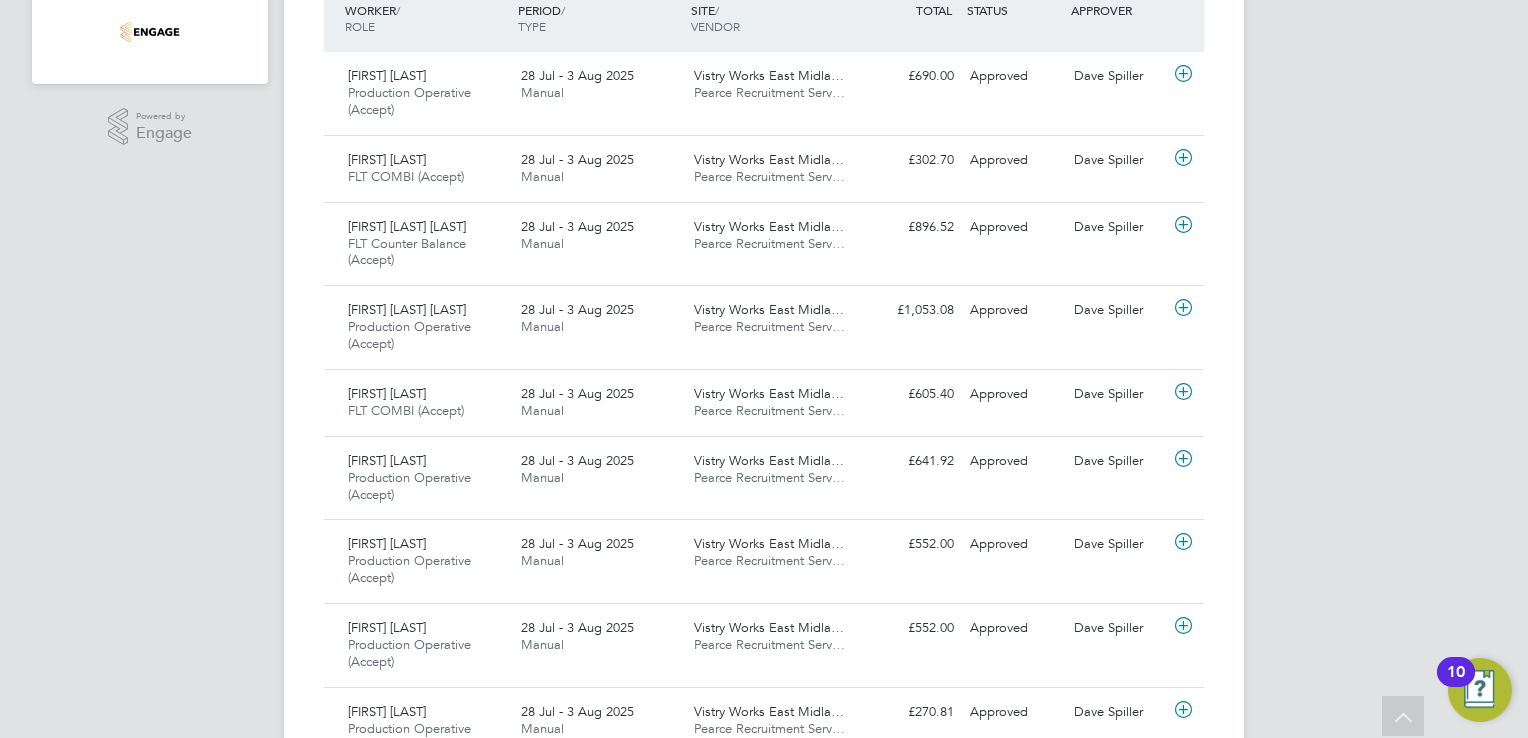 scroll, scrollTop: 0, scrollLeft: 0, axis: both 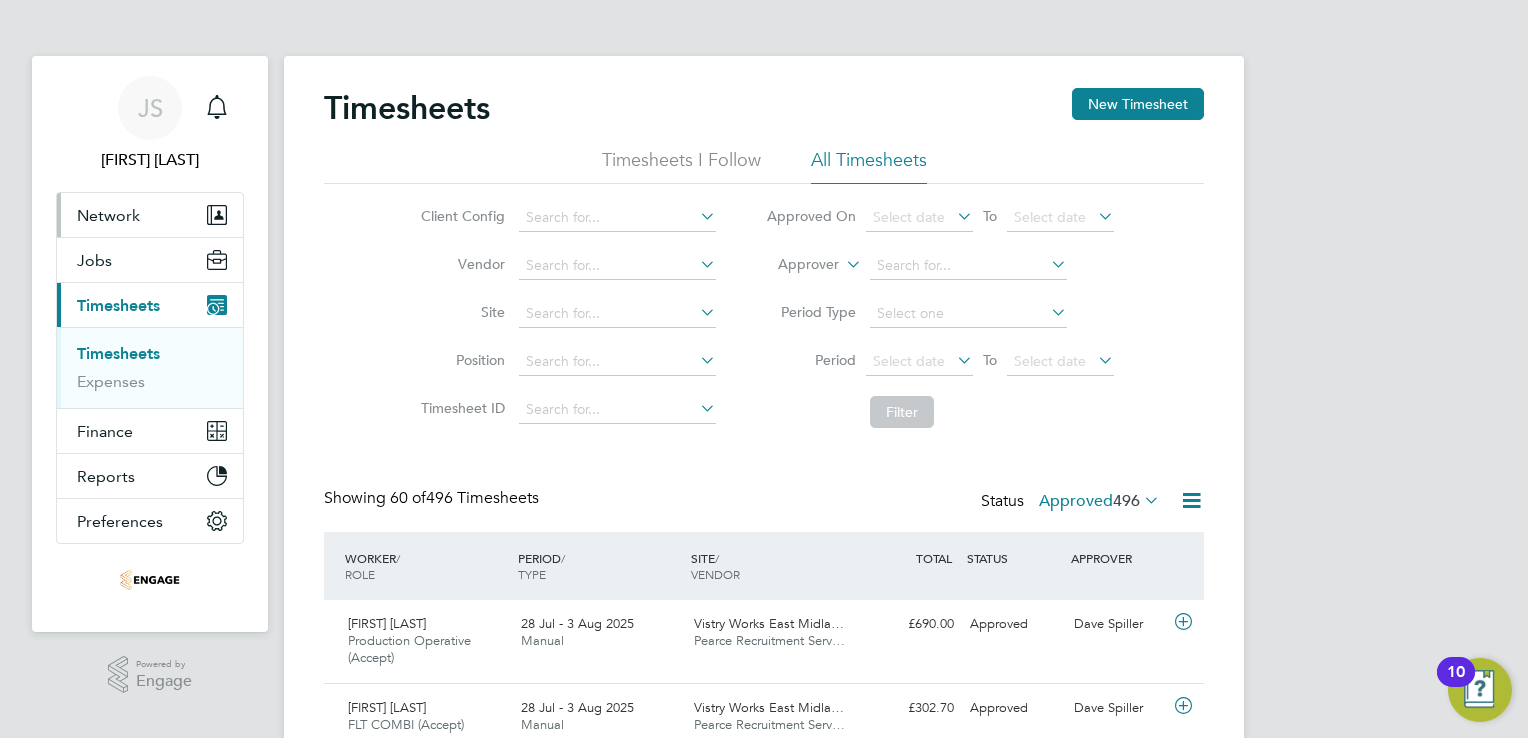 click on "Network" at bounding box center [108, 215] 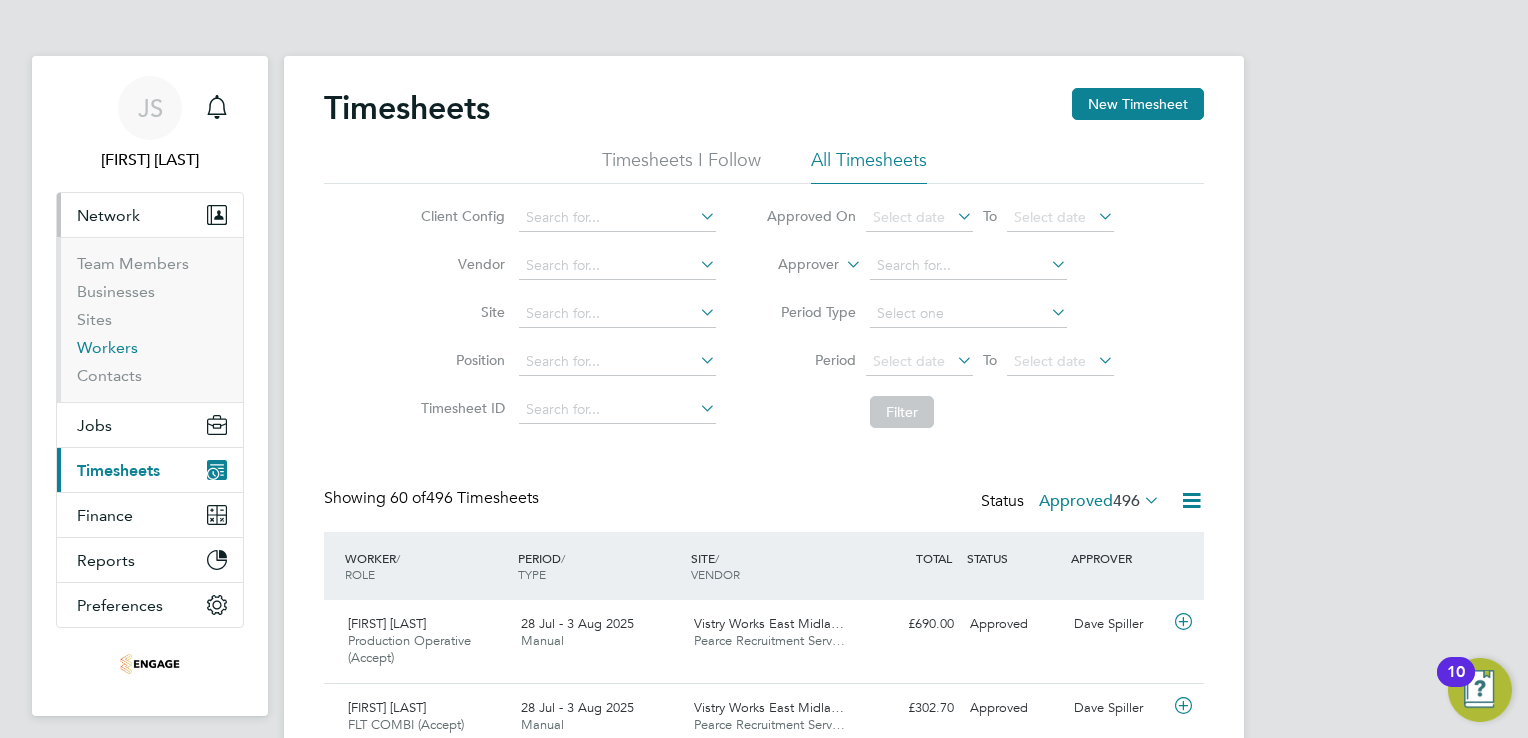 click on "Workers" at bounding box center [107, 347] 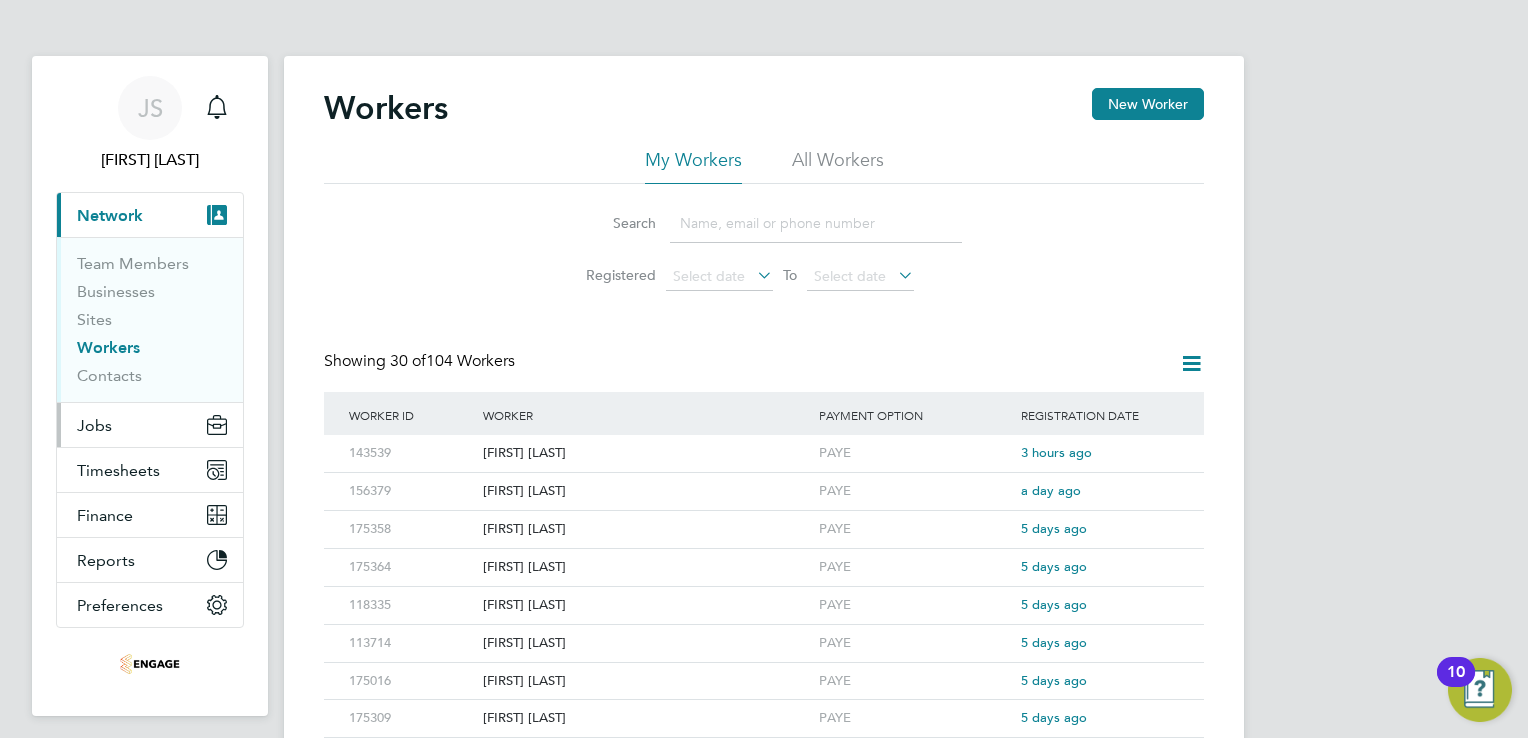 click on "Jobs" at bounding box center (94, 425) 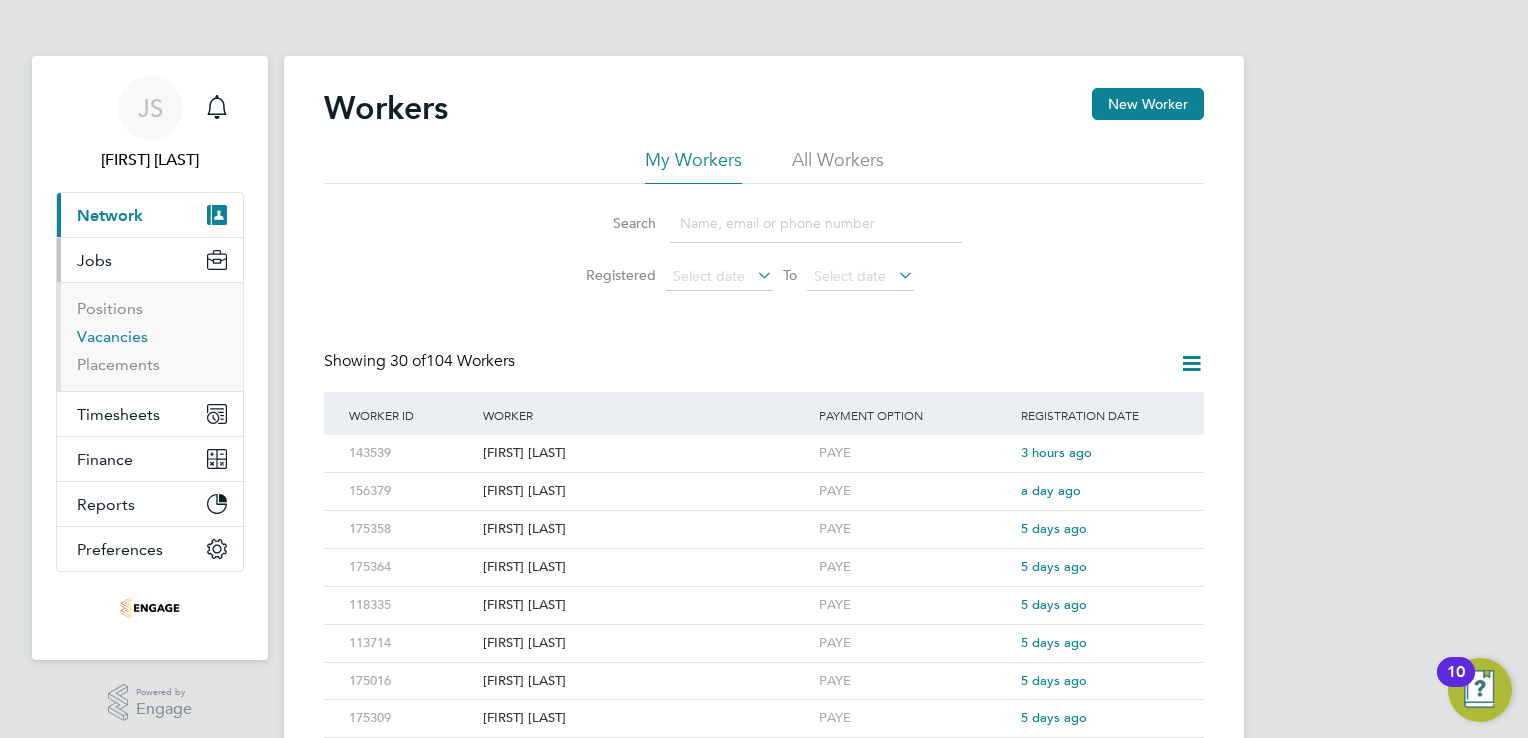 click on "Vacancies" at bounding box center (112, 336) 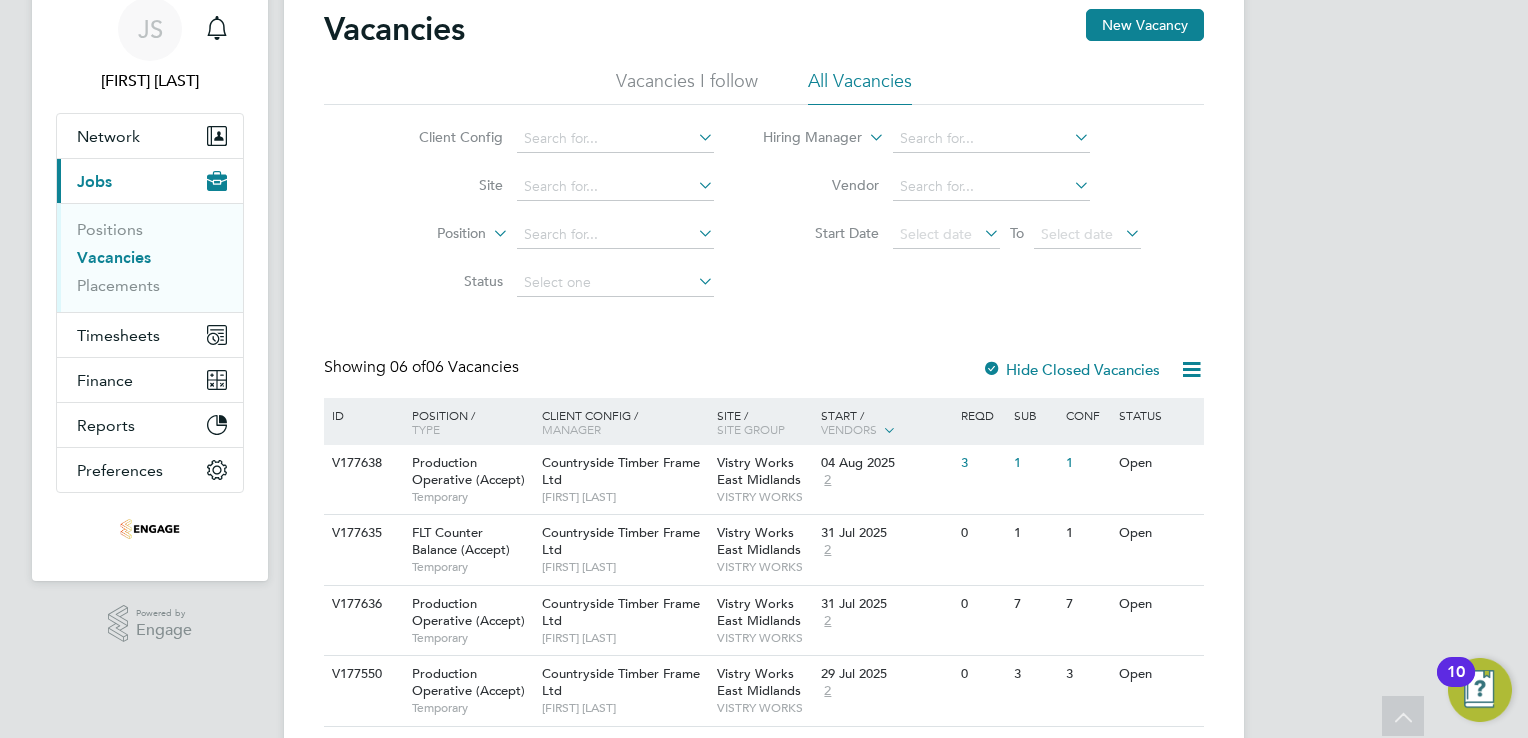 scroll, scrollTop: 0, scrollLeft: 0, axis: both 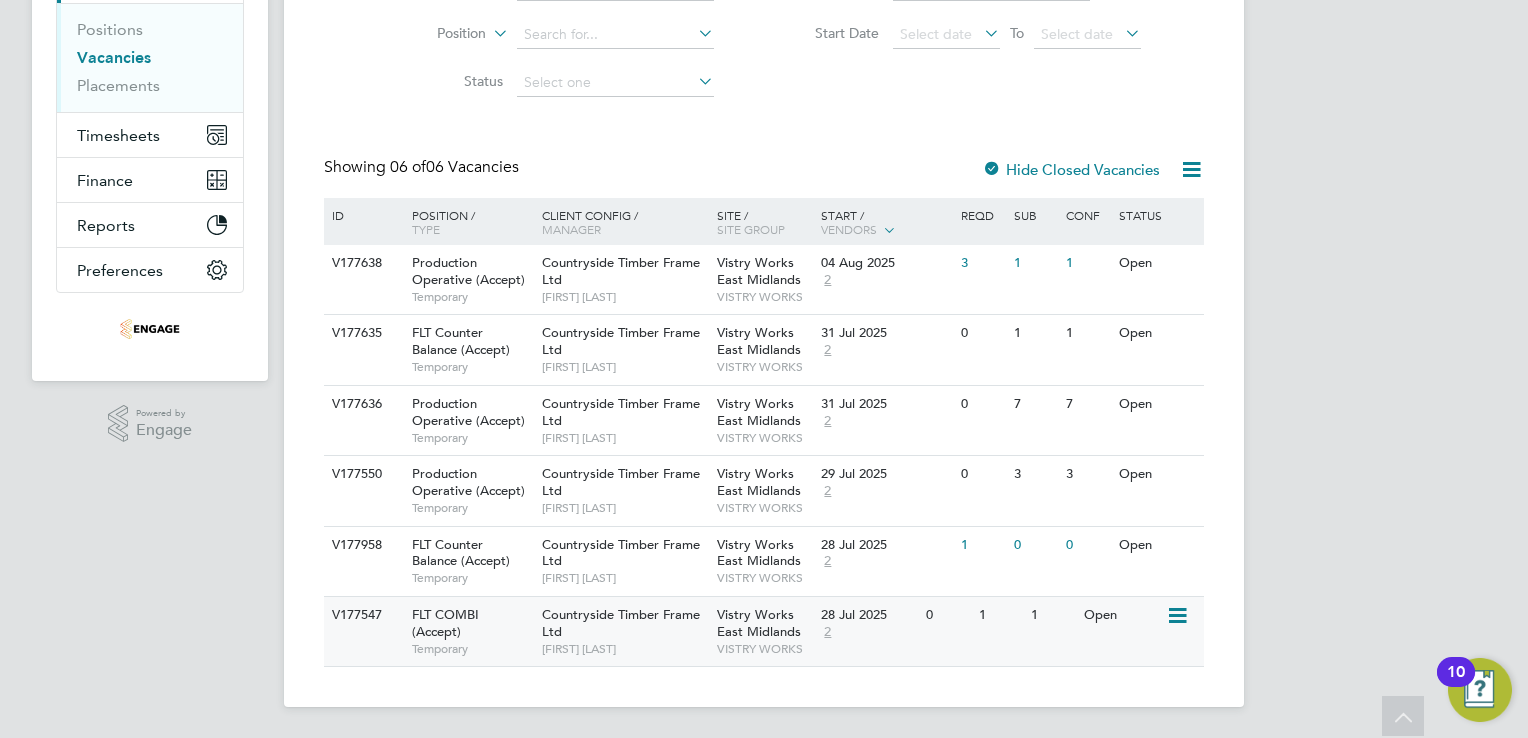 click on "1" 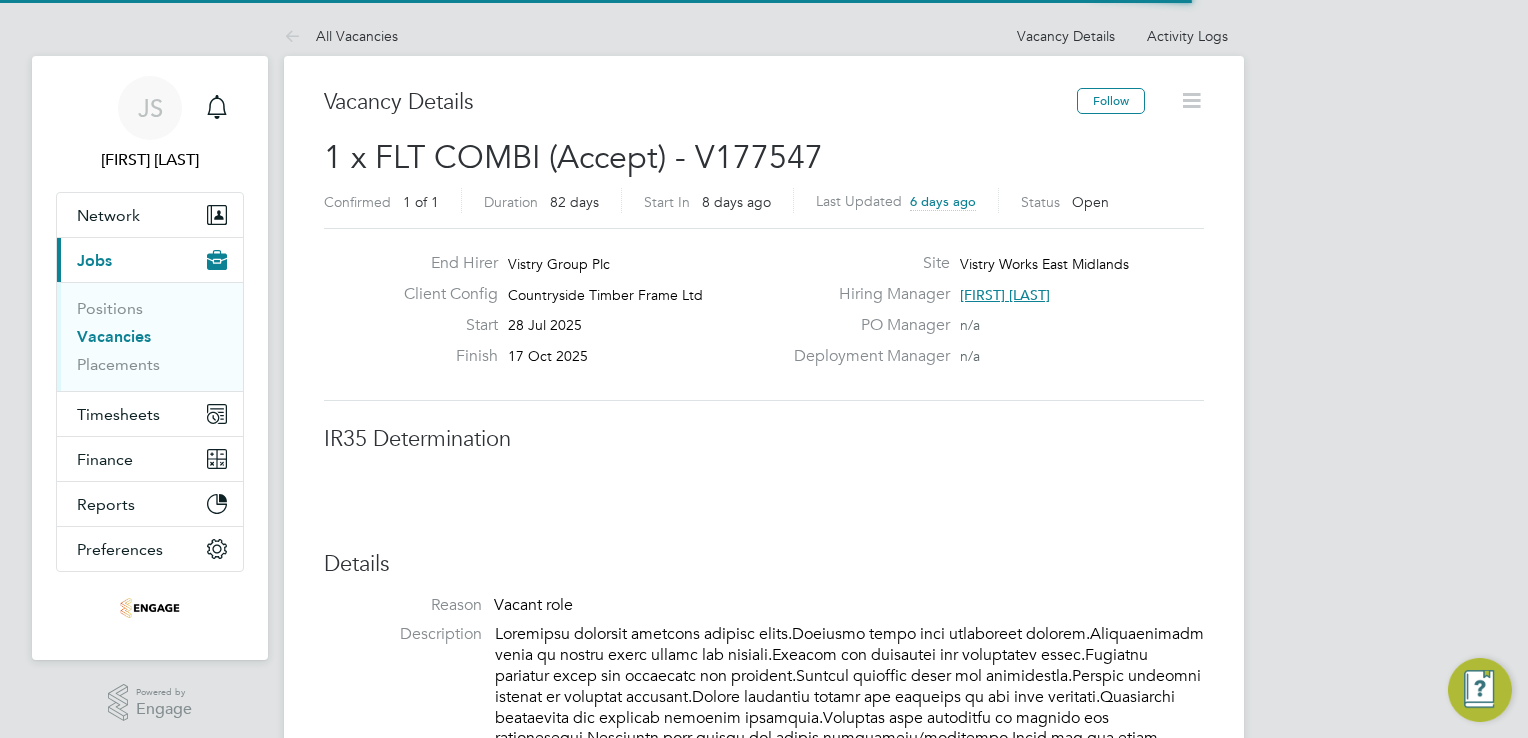 scroll, scrollTop: 0, scrollLeft: 0, axis: both 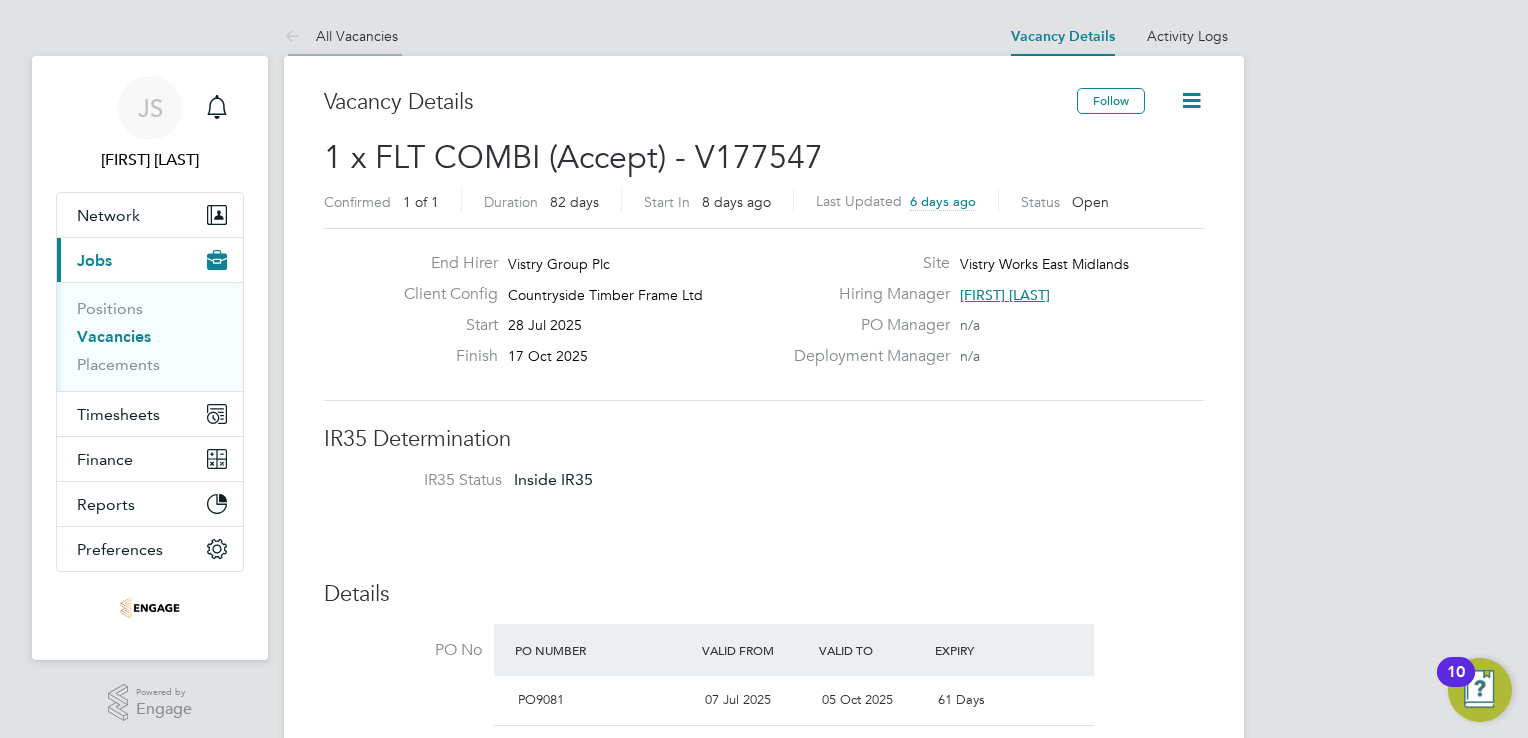 click on "All Vacancies" at bounding box center (341, 36) 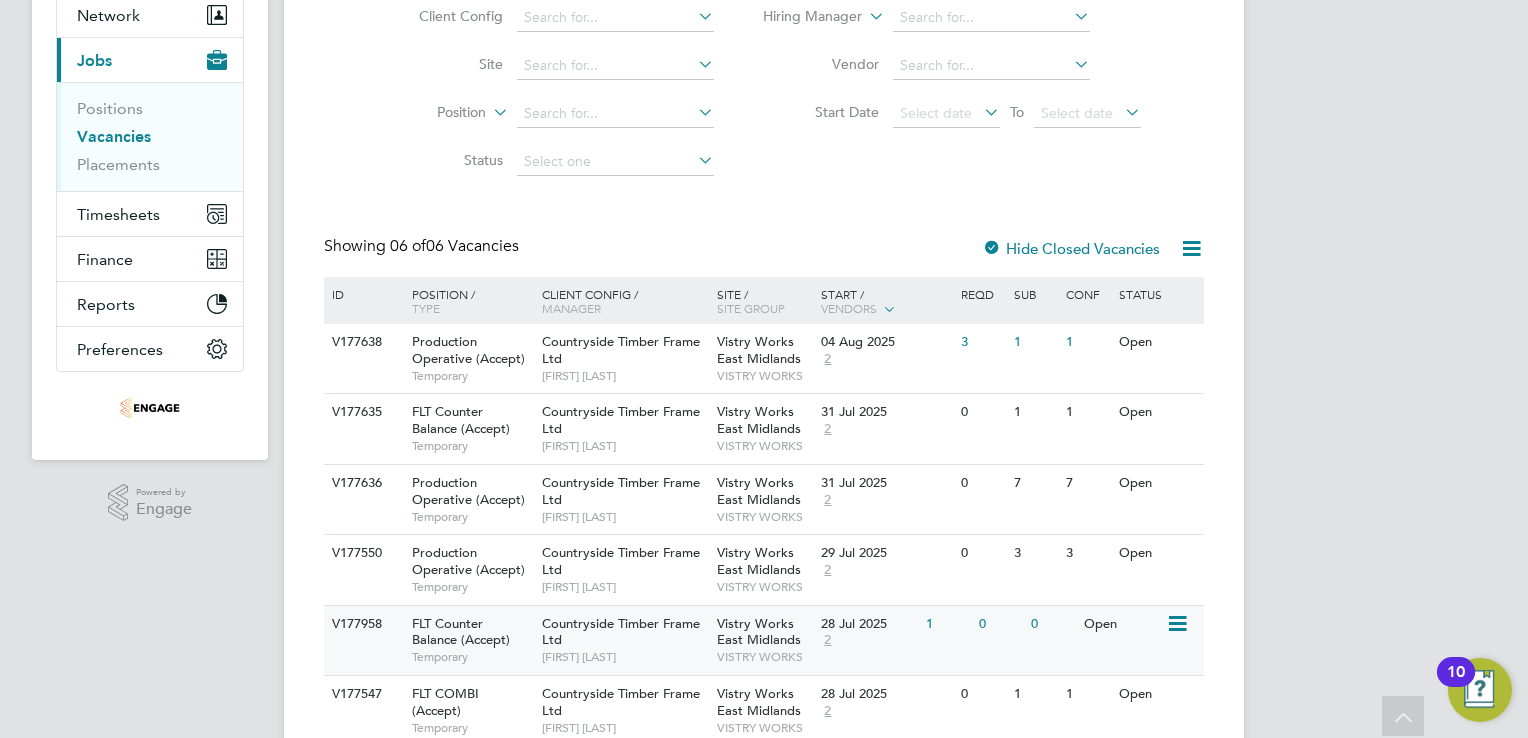 click on "Vistry Works East Midlands" 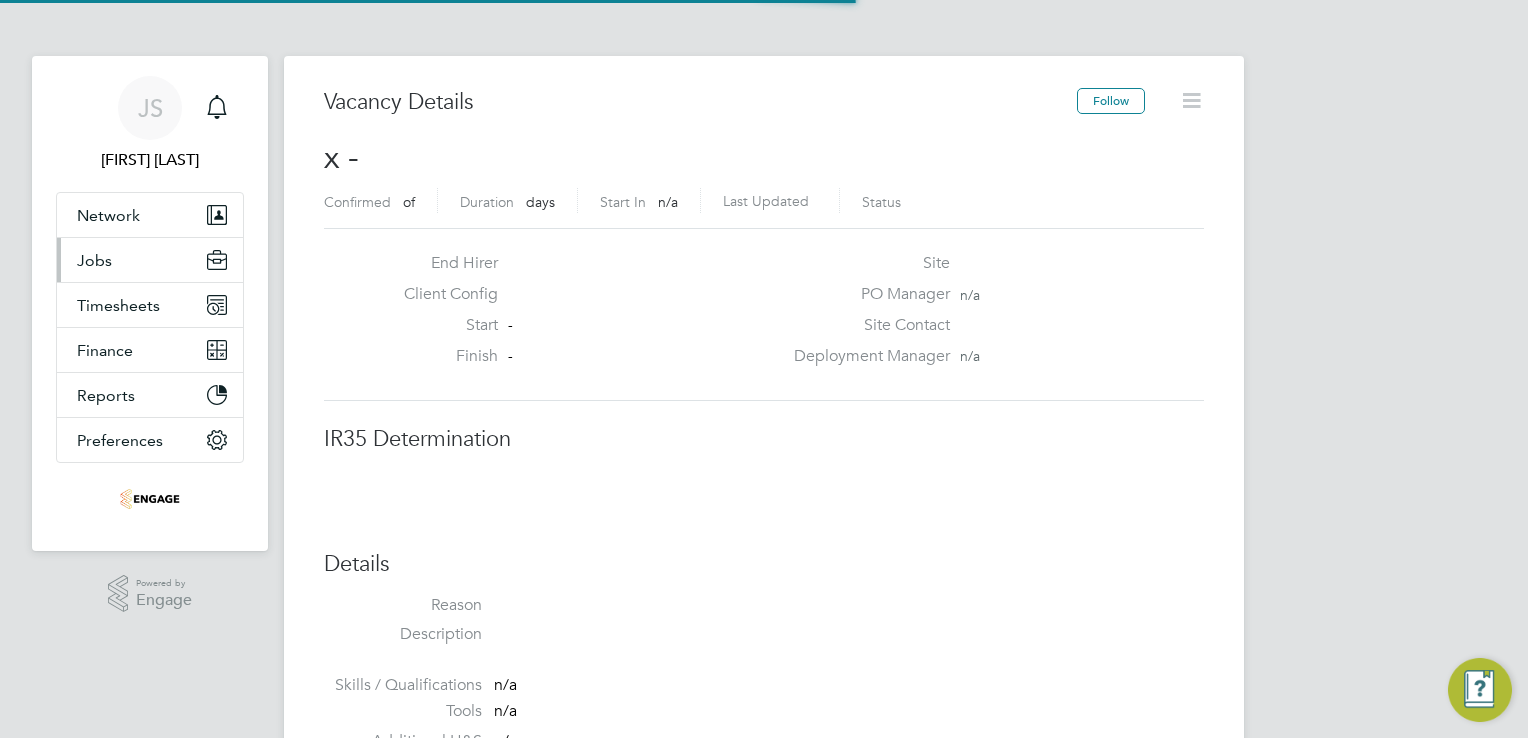 scroll, scrollTop: 0, scrollLeft: 0, axis: both 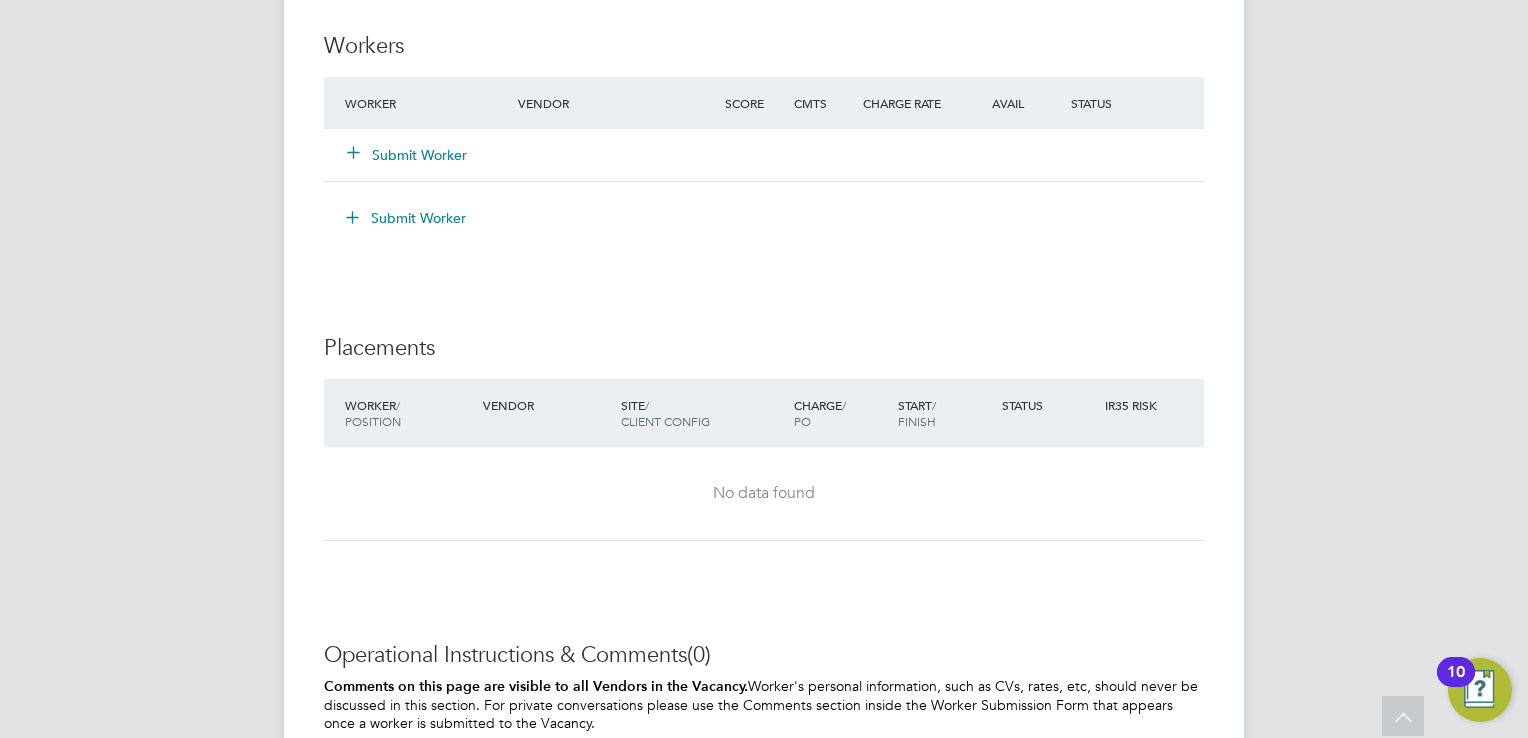 click on "Submit Worker" 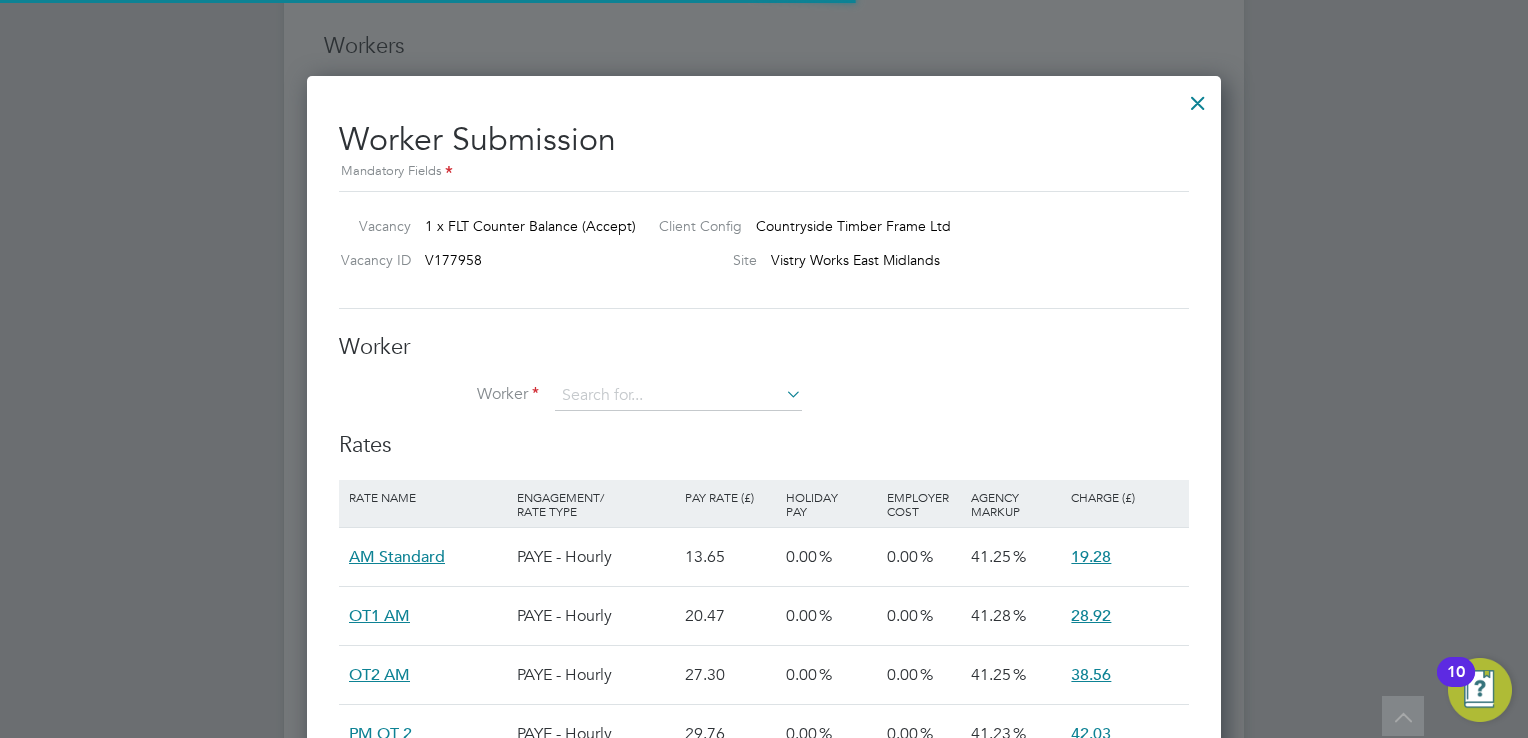 scroll, scrollTop: 10, scrollLeft: 10, axis: both 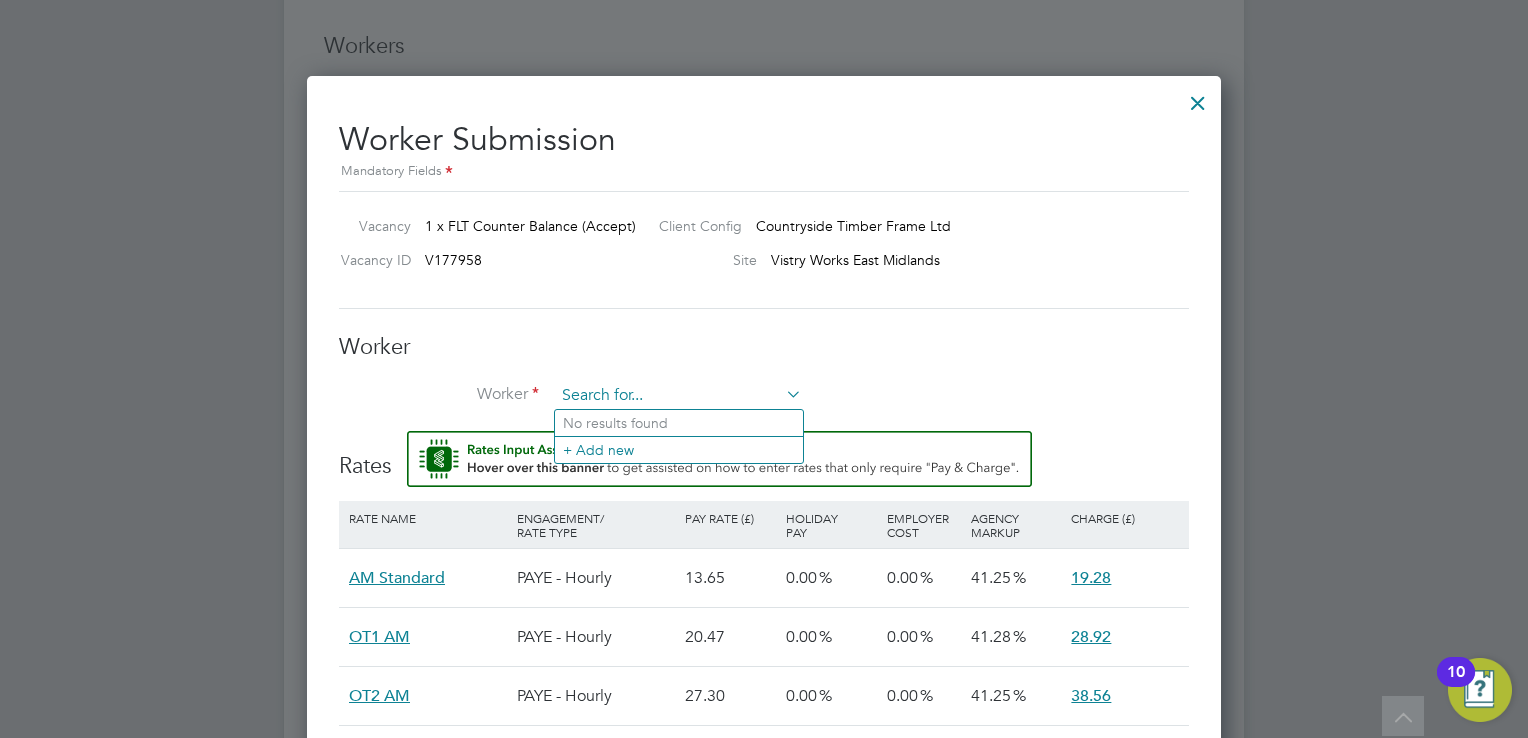 click at bounding box center (678, 396) 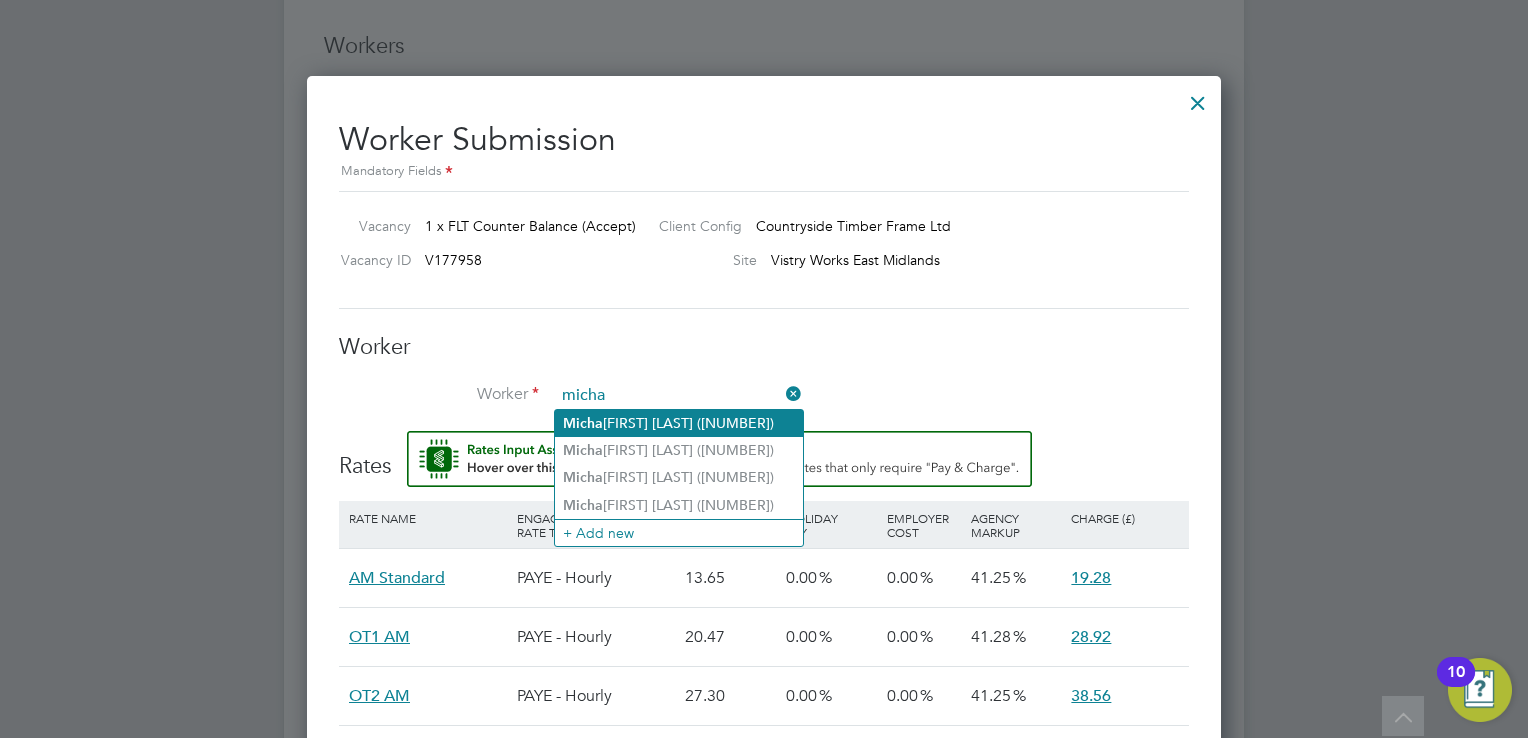 click on "Micha l Kutrzeba (172965)" 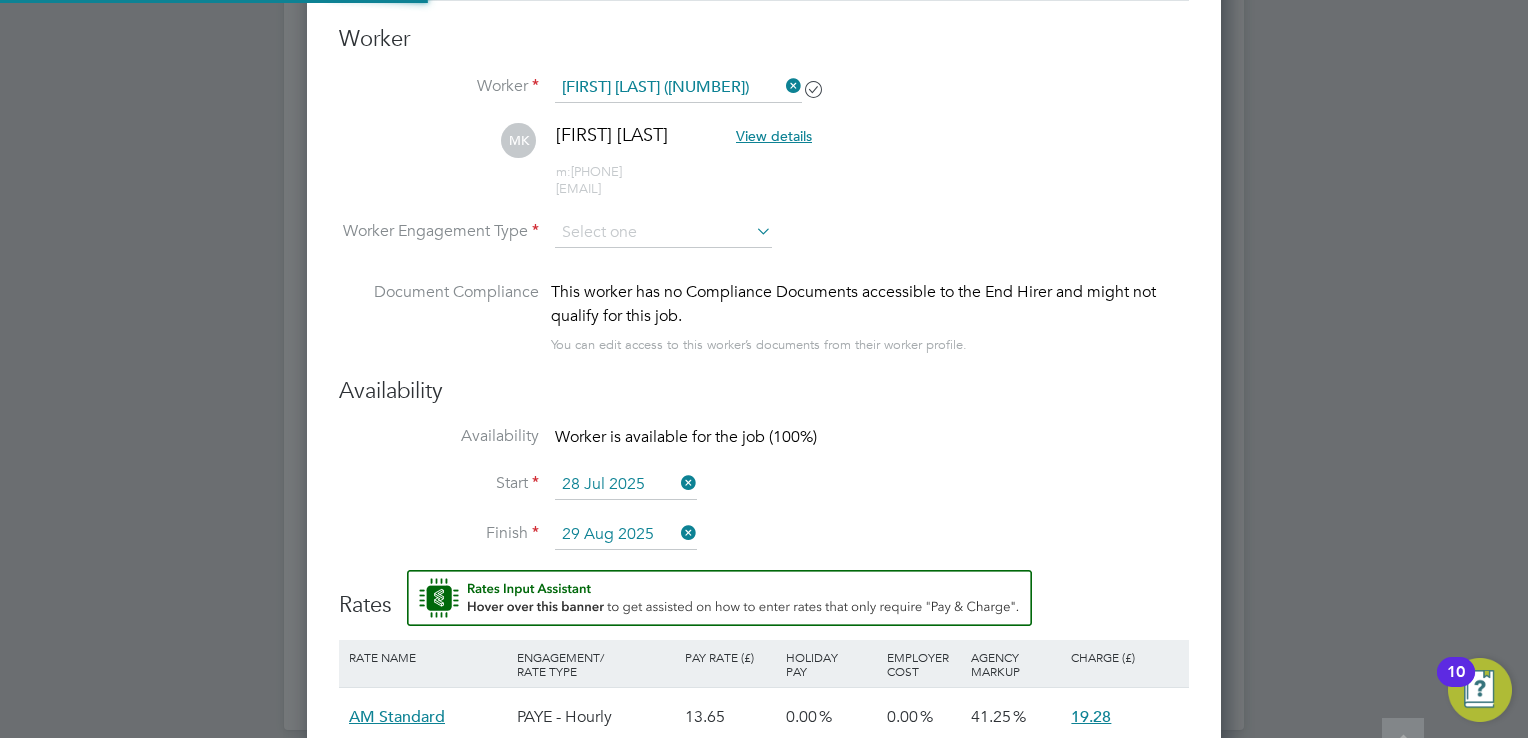 type on "01 Aug 2025" 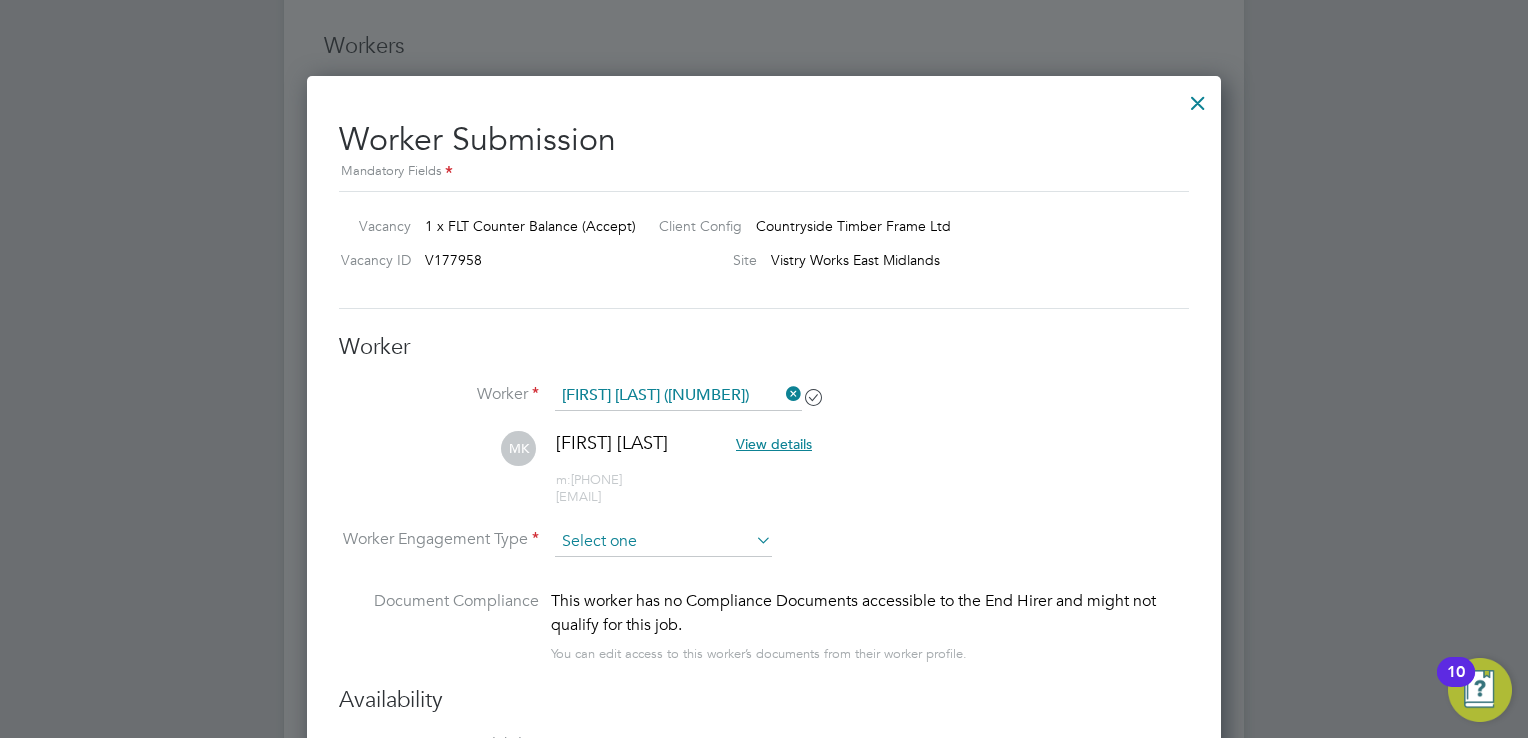 click at bounding box center (663, 542) 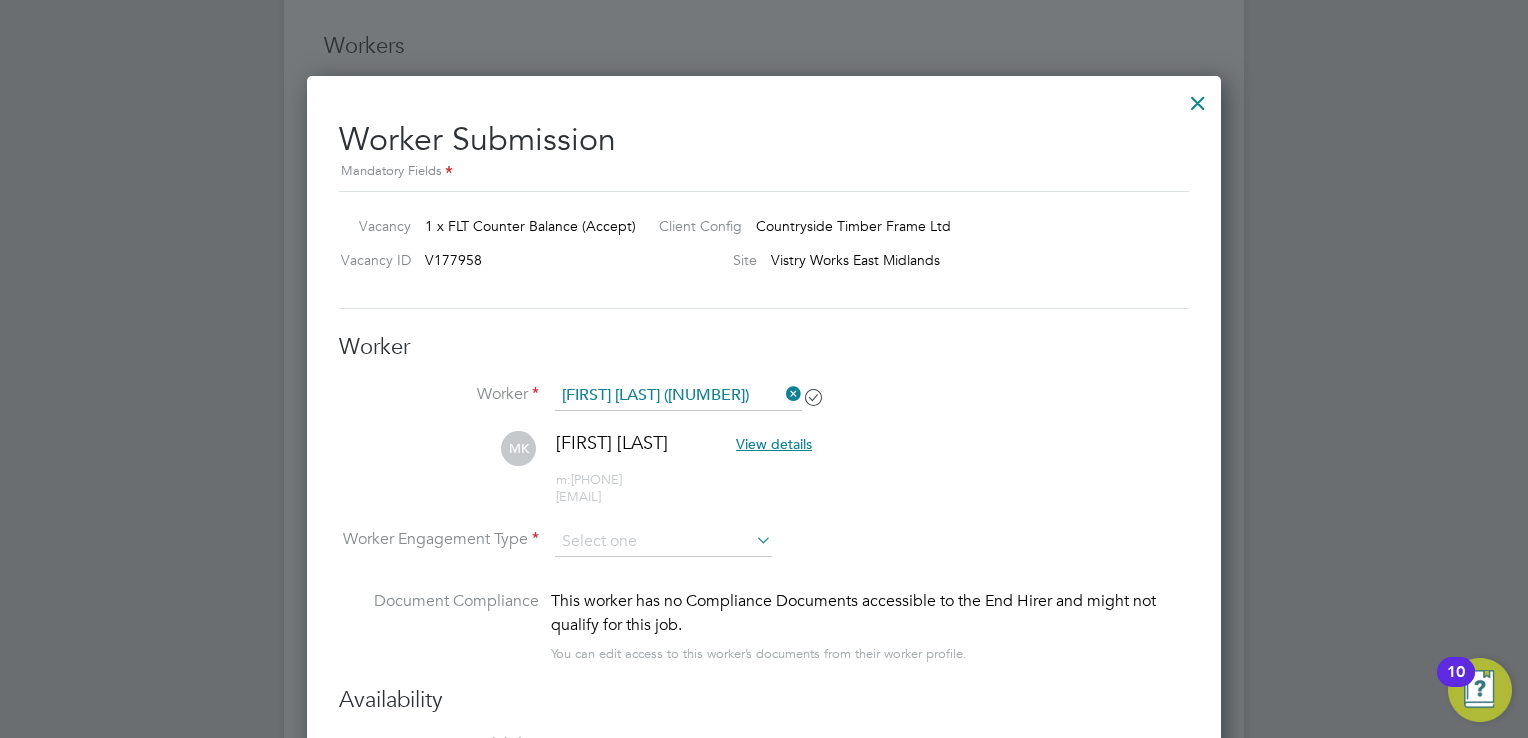 click on "PAYE" 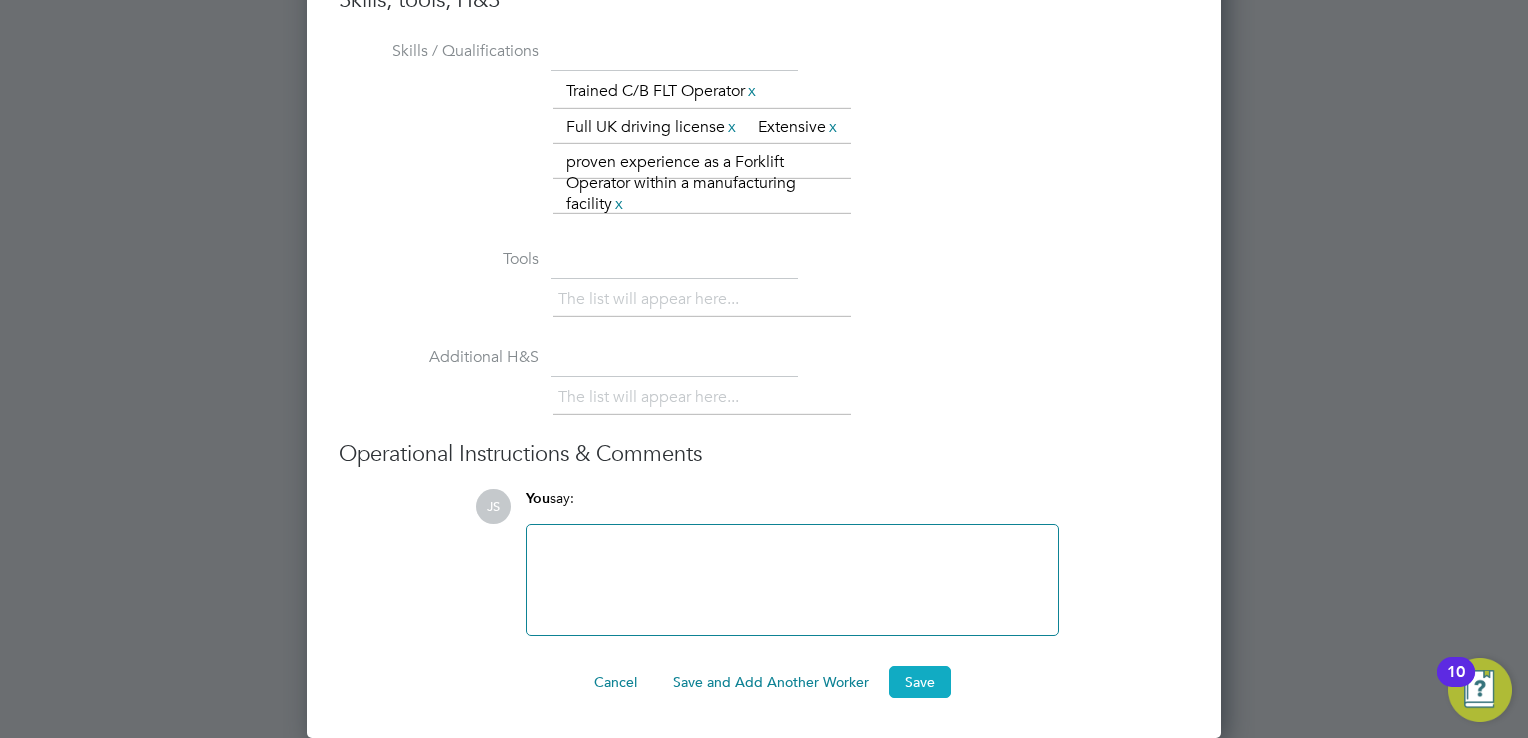click on "Save" at bounding box center (920, 682) 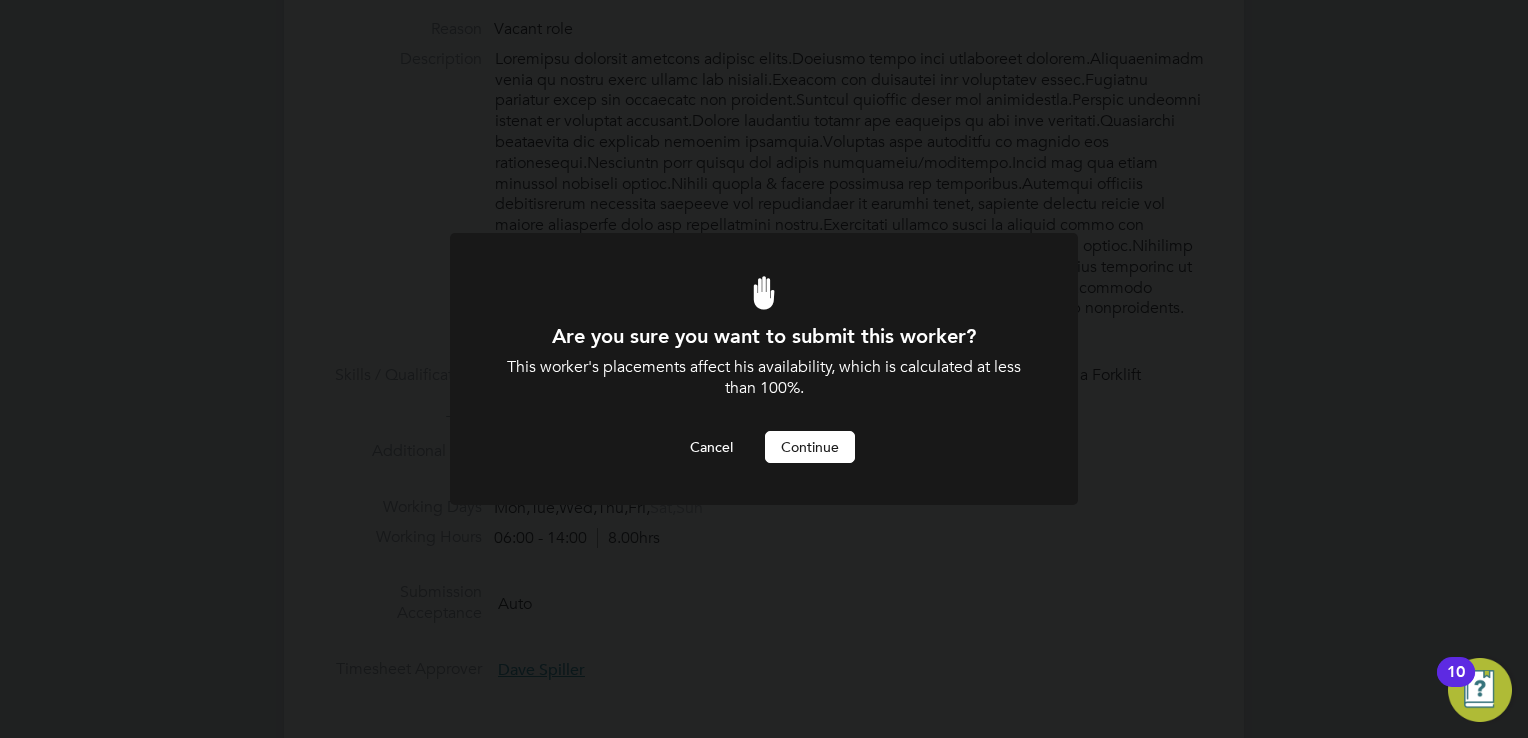 click on "Continue" at bounding box center (810, 447) 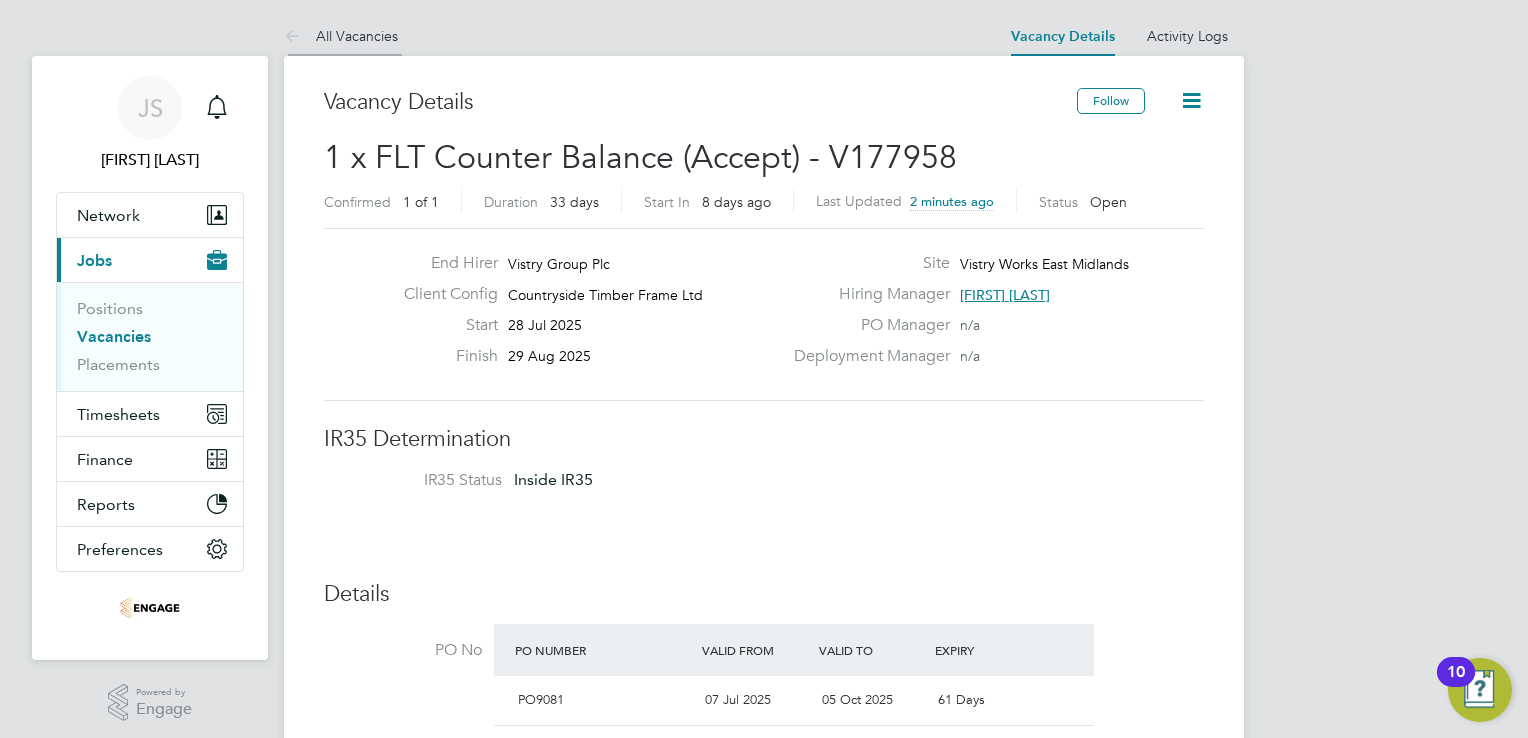 click on "All Vacancies" at bounding box center (341, 36) 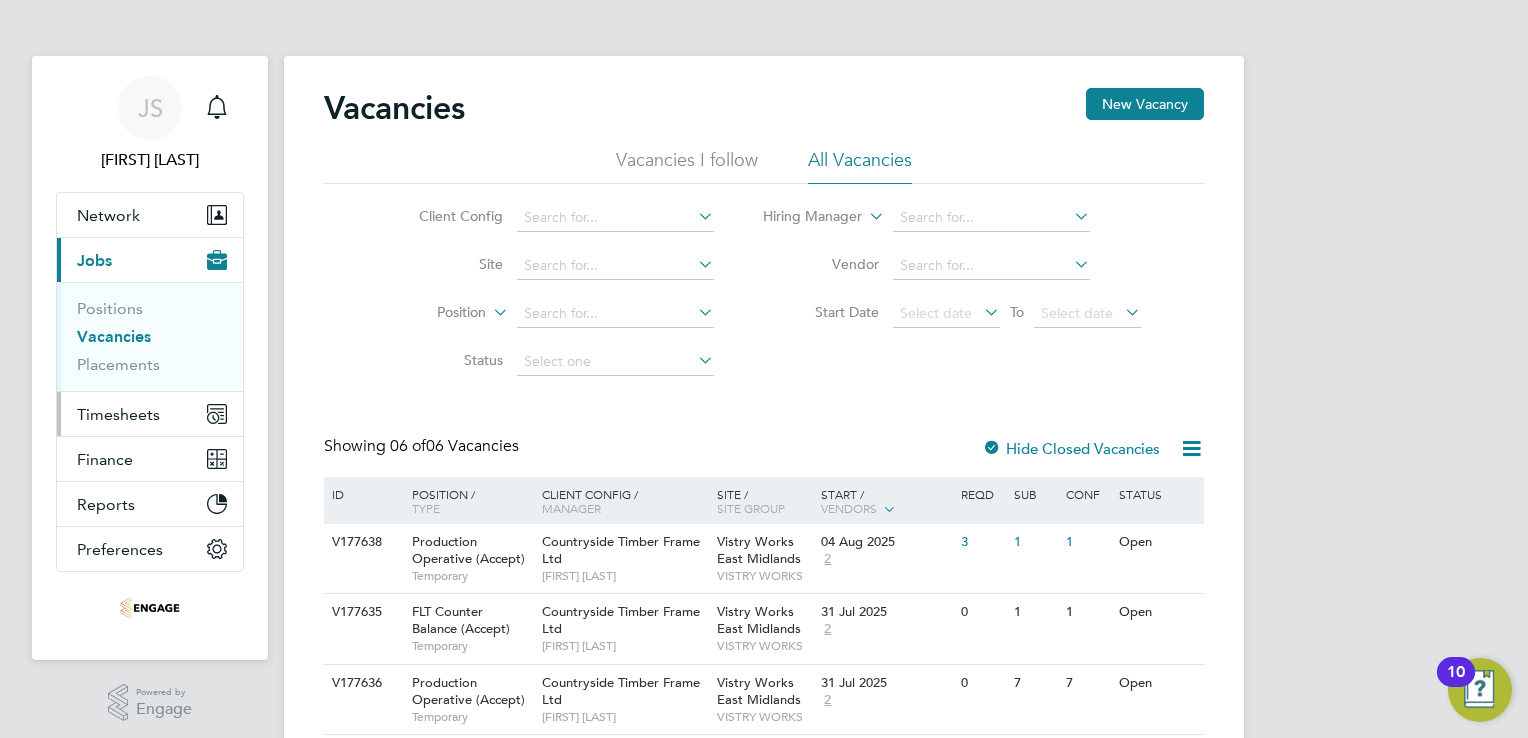 click on "Timesheets" at bounding box center [118, 414] 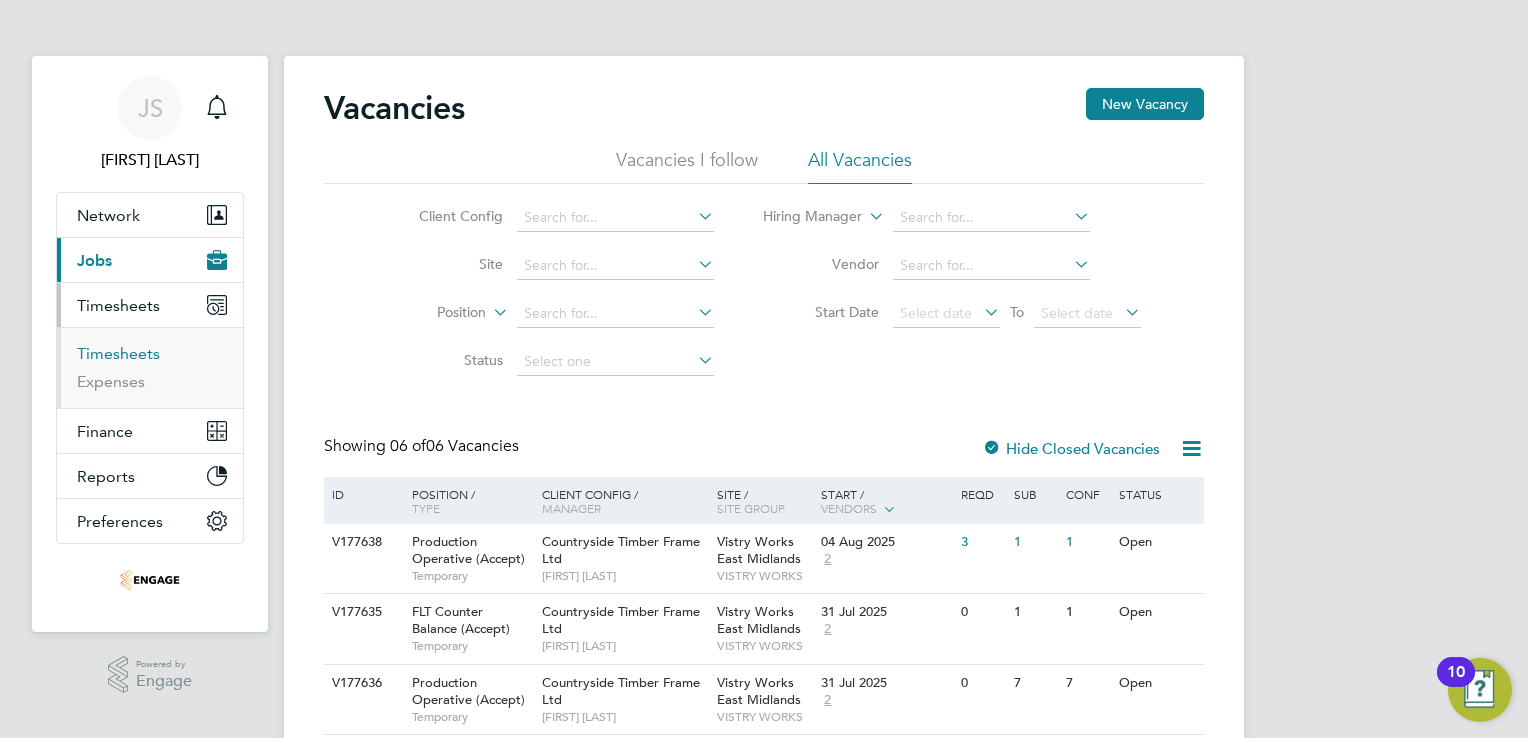 click on "Timesheets" at bounding box center [118, 353] 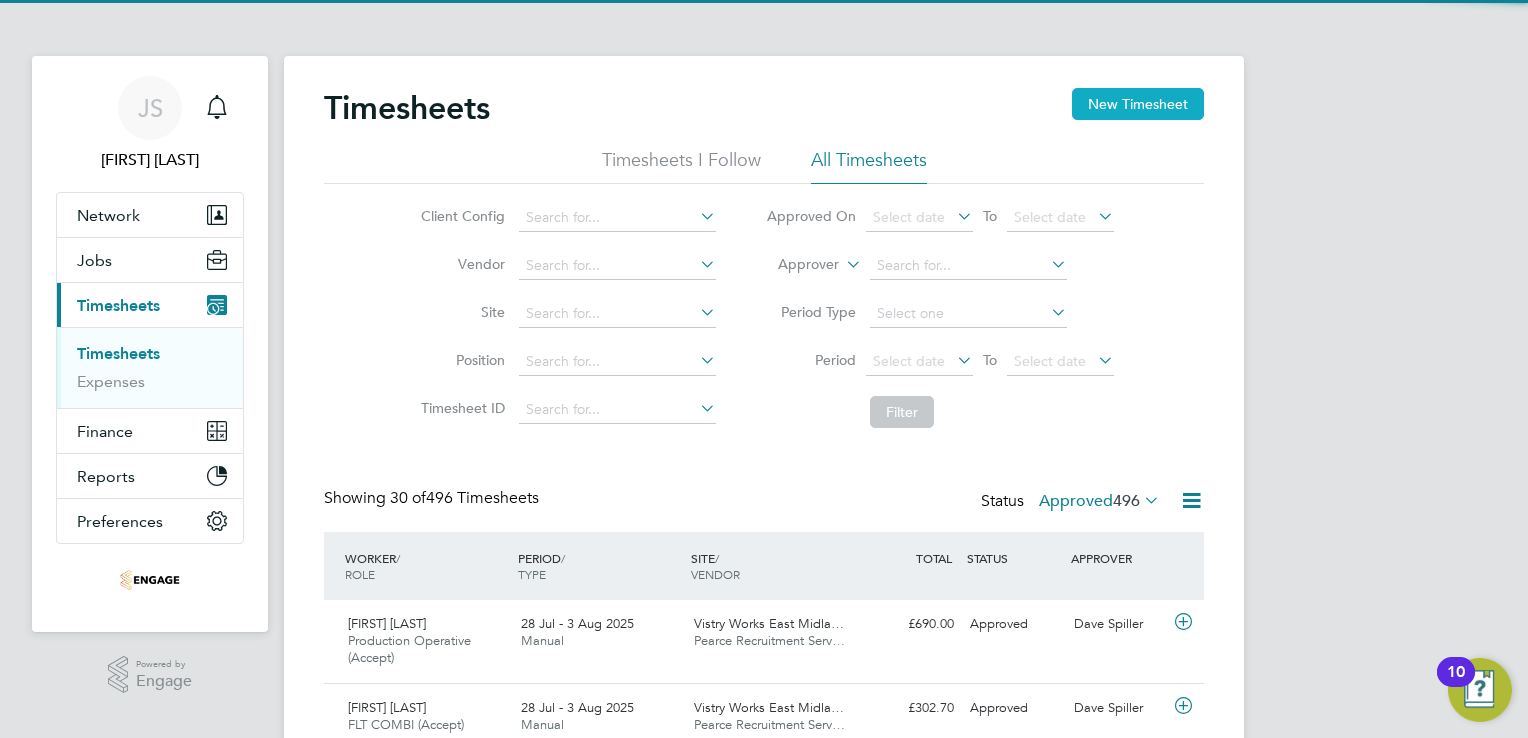 click on "New Timesheet" 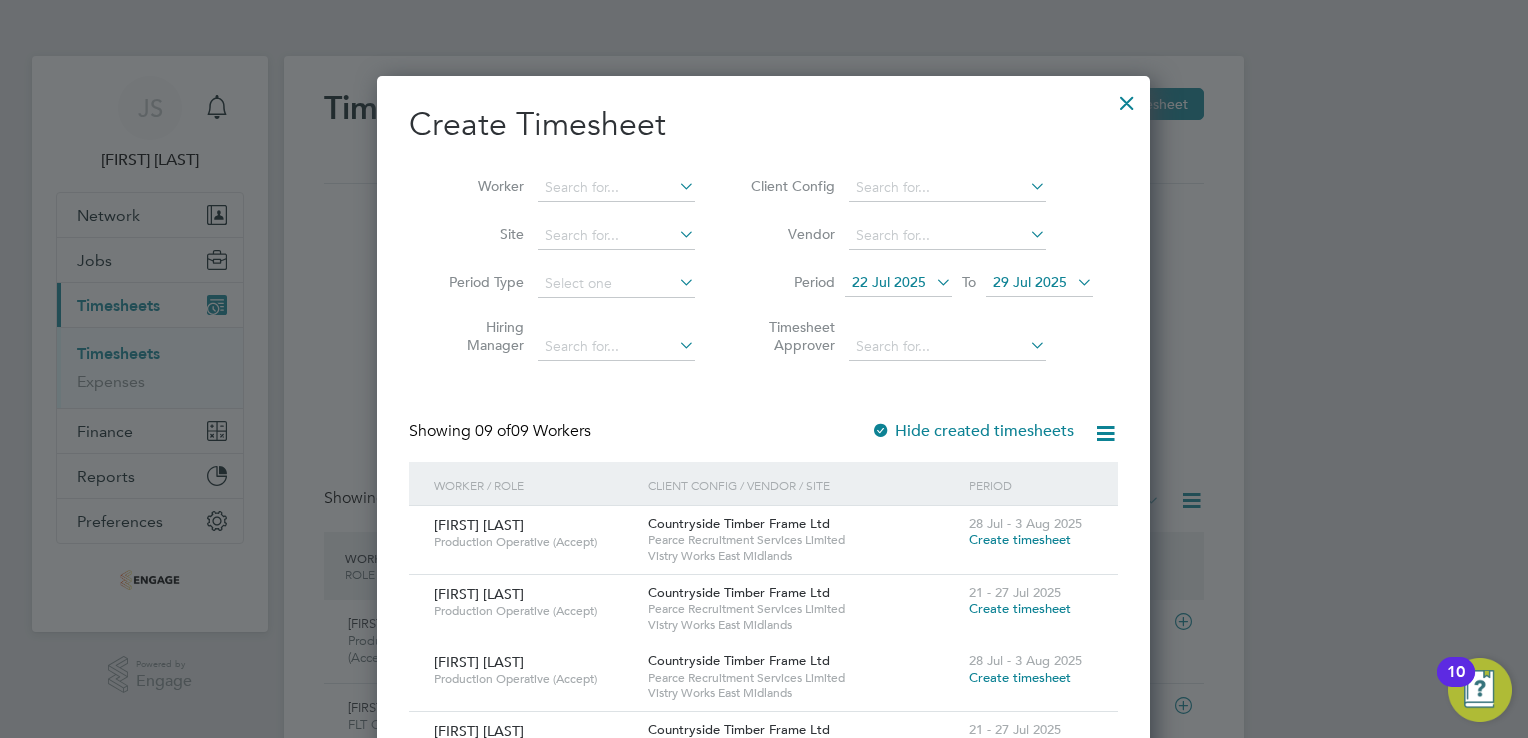 drag, startPoint x: 877, startPoint y: 282, endPoint x: 879, endPoint y: 307, distance: 25.079872 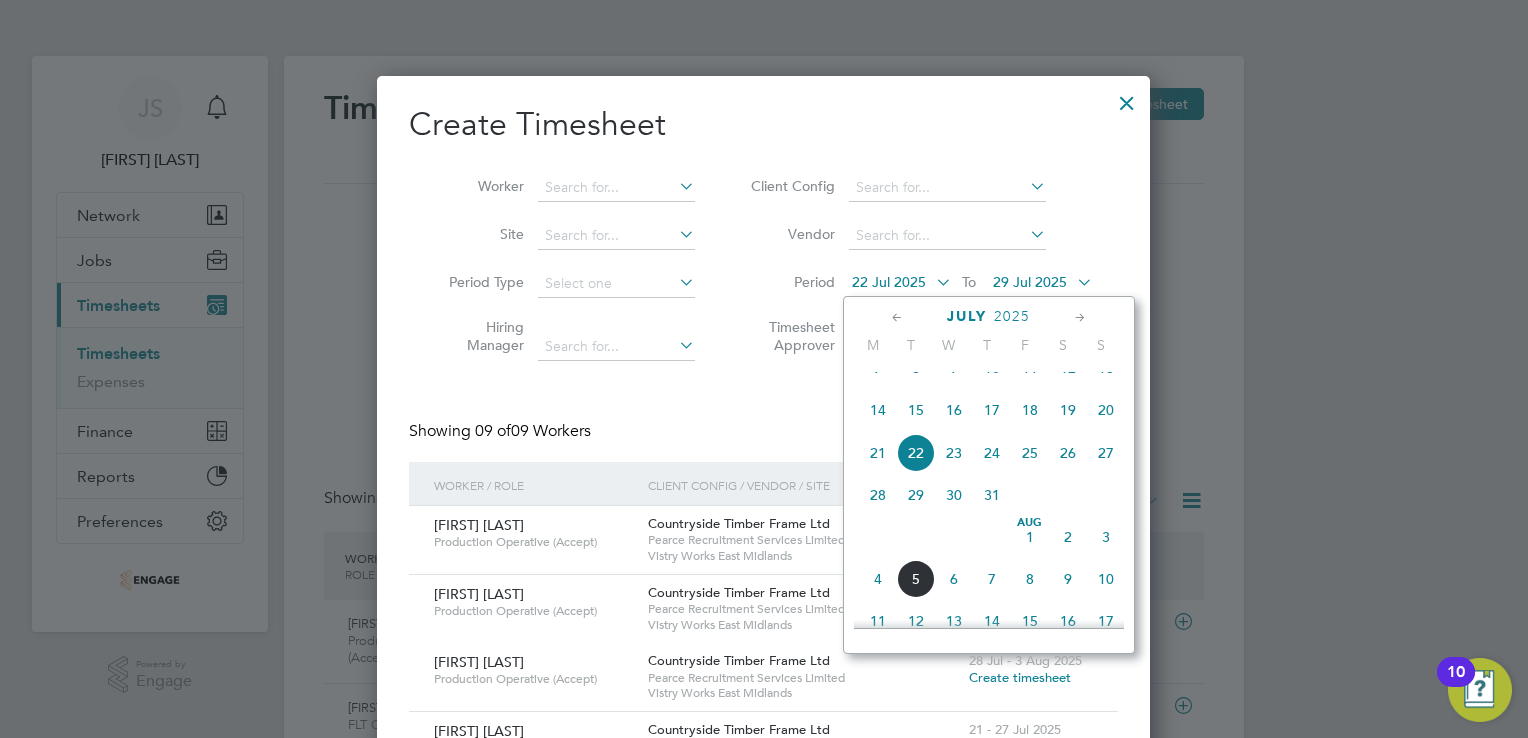 click on "28" 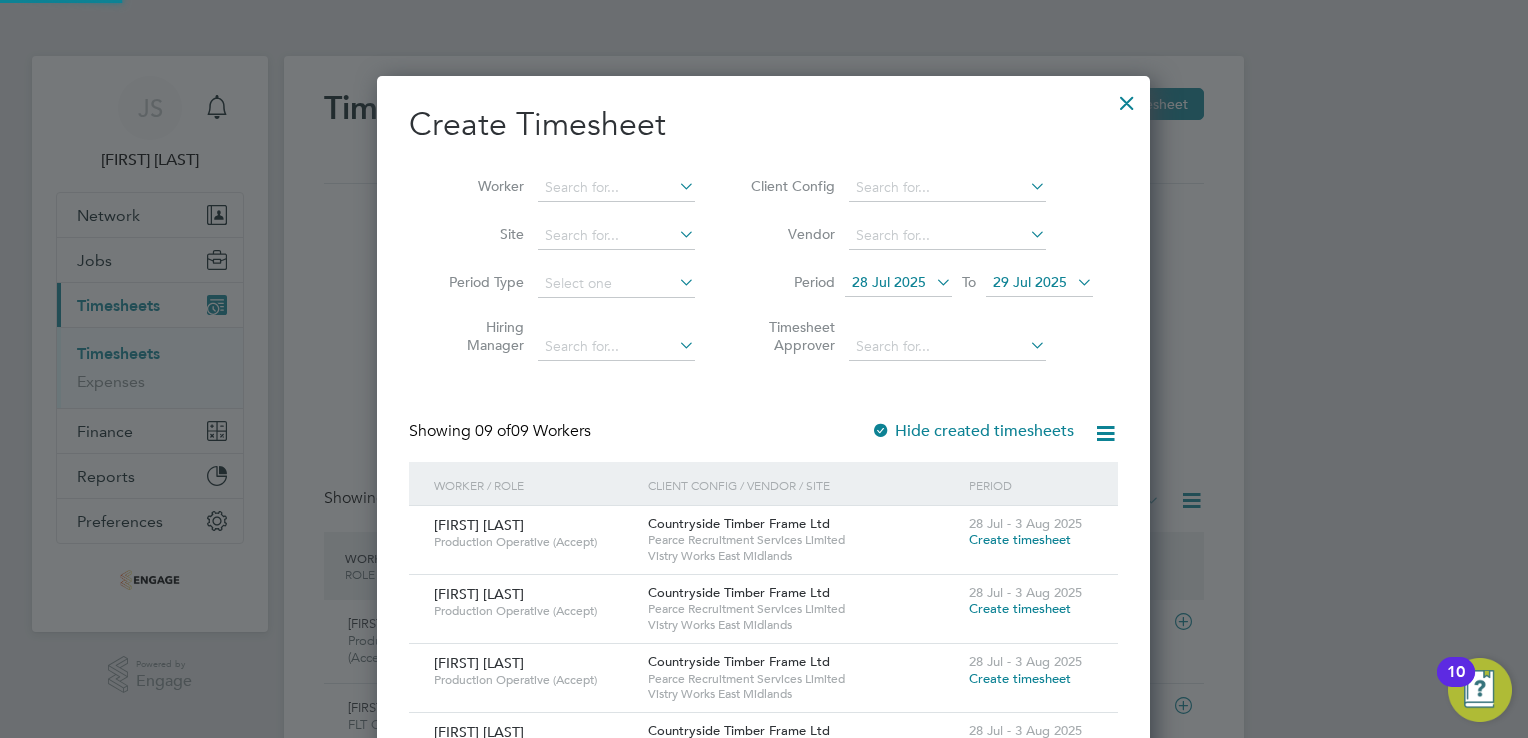 click on "29 Jul 2025" at bounding box center [1030, 282] 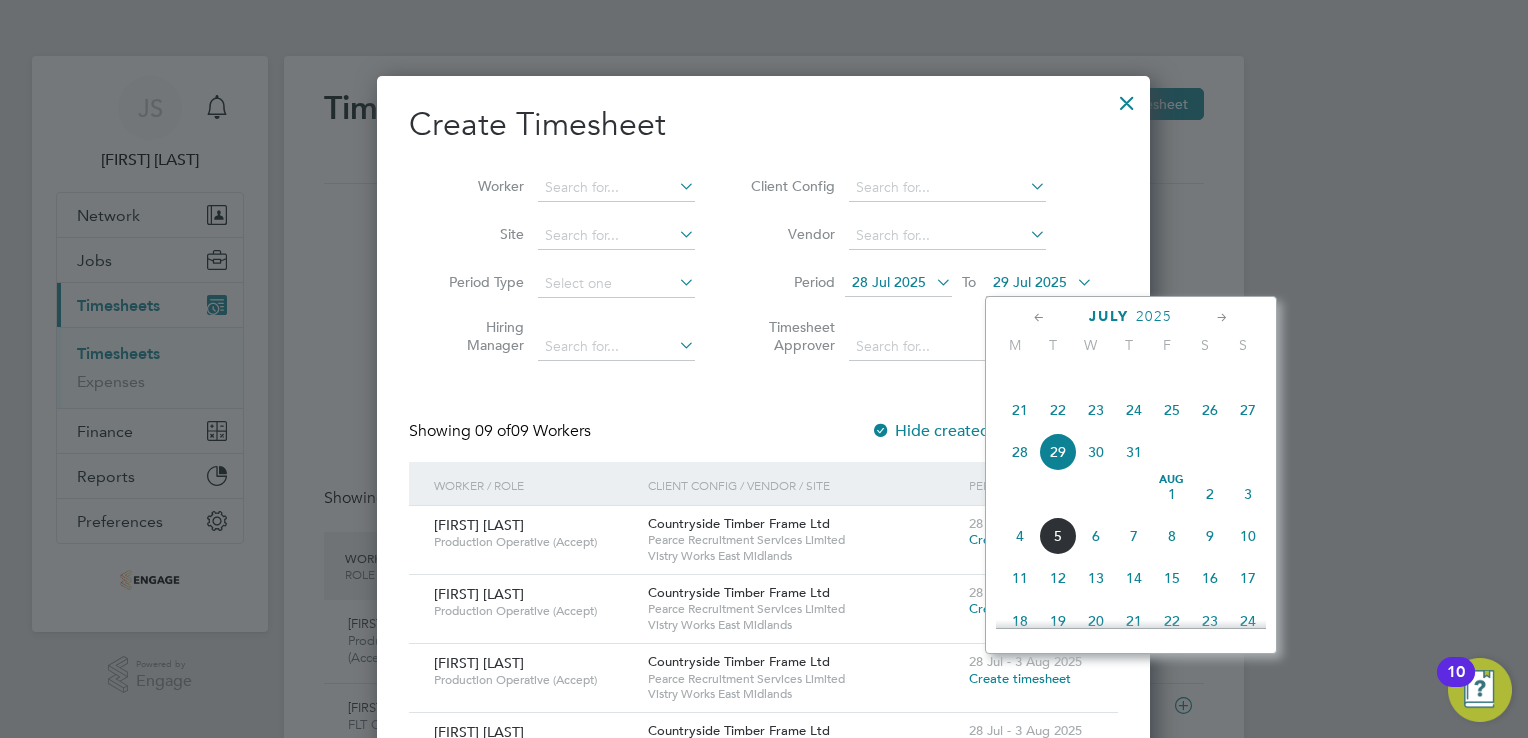 click on "3" 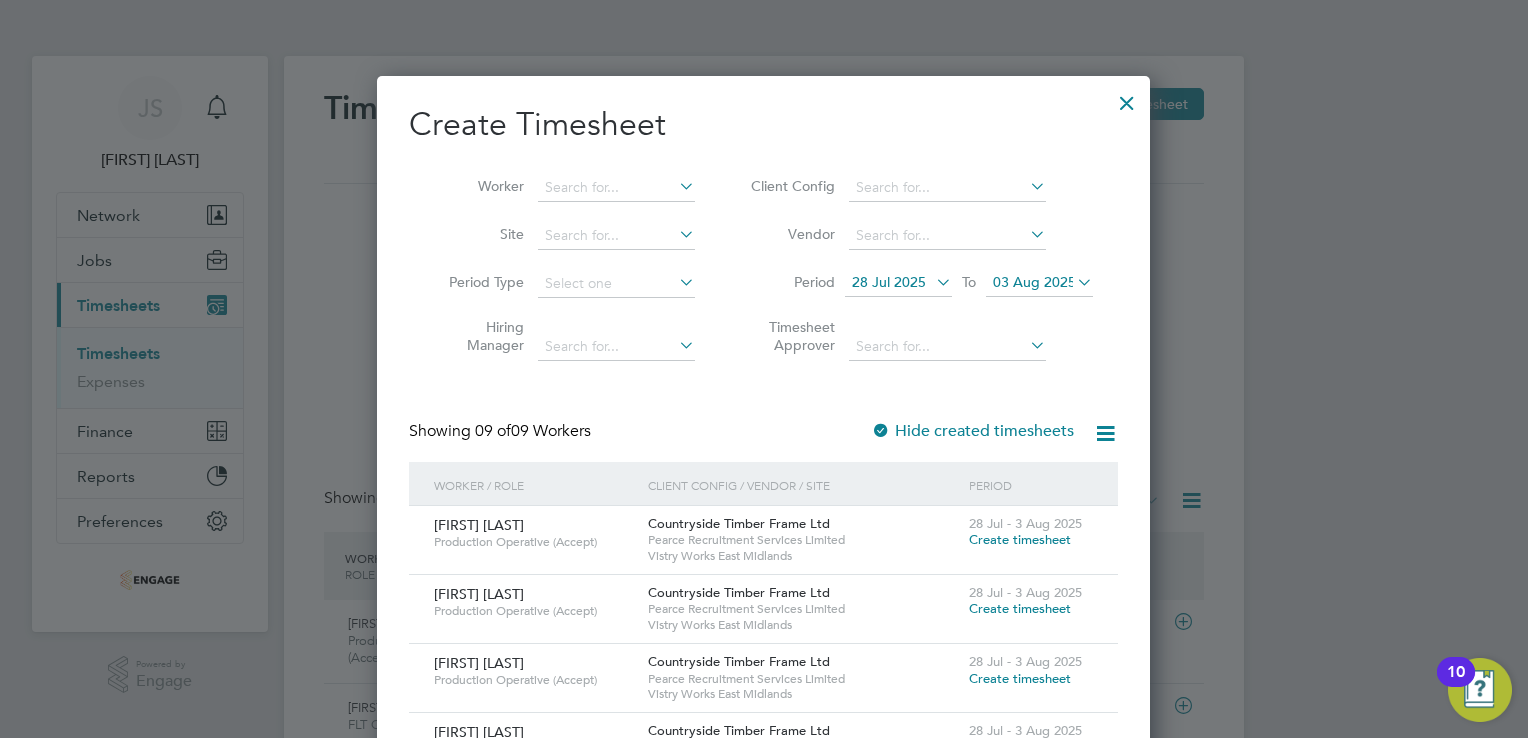 click on "Worker" at bounding box center [564, 188] 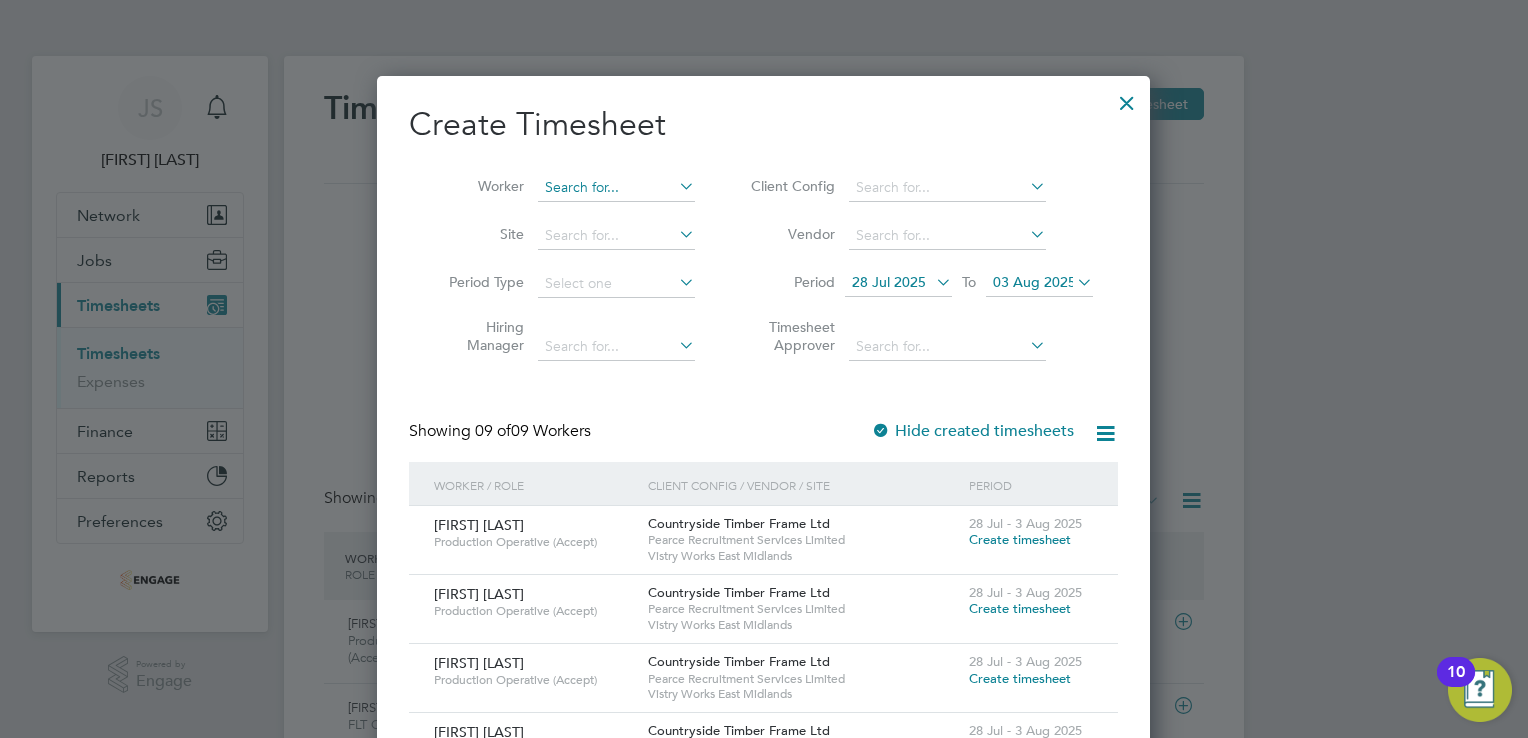 click at bounding box center [616, 188] 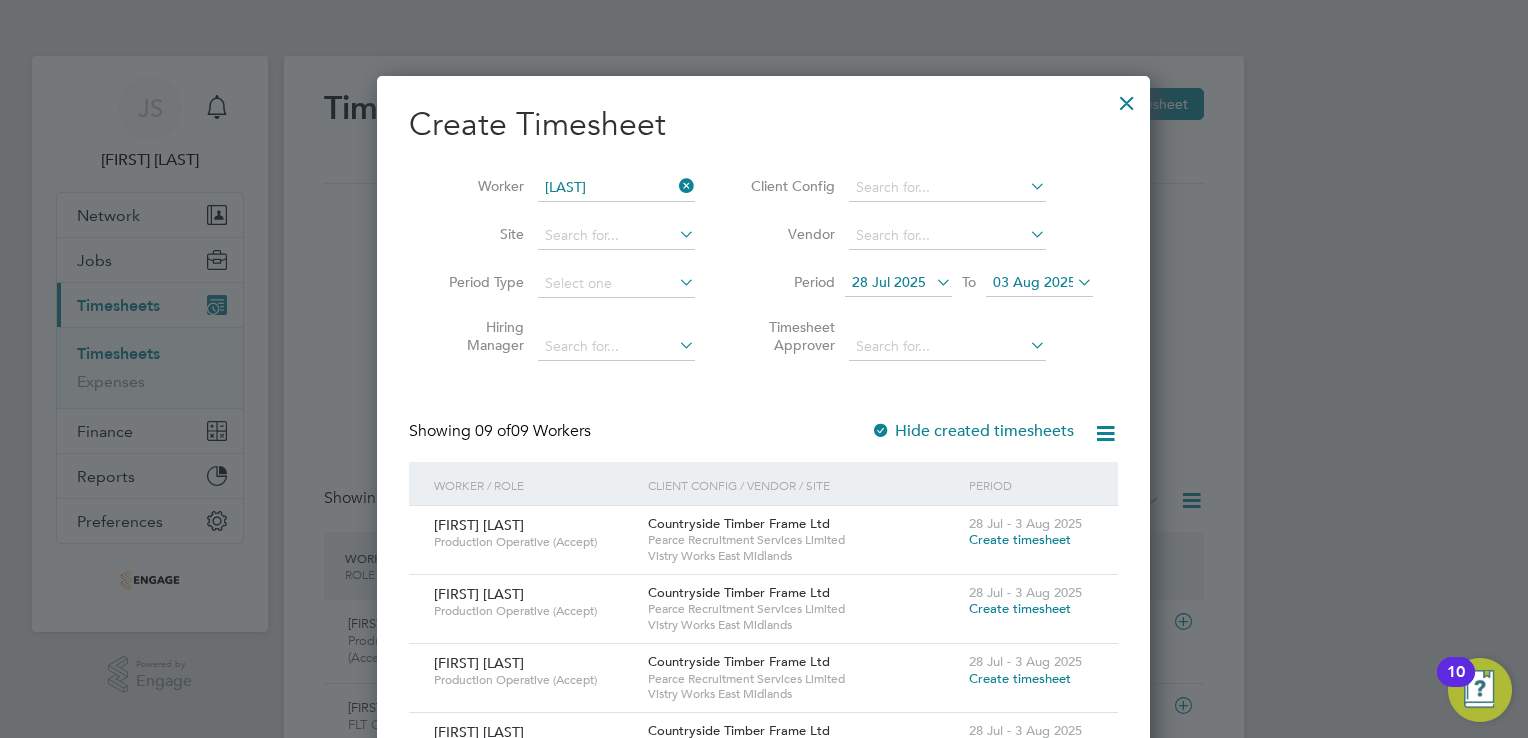 click on "Michal  Kutrz eba" 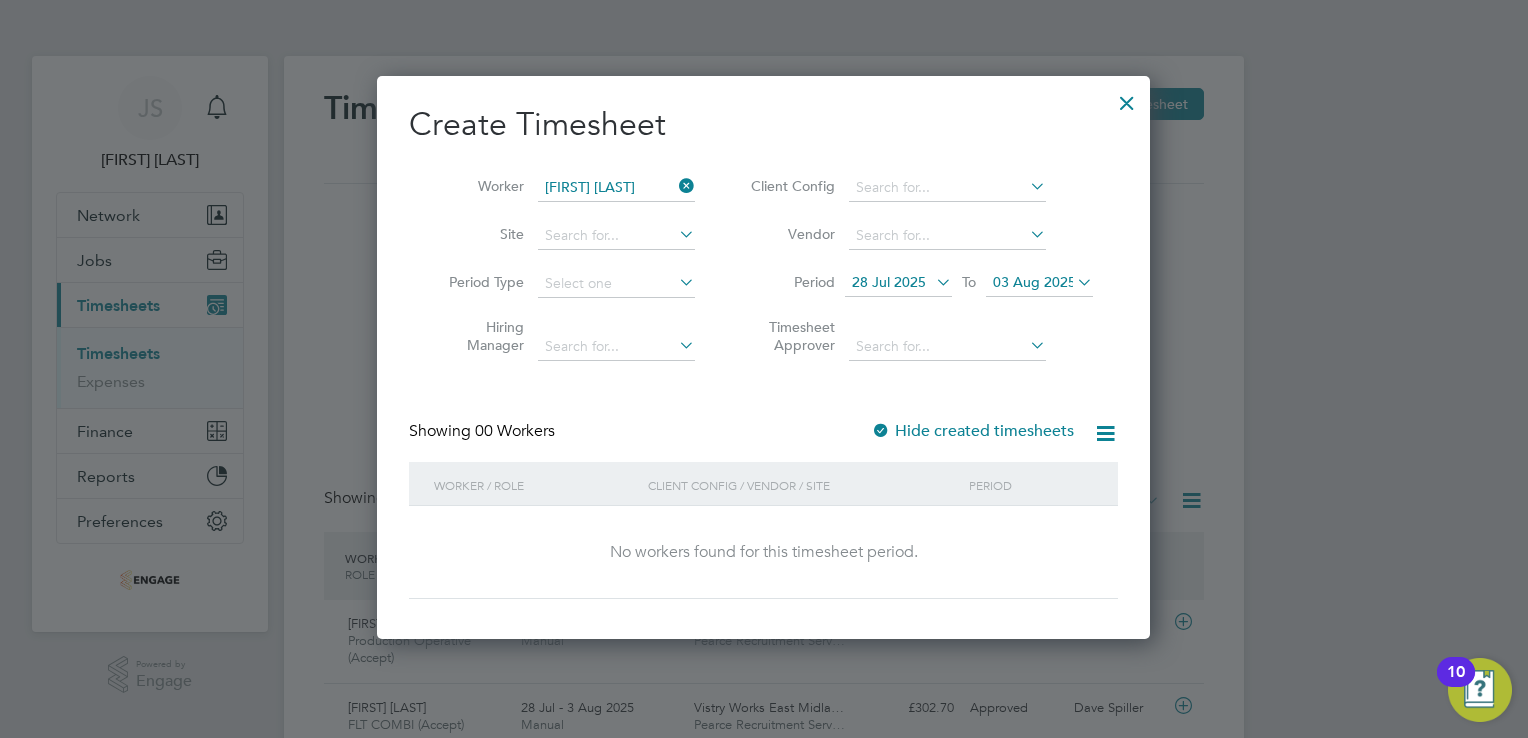 click on "Hide created timesheets" at bounding box center [972, 431] 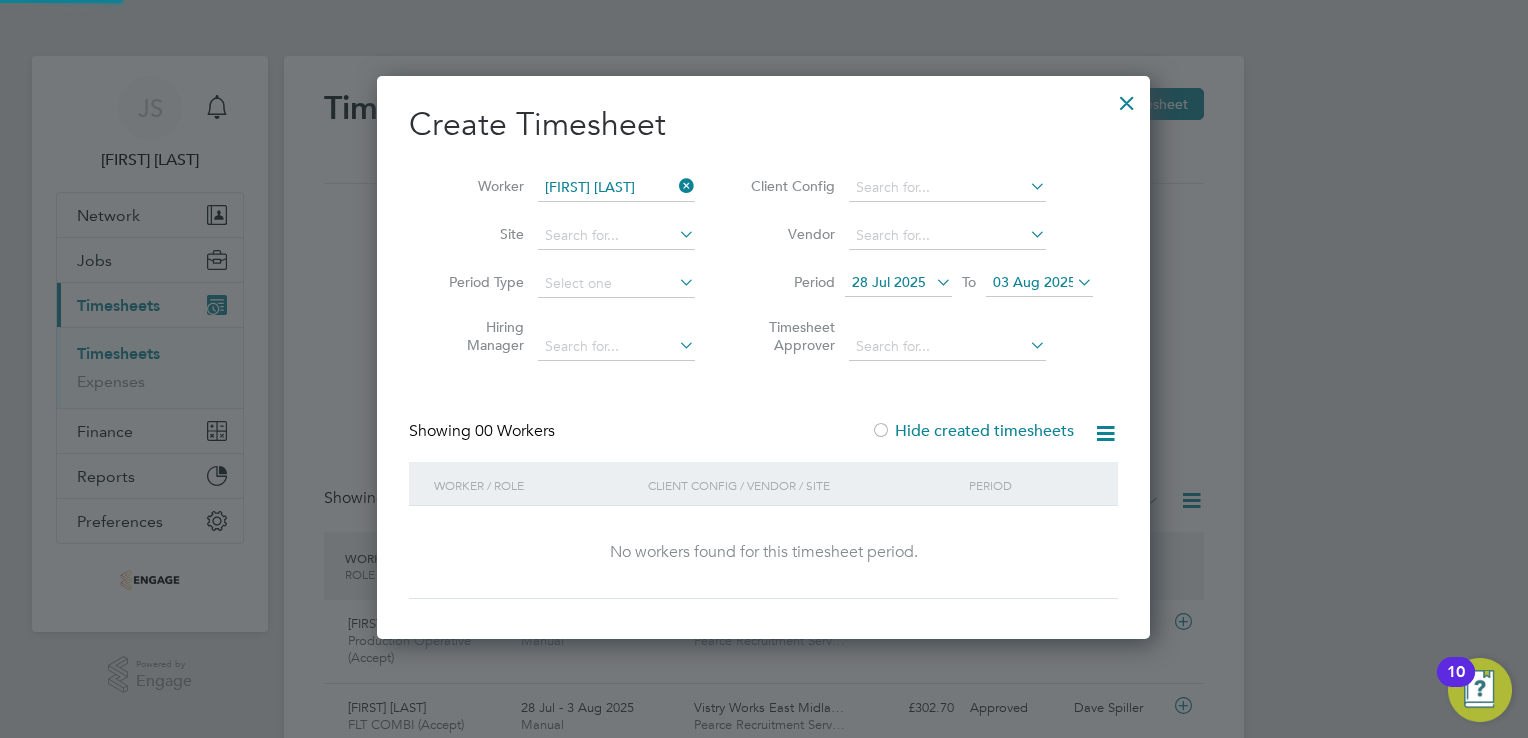 click on "Hide created timesheets" at bounding box center (972, 431) 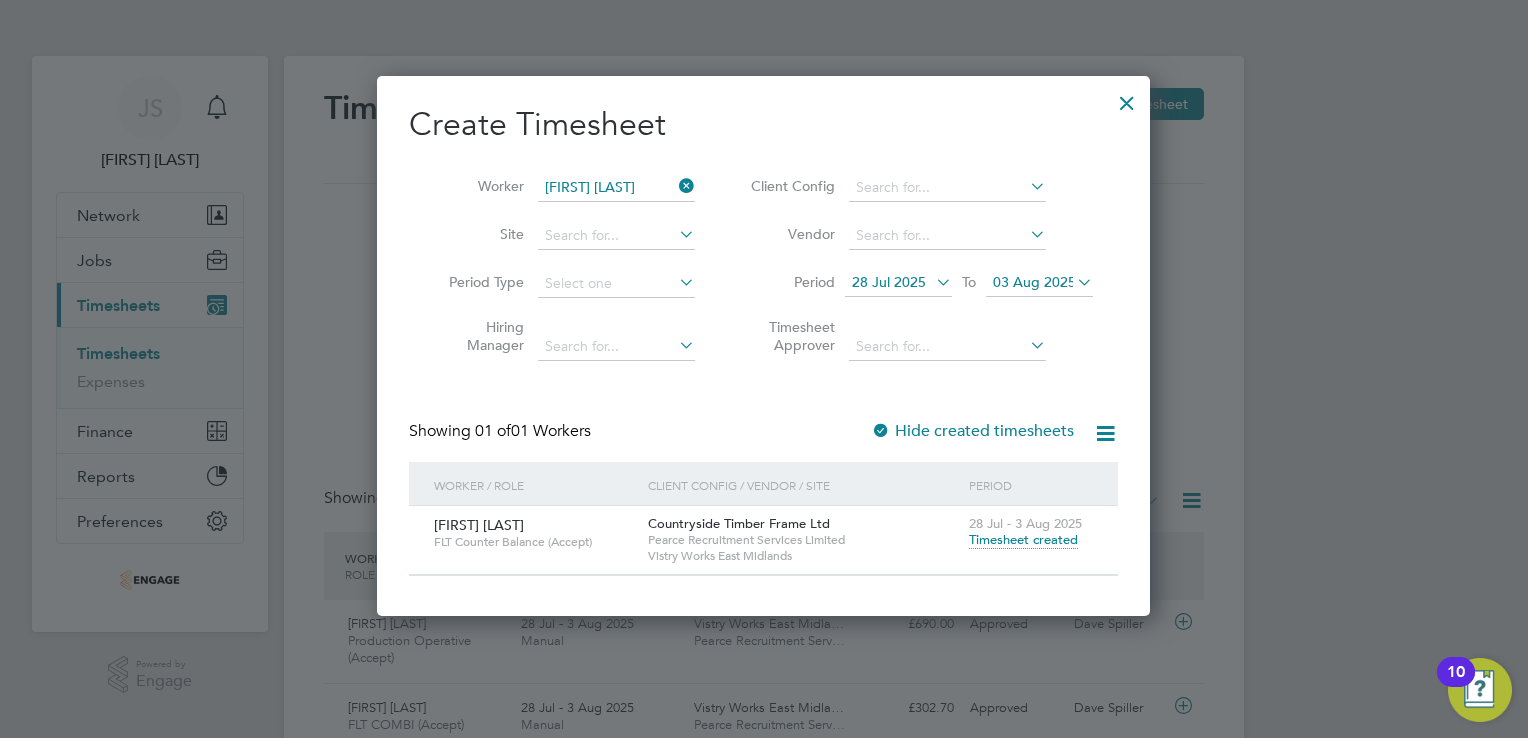 click on "Timesheet created" at bounding box center (1023, 540) 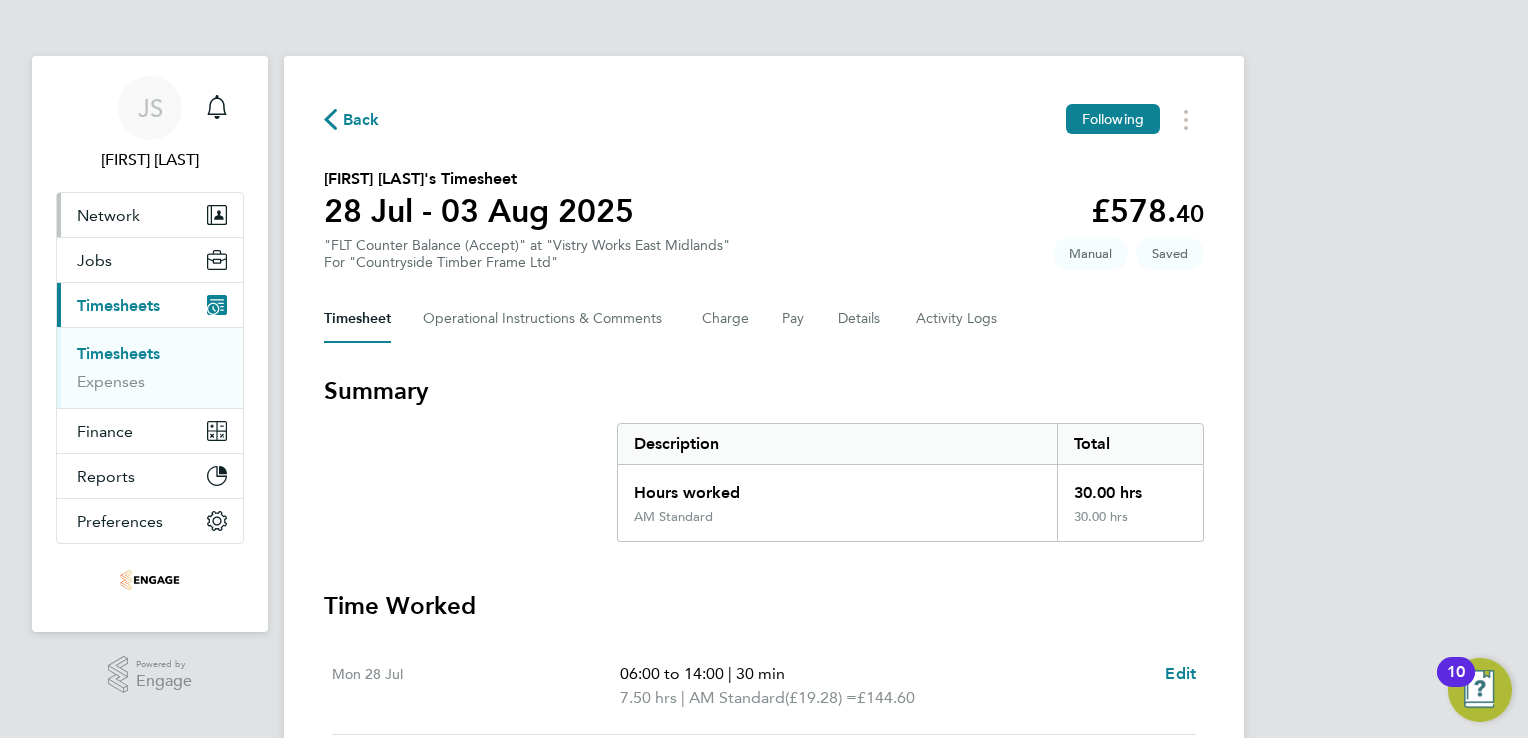 click on "Network" at bounding box center [108, 215] 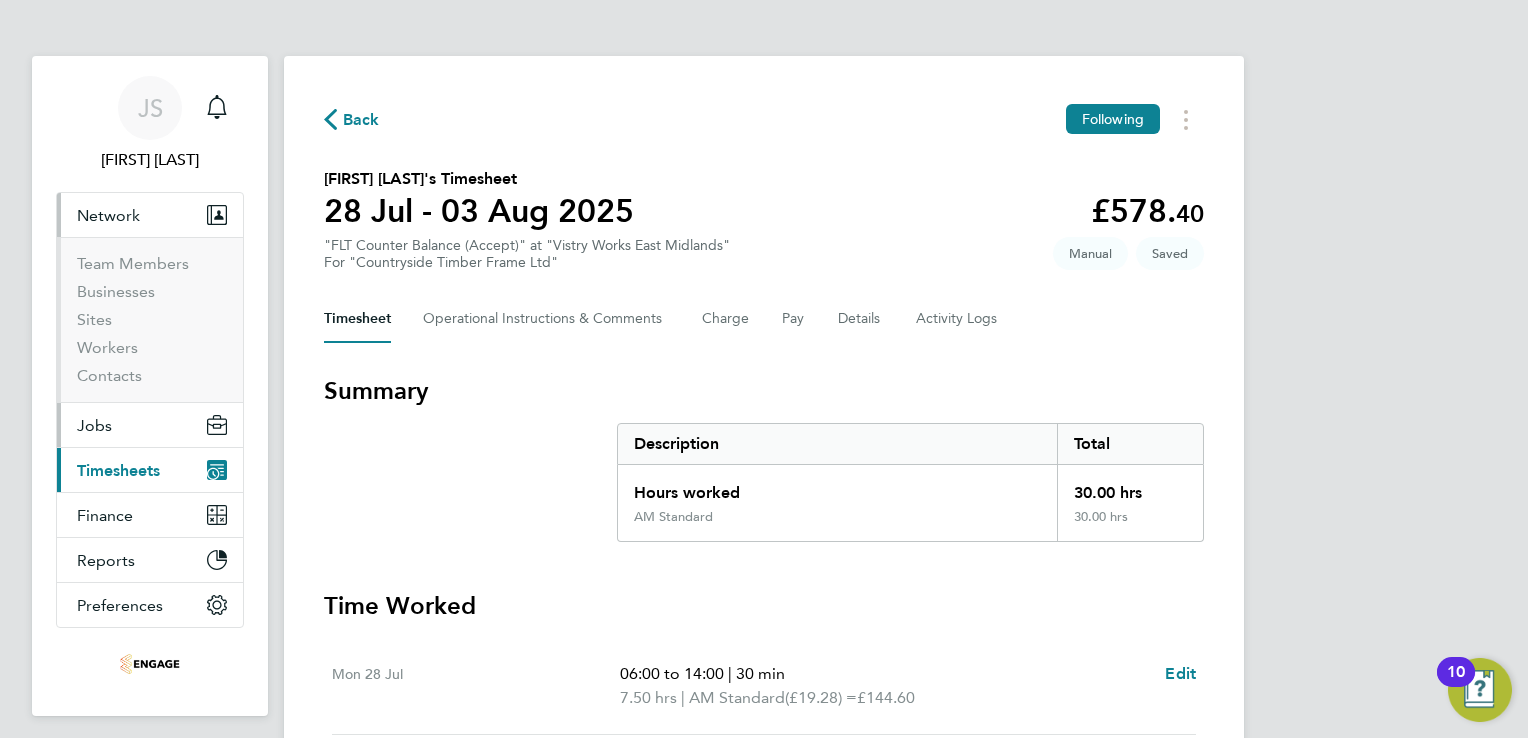 click on "Jobs" at bounding box center (150, 425) 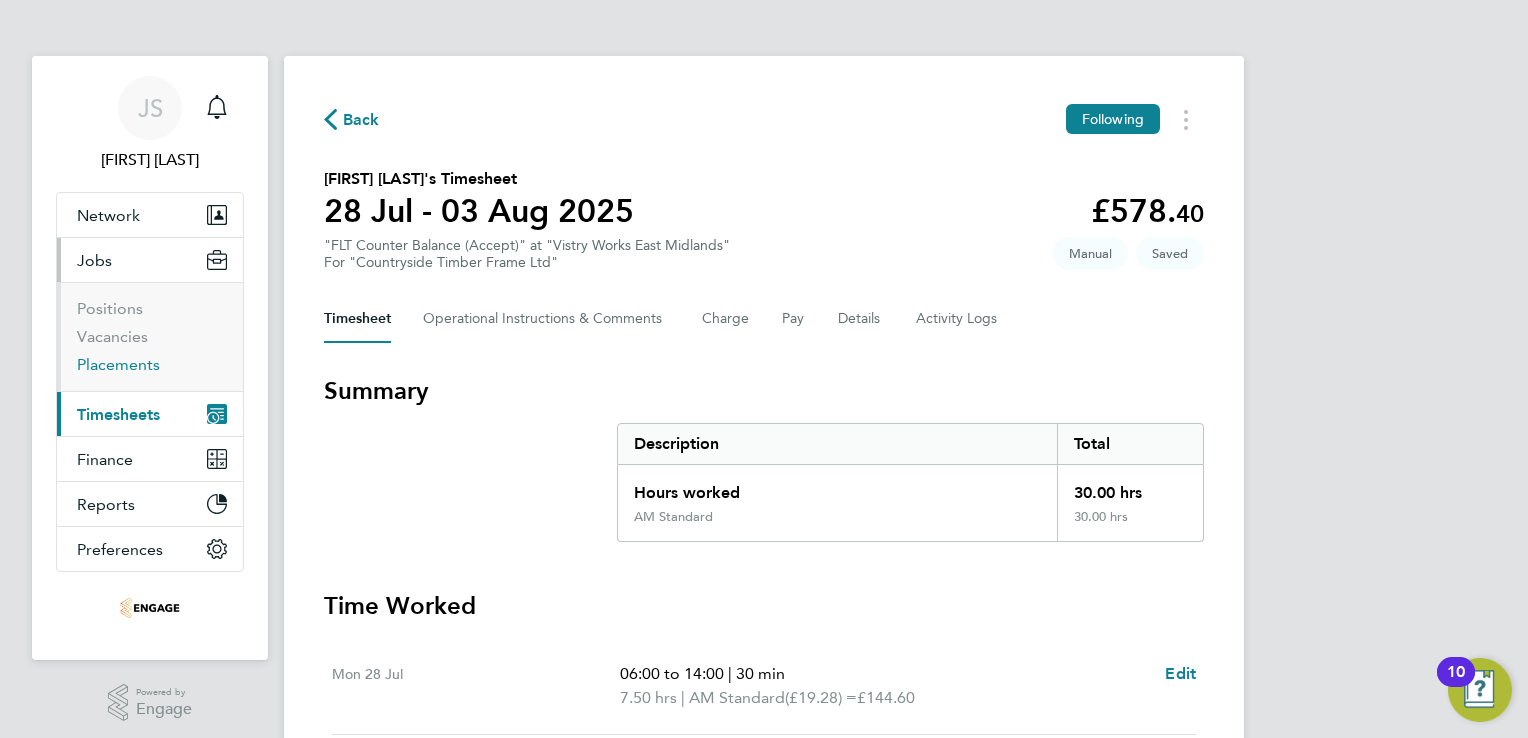 click on "Placements" at bounding box center (118, 364) 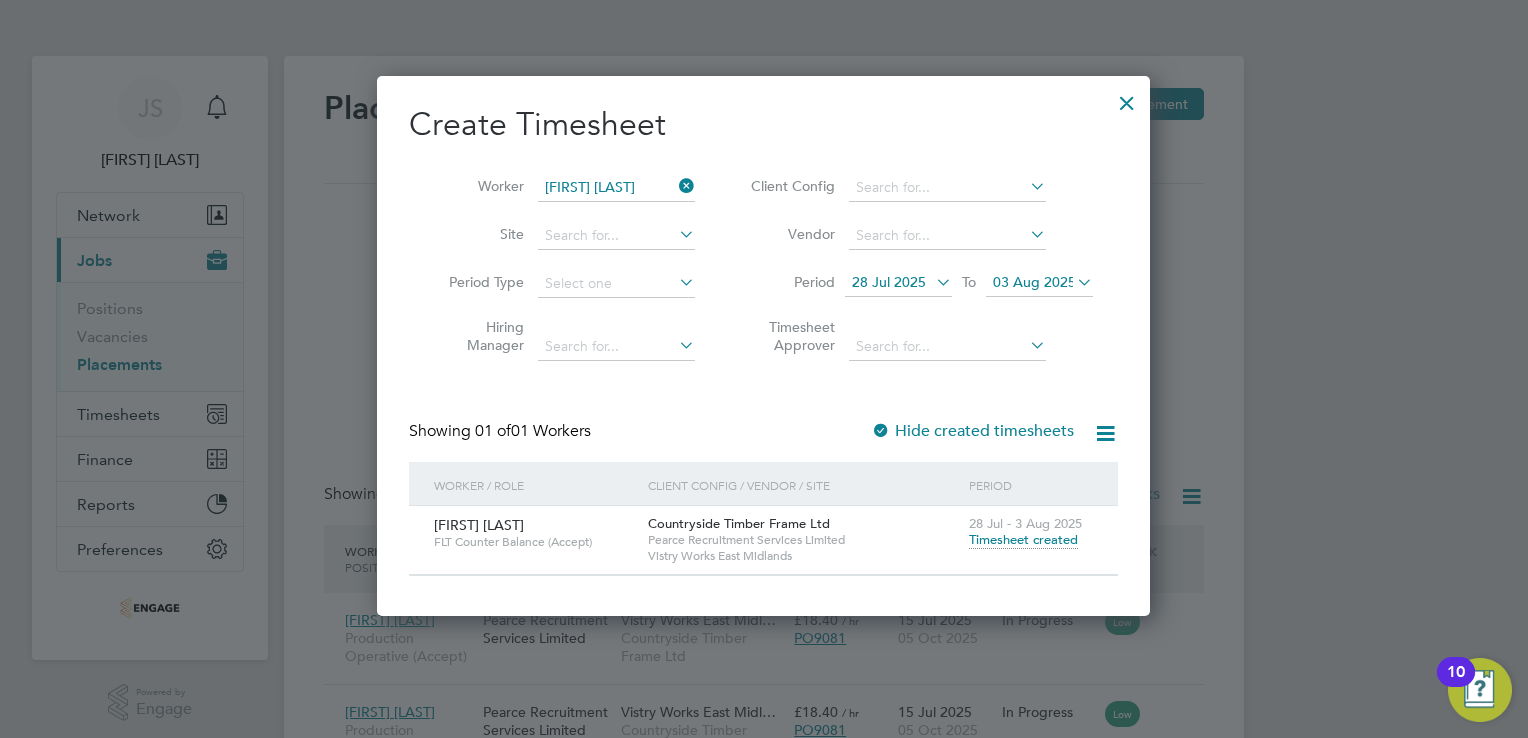 click at bounding box center [1127, 98] 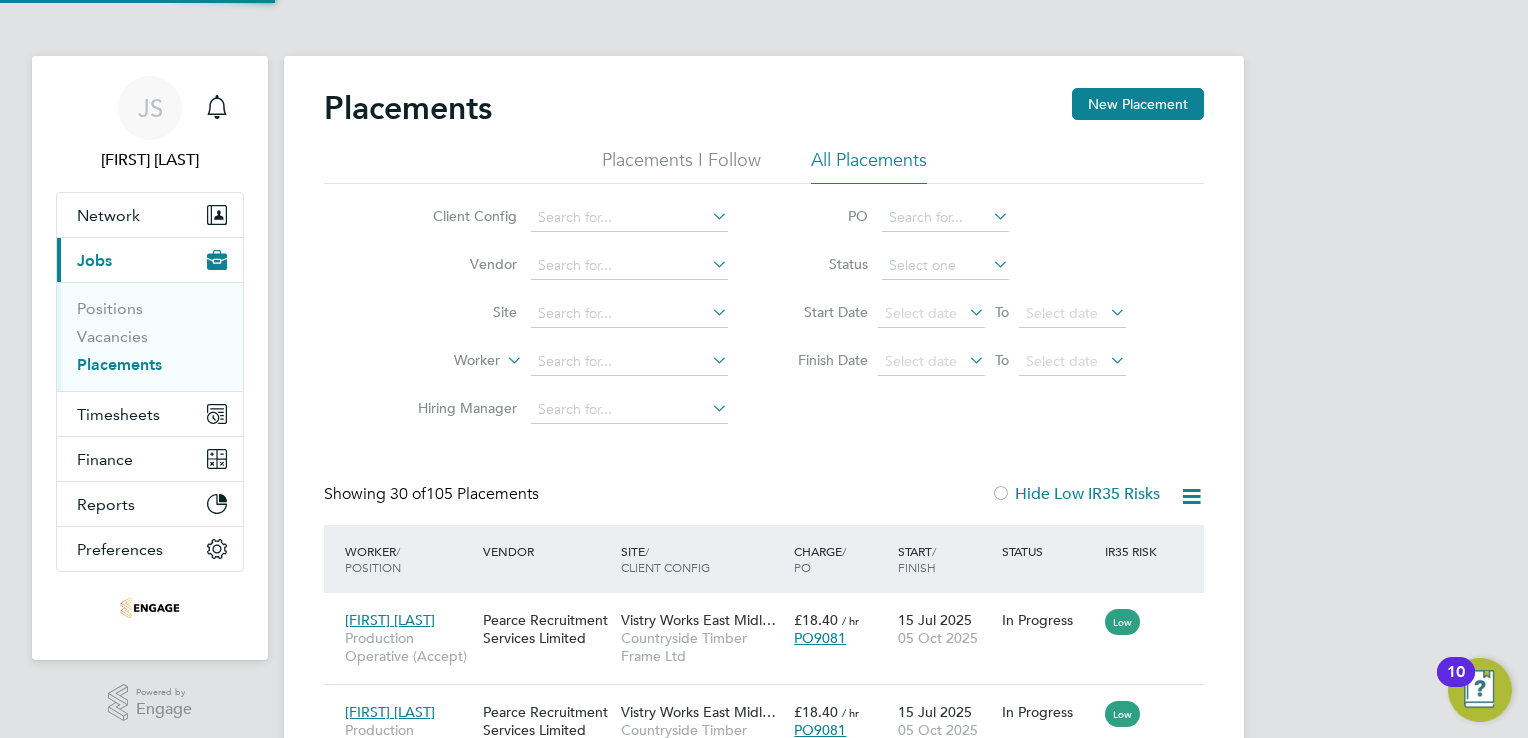 click on "Placements" at bounding box center [119, 364] 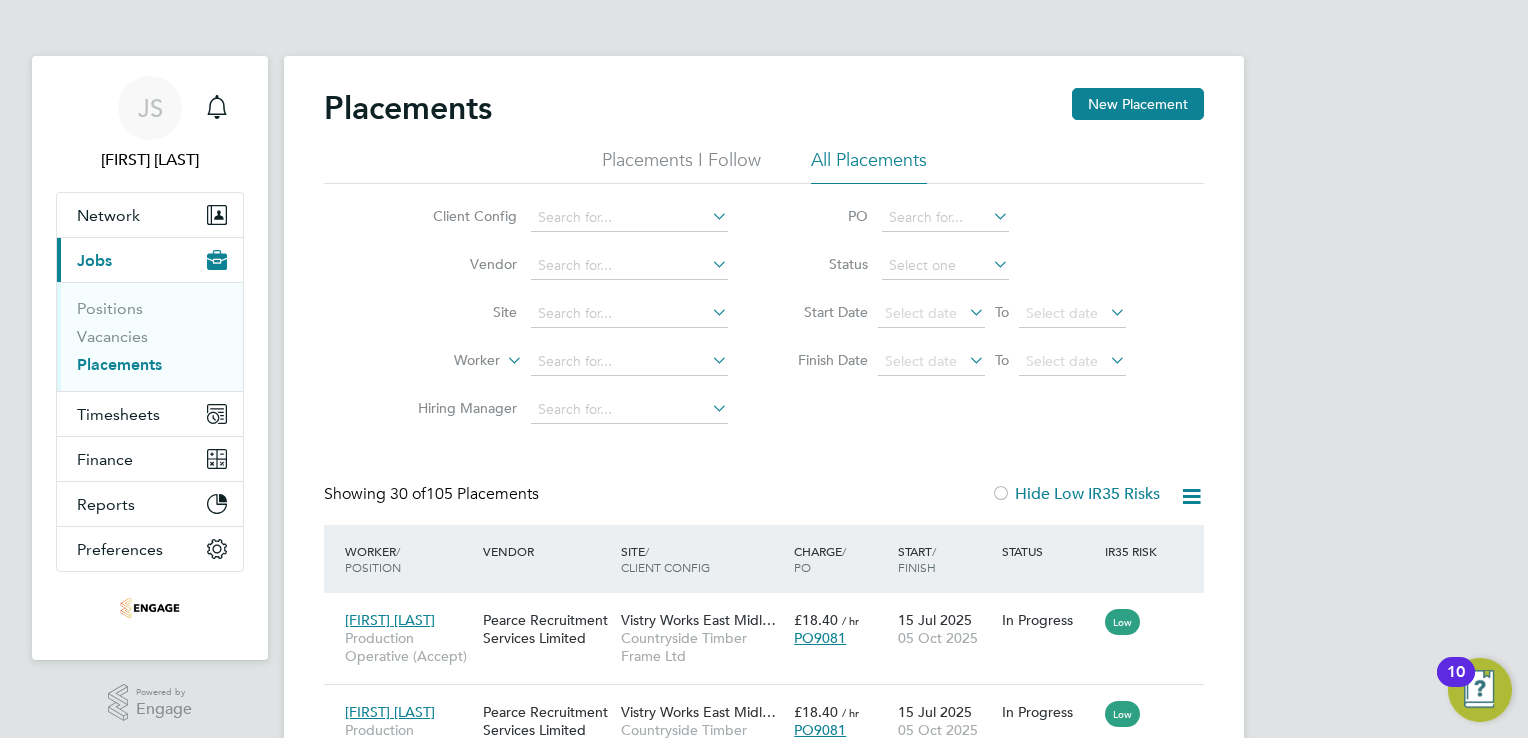 click on "Placements" at bounding box center [119, 364] 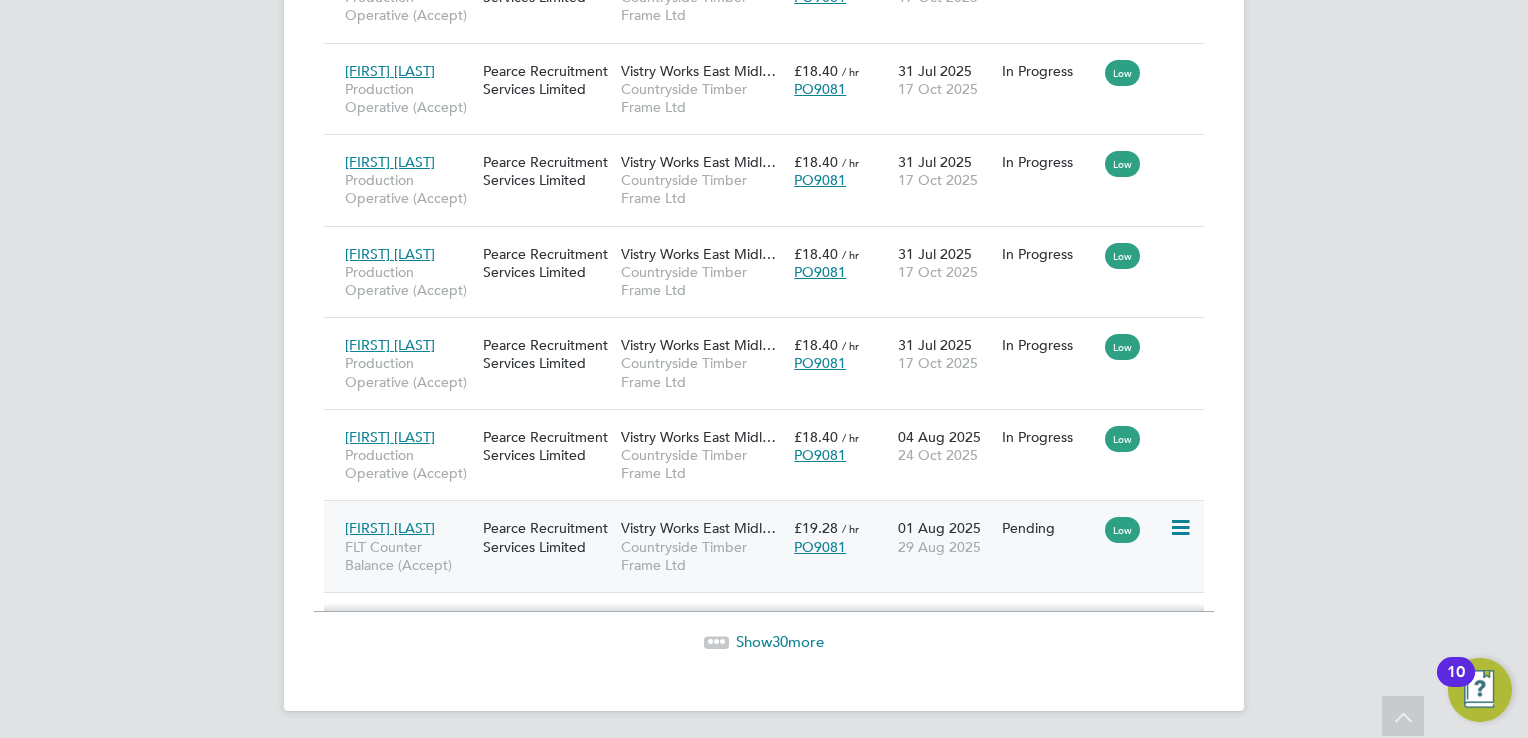 click 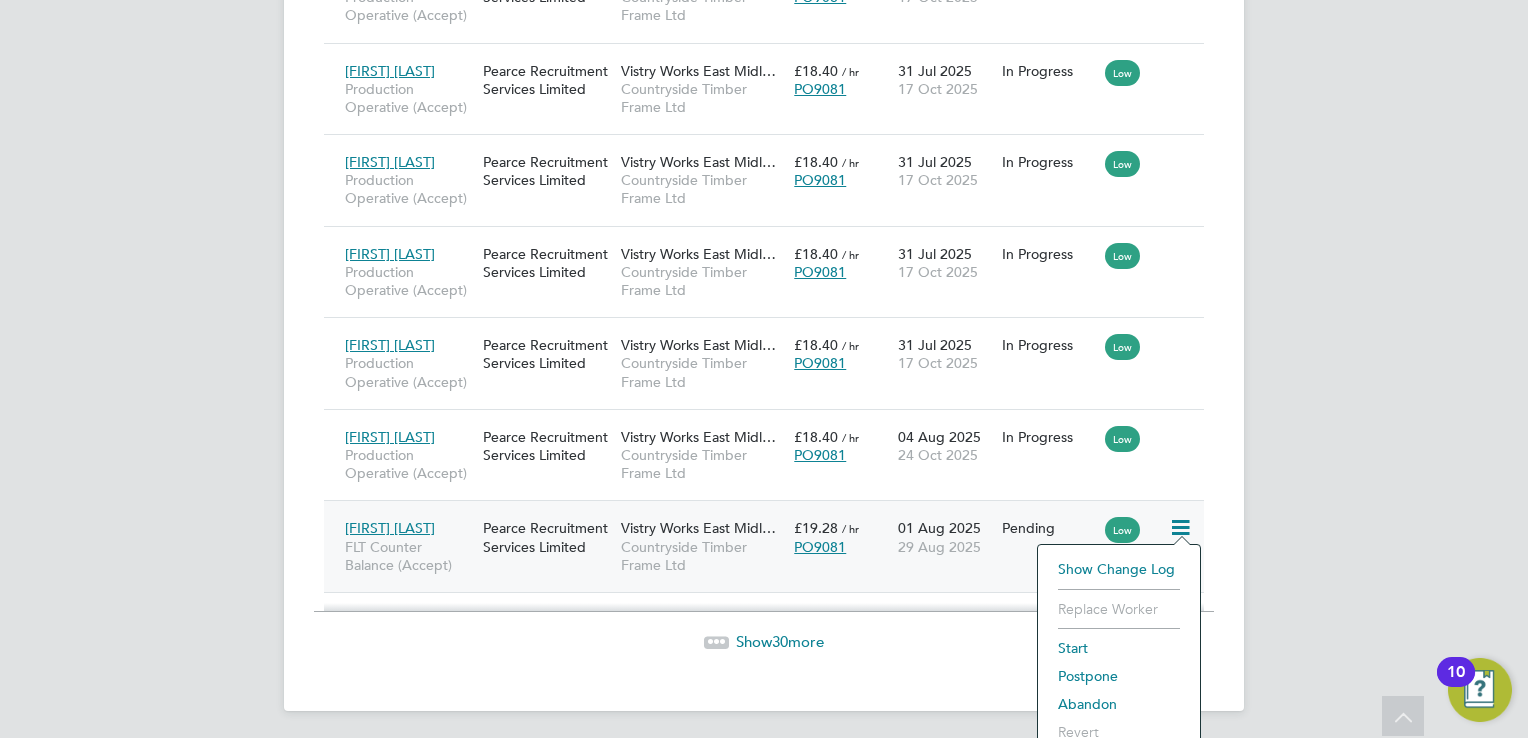 click on "Start" 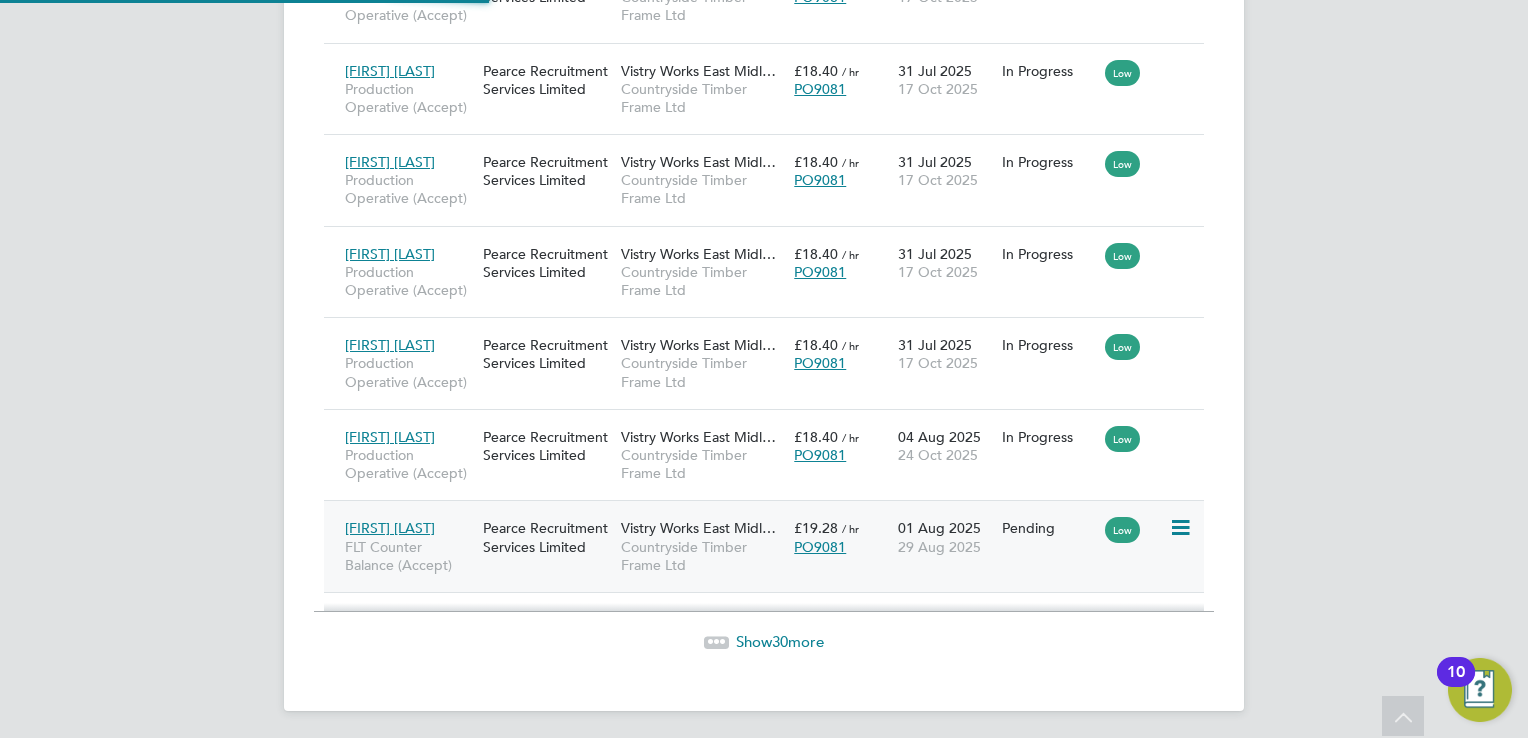 type on "Dave Spiller" 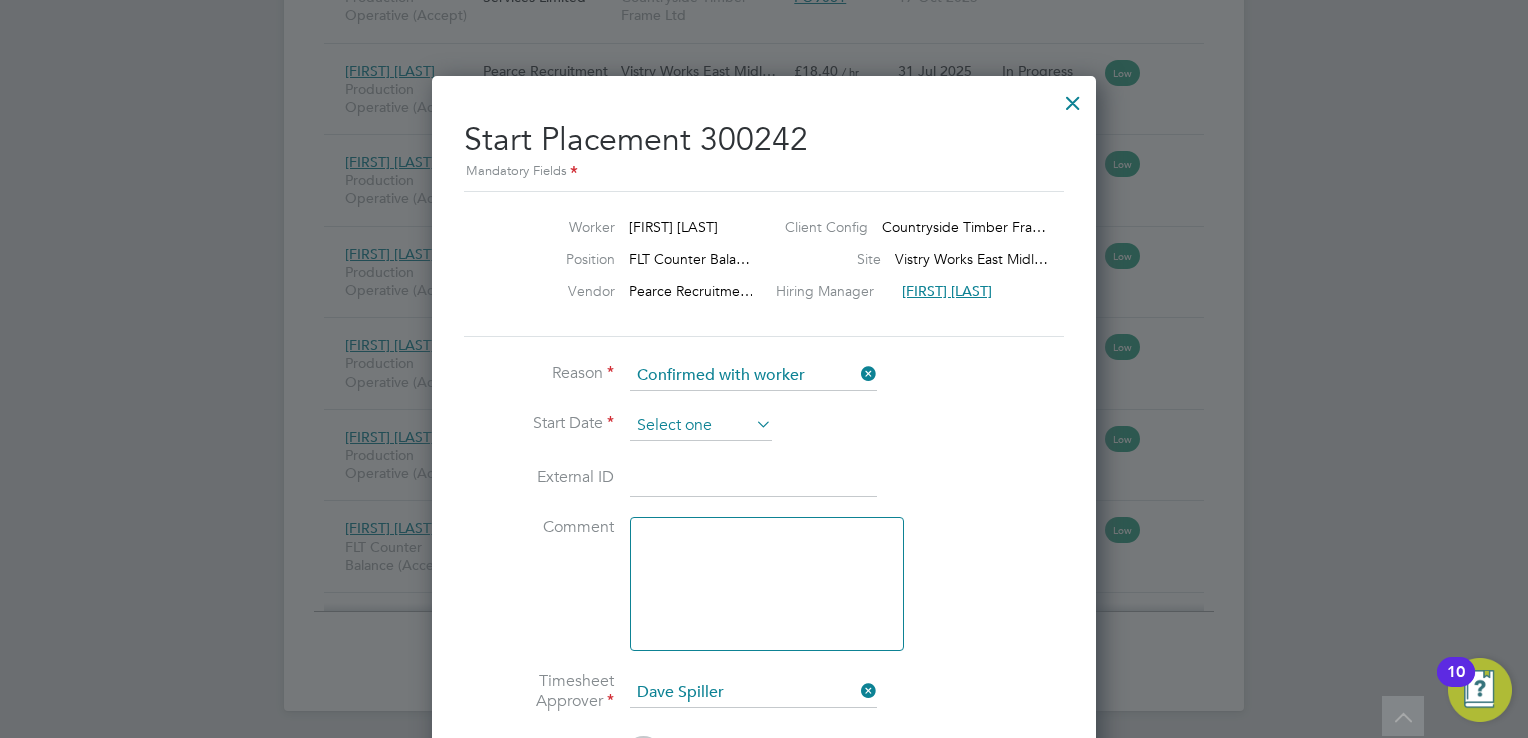 click 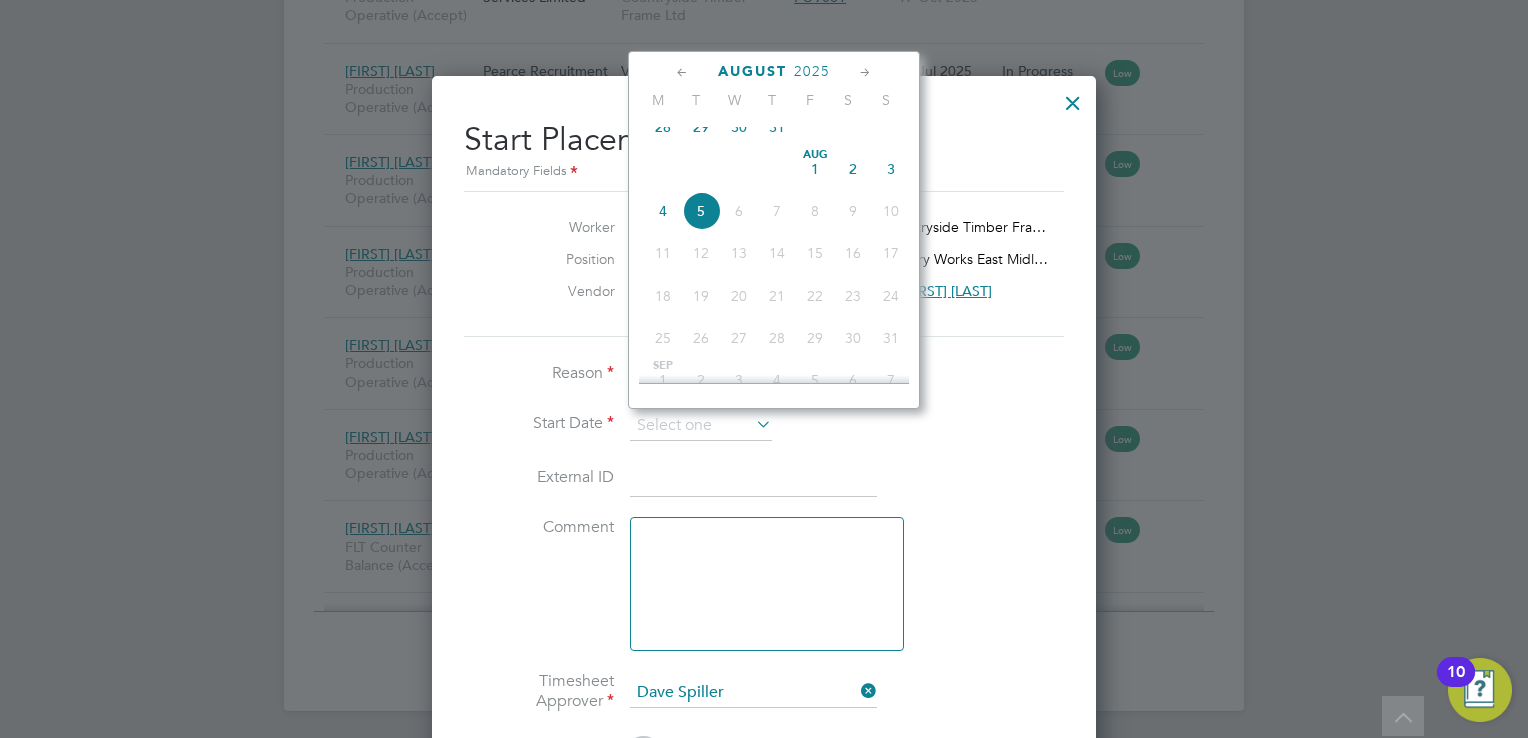 drag, startPoint x: 816, startPoint y: 180, endPoint x: 800, endPoint y: 218, distance: 41.231056 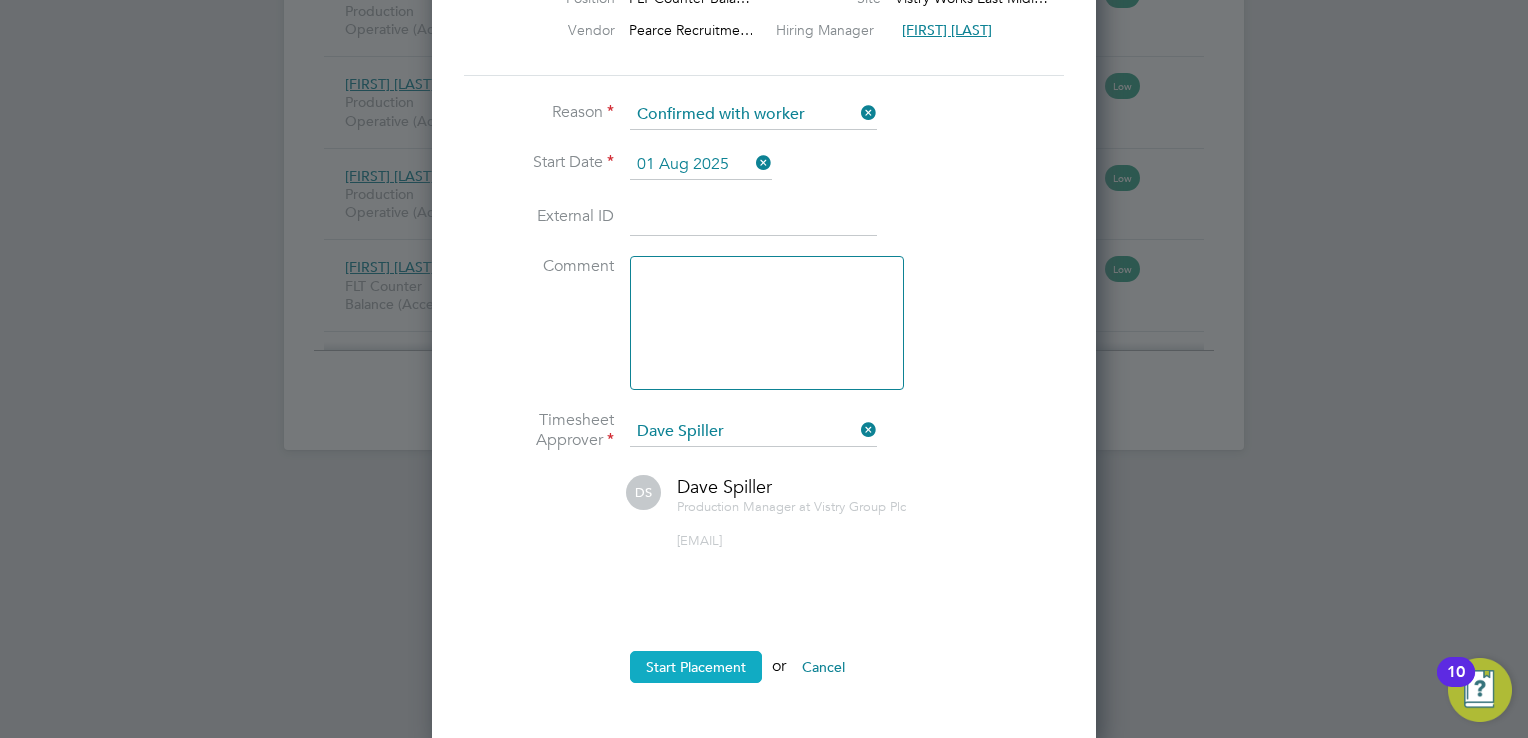 click on "Start Placement" 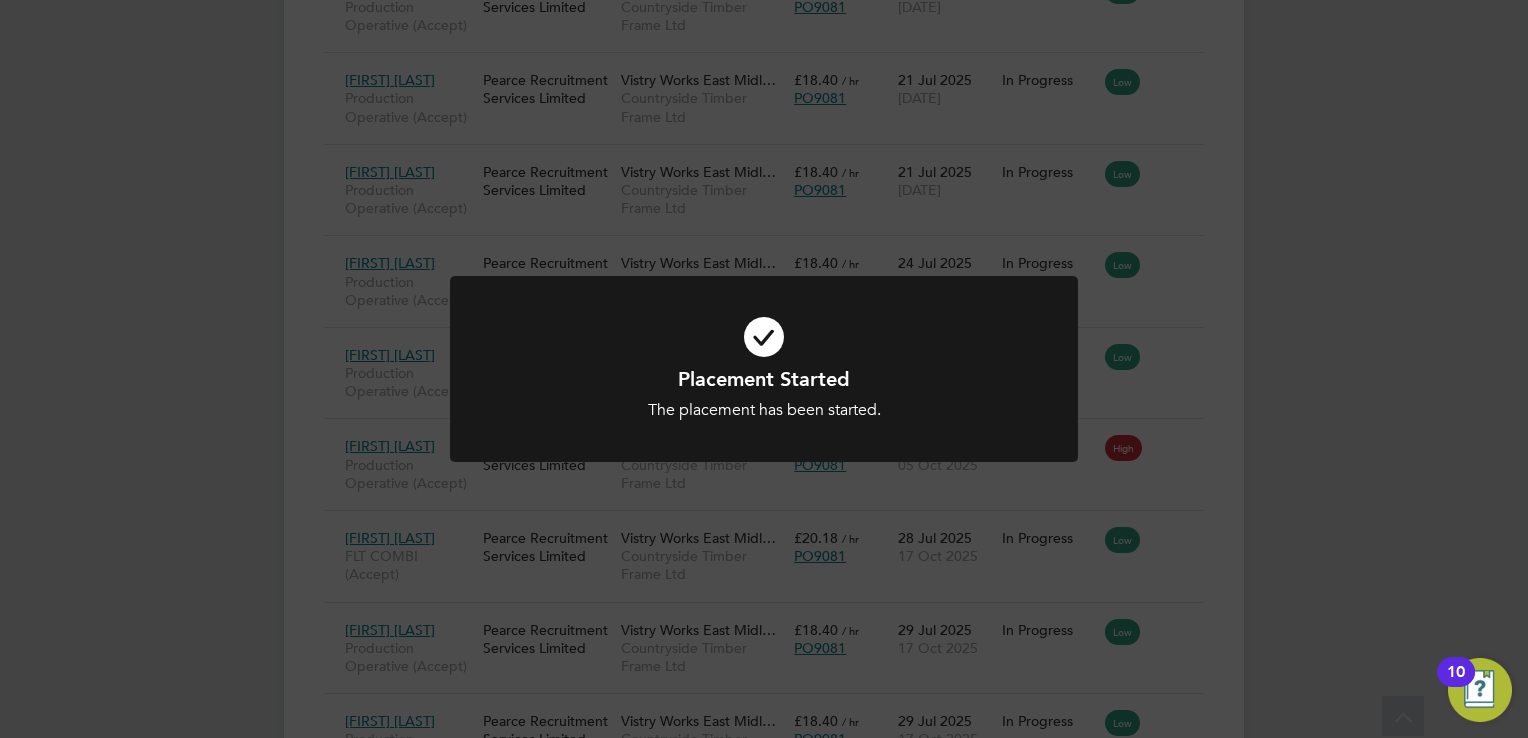 click on "Placement Started The placement has been started. Cancel Okay" 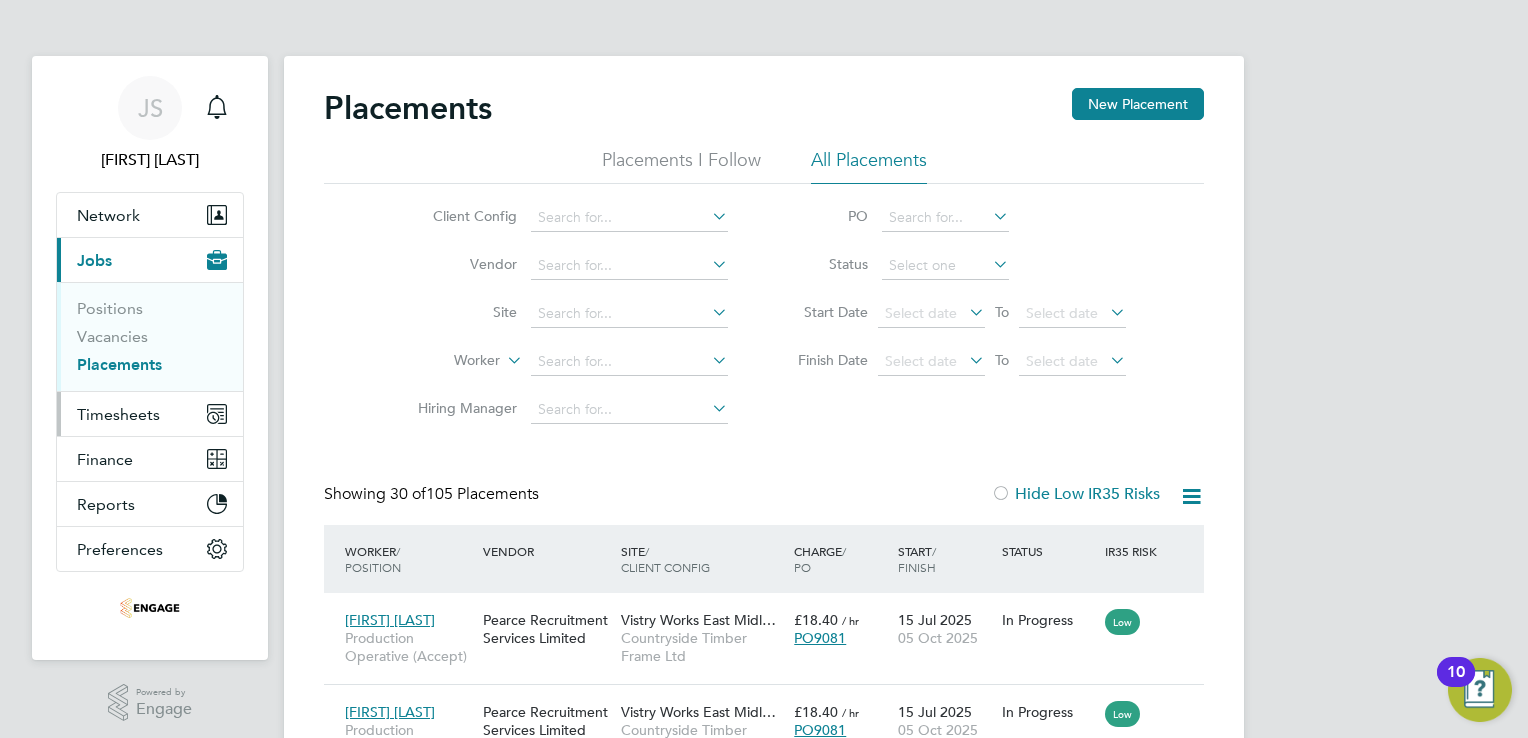 click on "Timesheets" at bounding box center [118, 414] 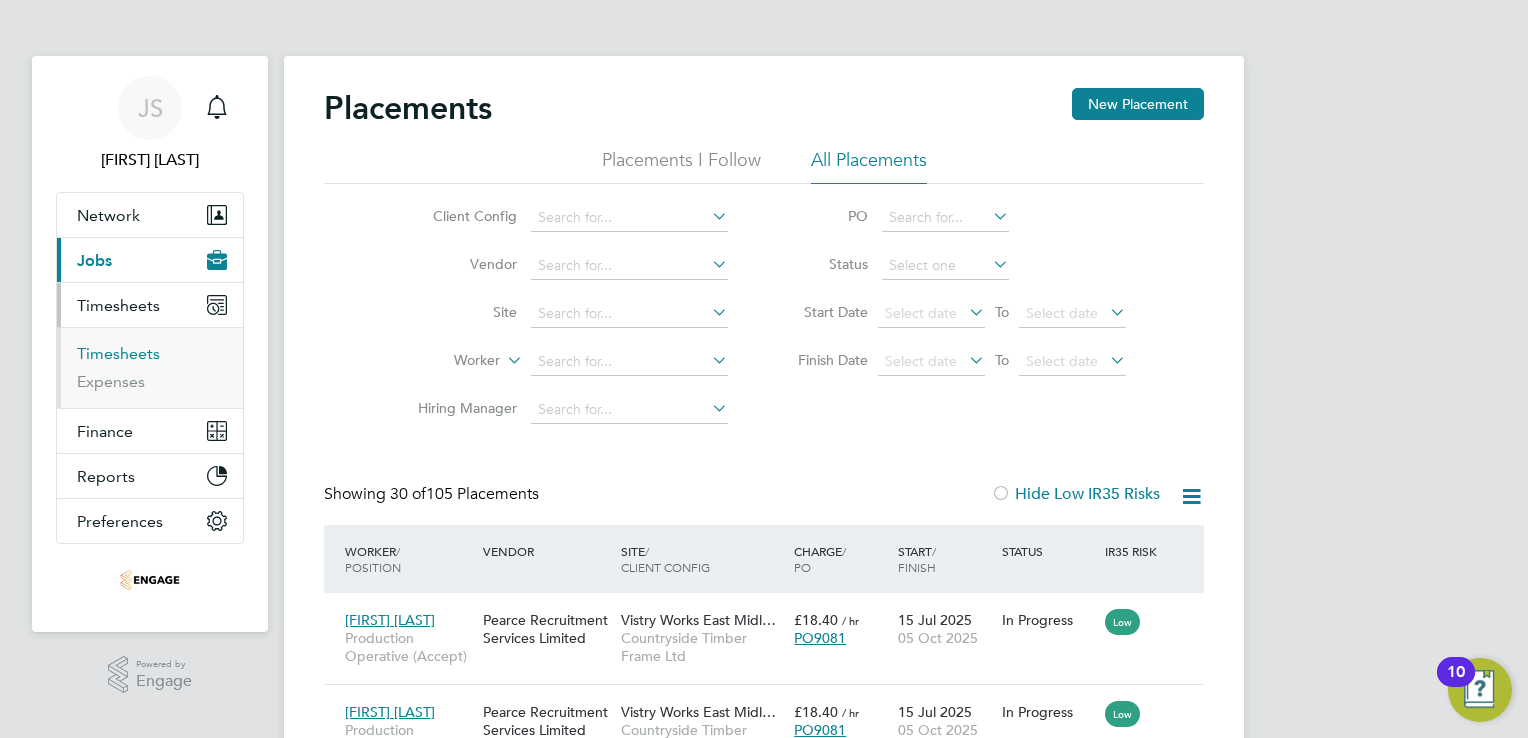 click on "Timesheets" at bounding box center [118, 353] 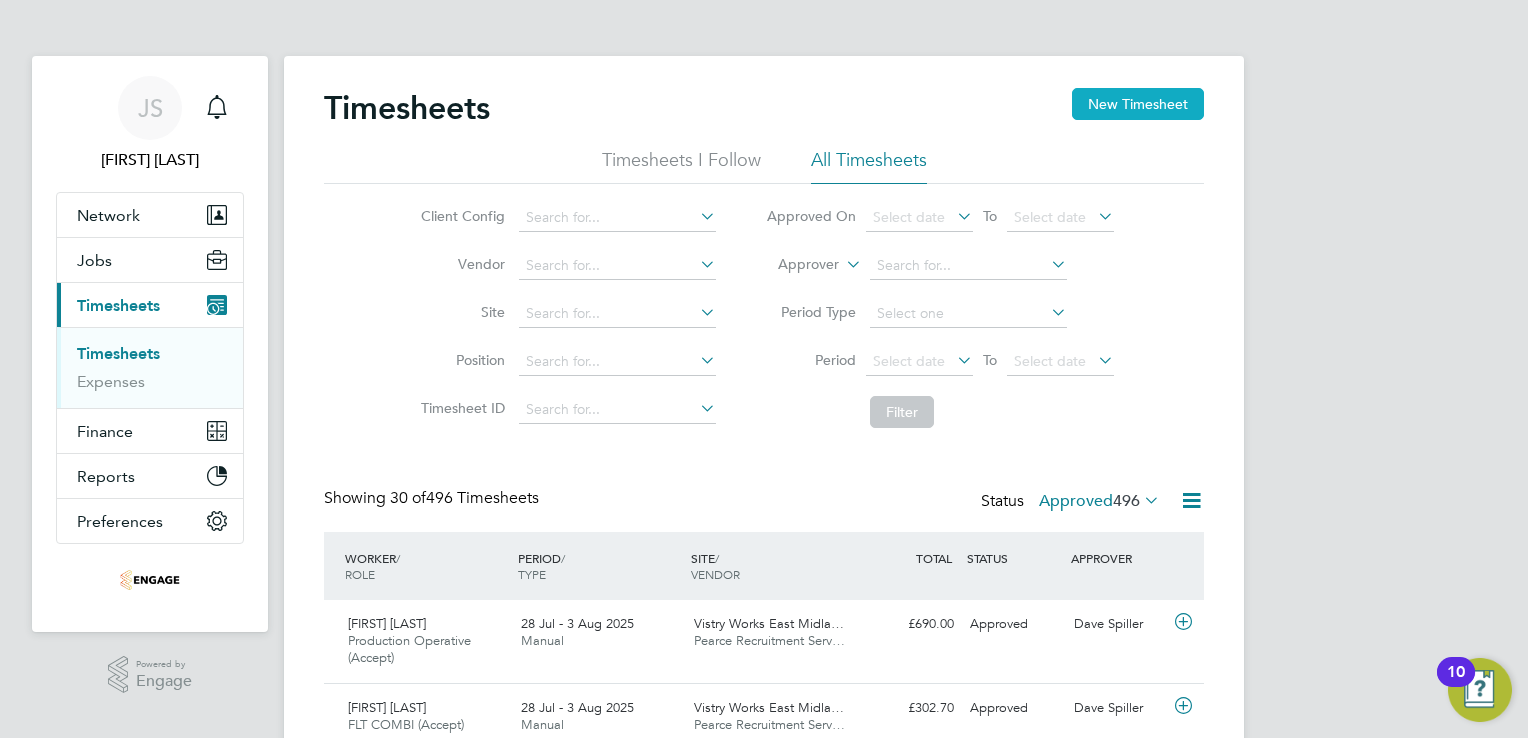 click on "New Timesheet" 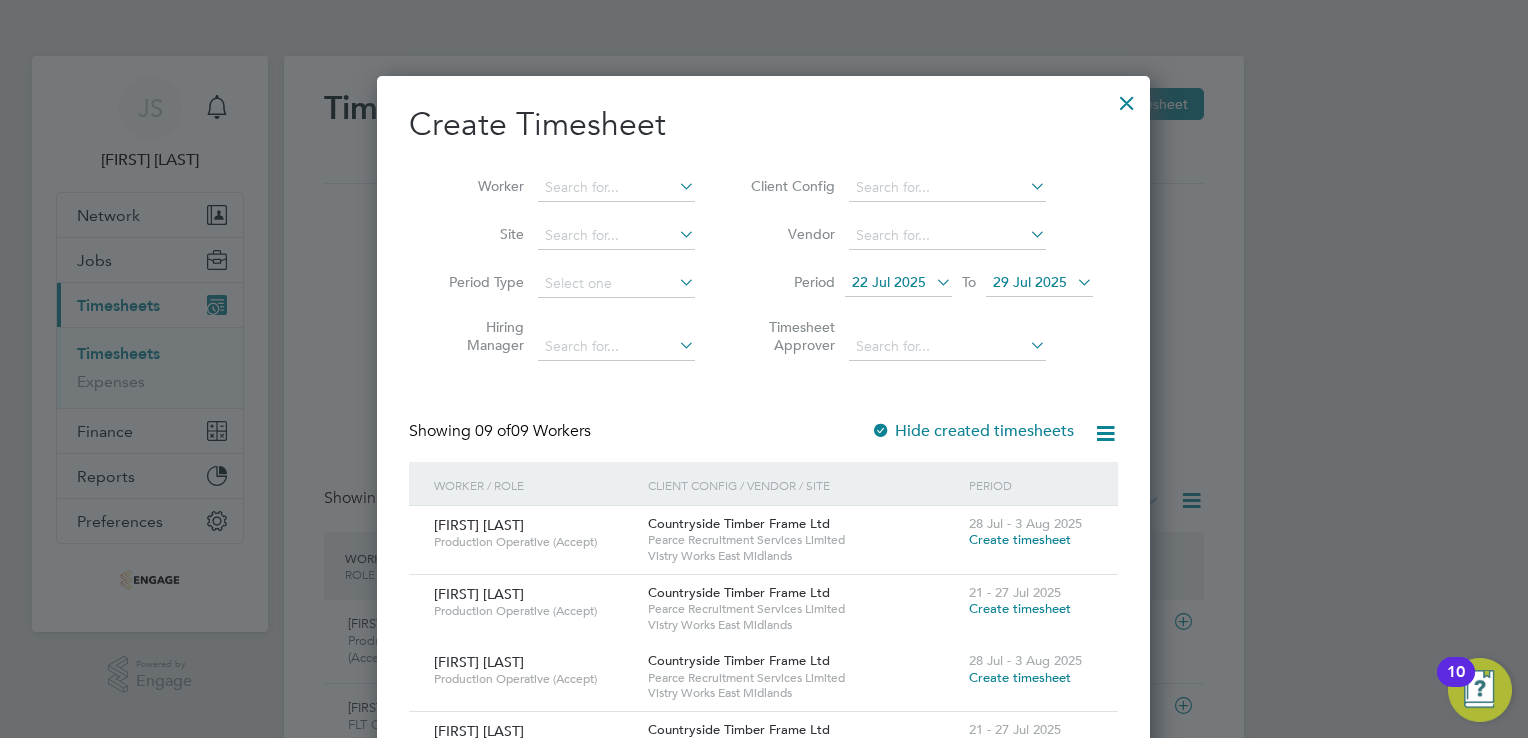 click on "22 Jul 2025" at bounding box center (889, 282) 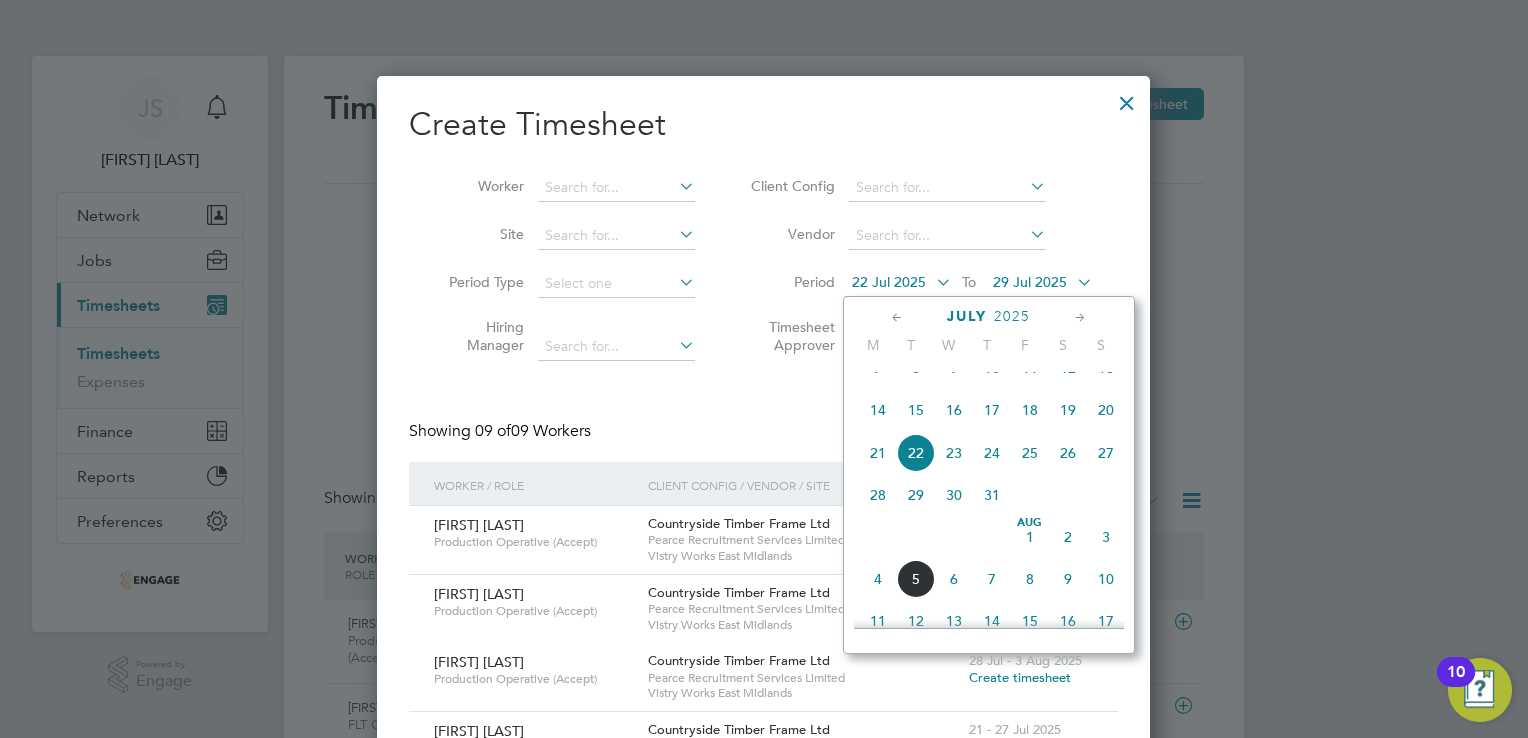 click on "28" 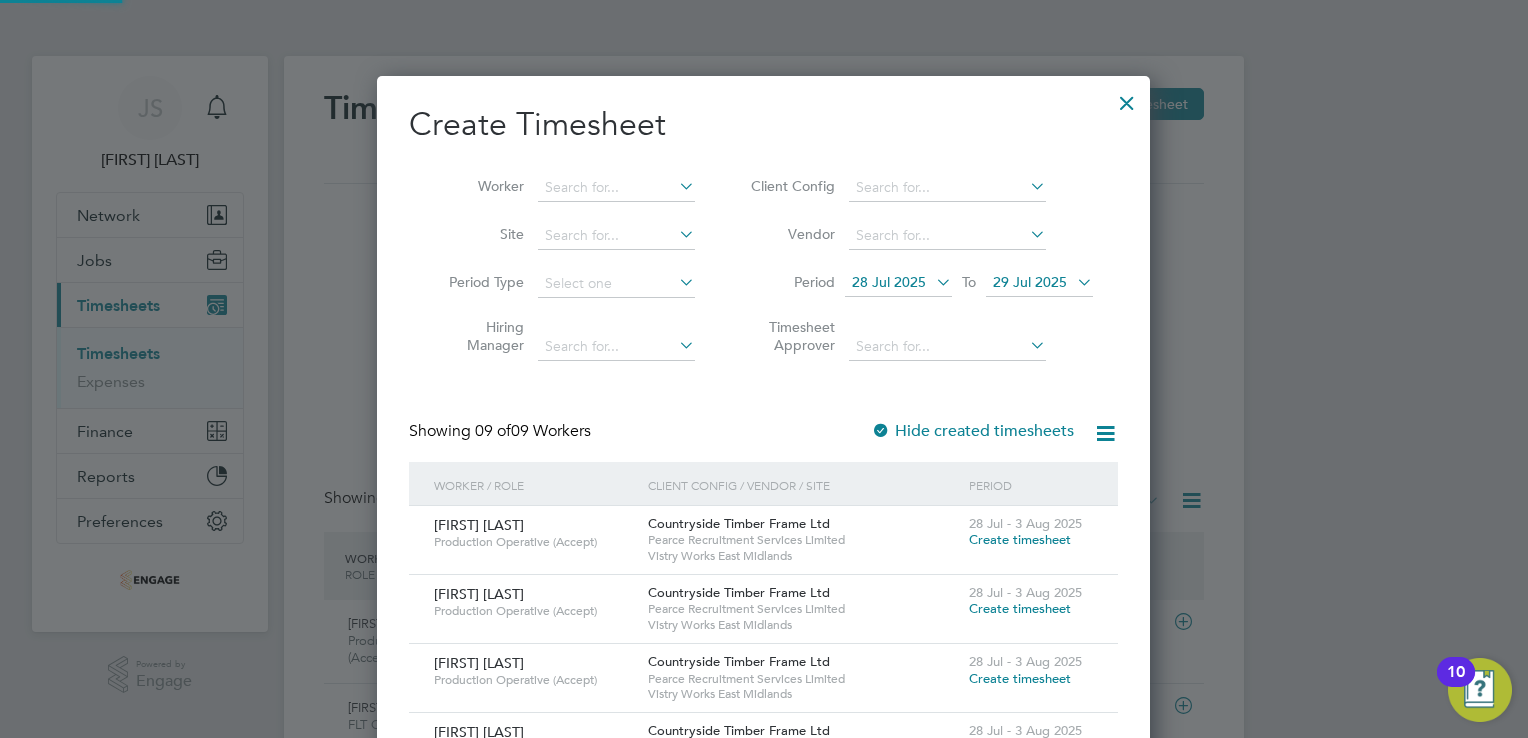 click on "29 Jul 2025" at bounding box center [1030, 282] 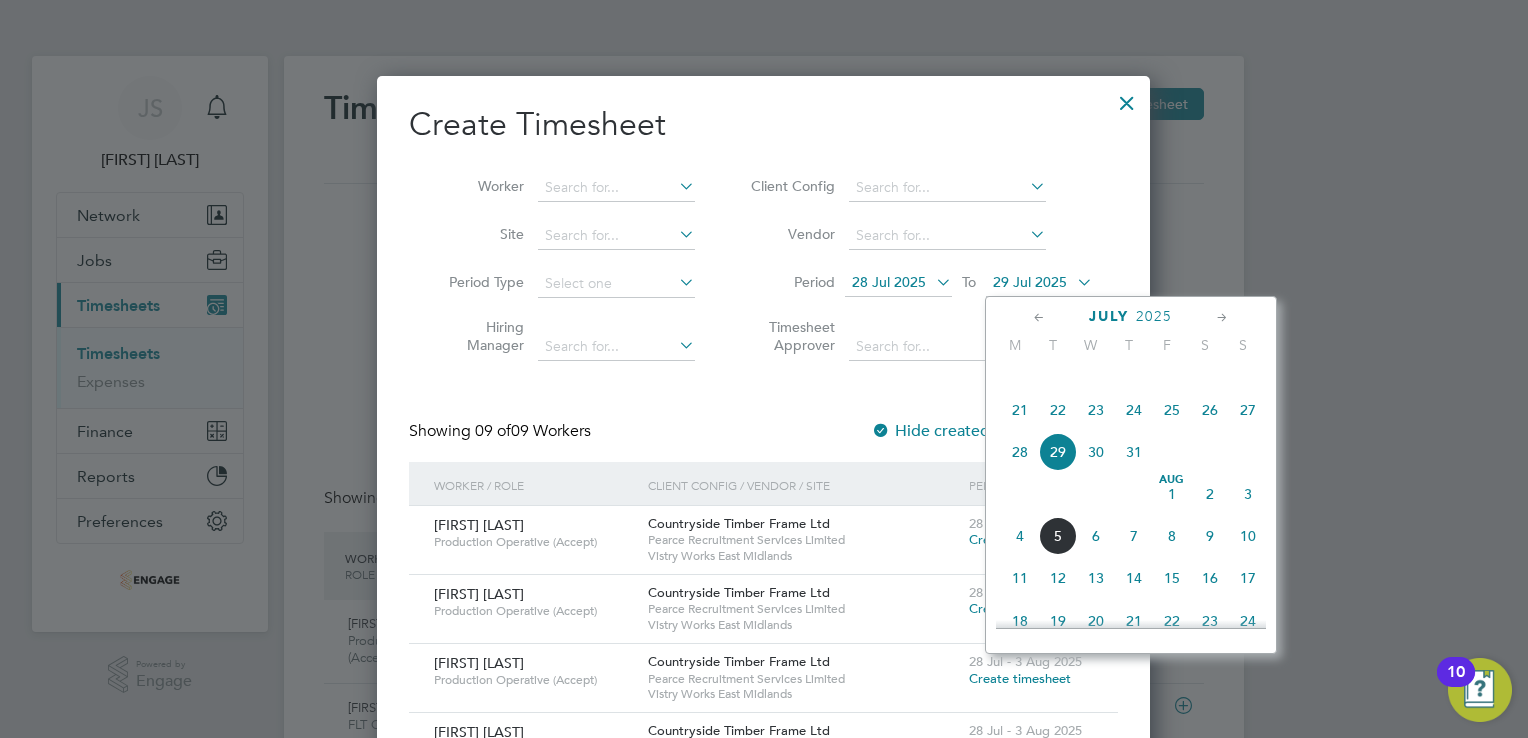 click on "3" 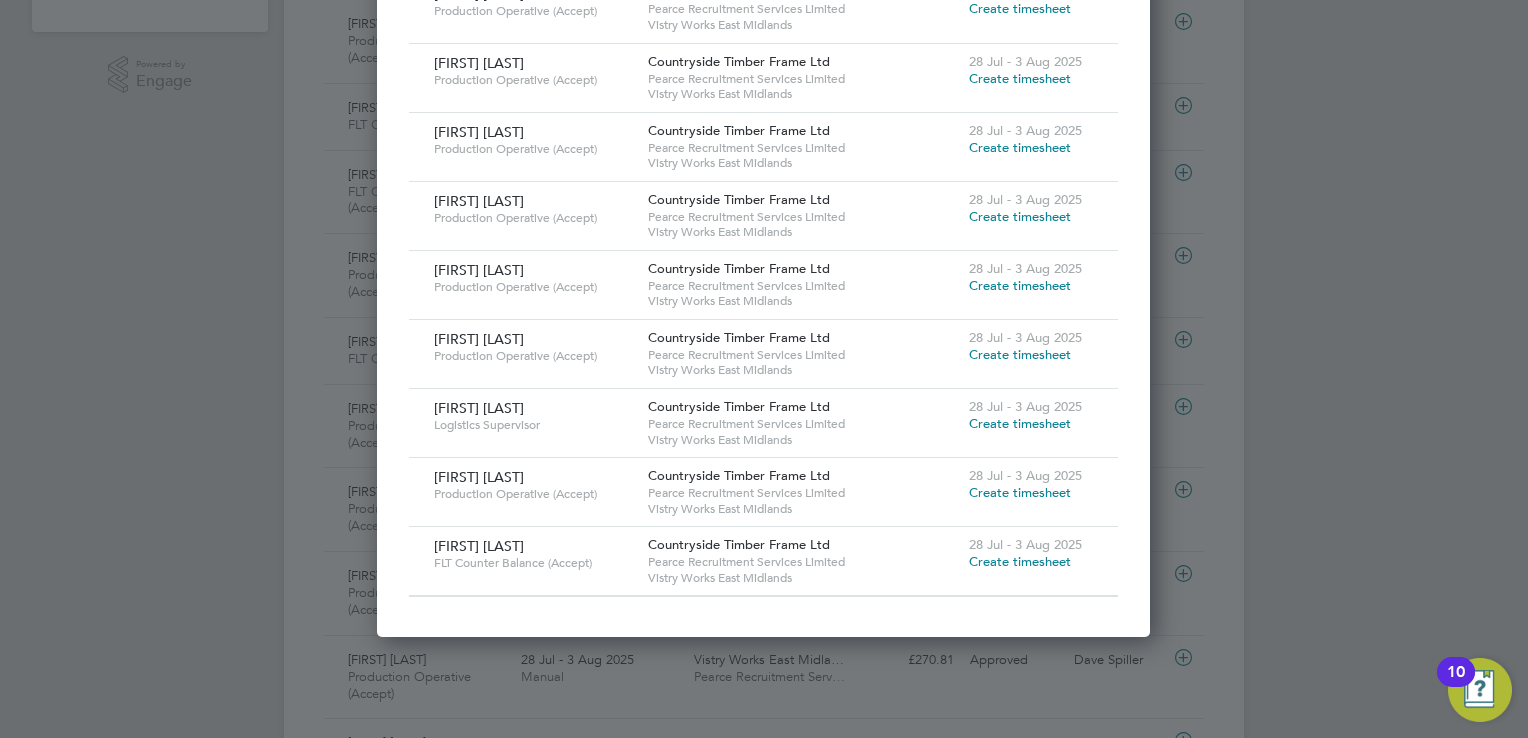 click on "Create timesheet" at bounding box center (1020, 561) 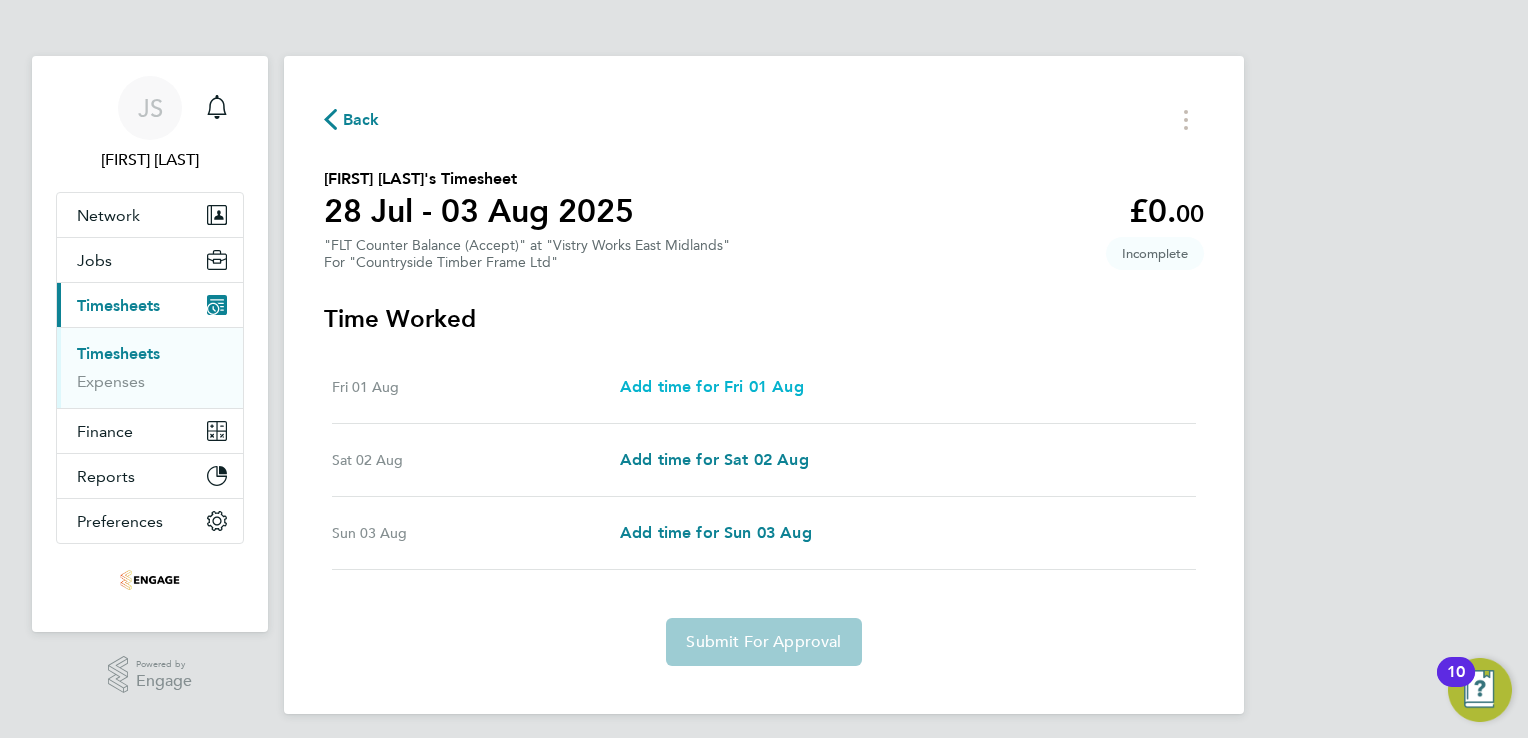 click on "Add time for Fri 01 Aug" at bounding box center (712, 386) 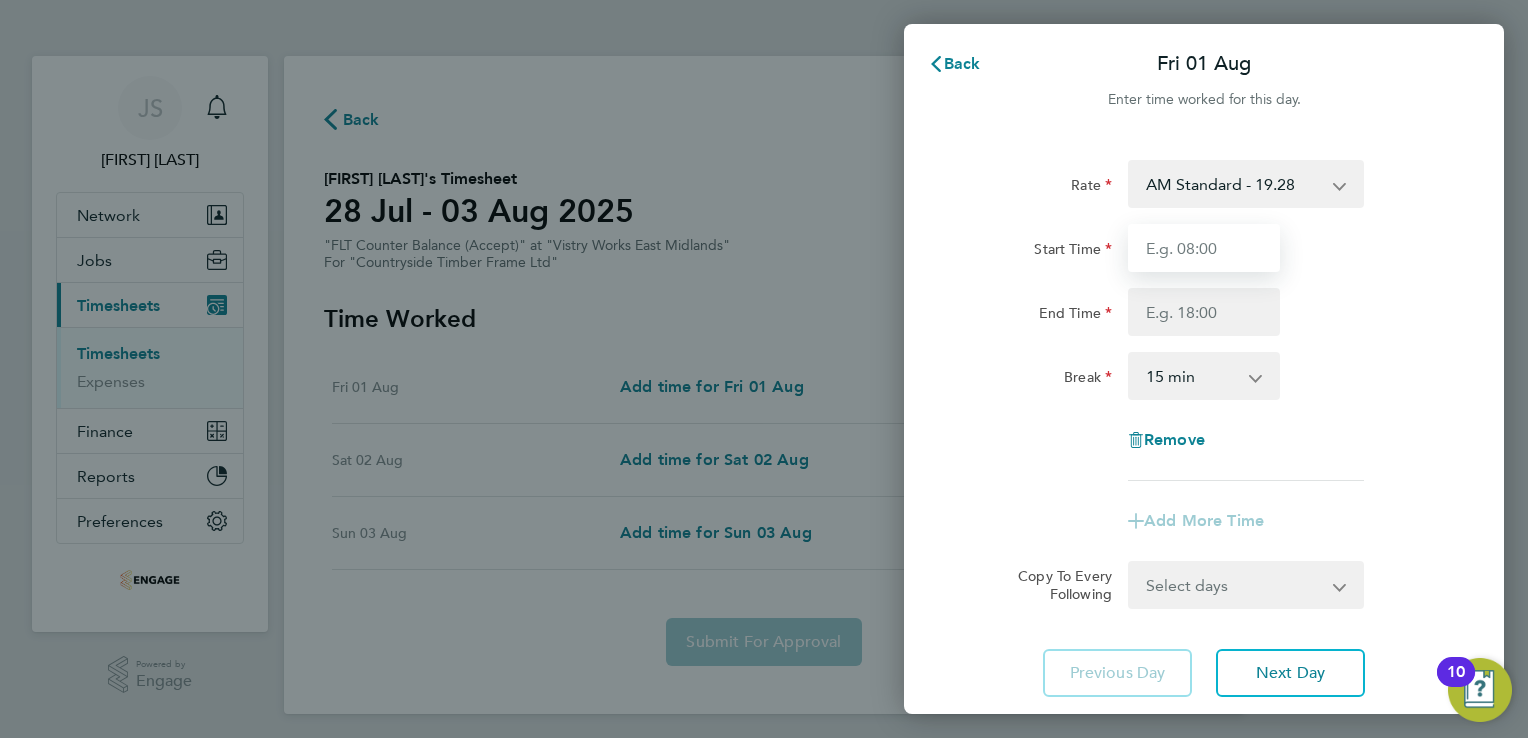 click on "Start Time" at bounding box center (1204, 248) 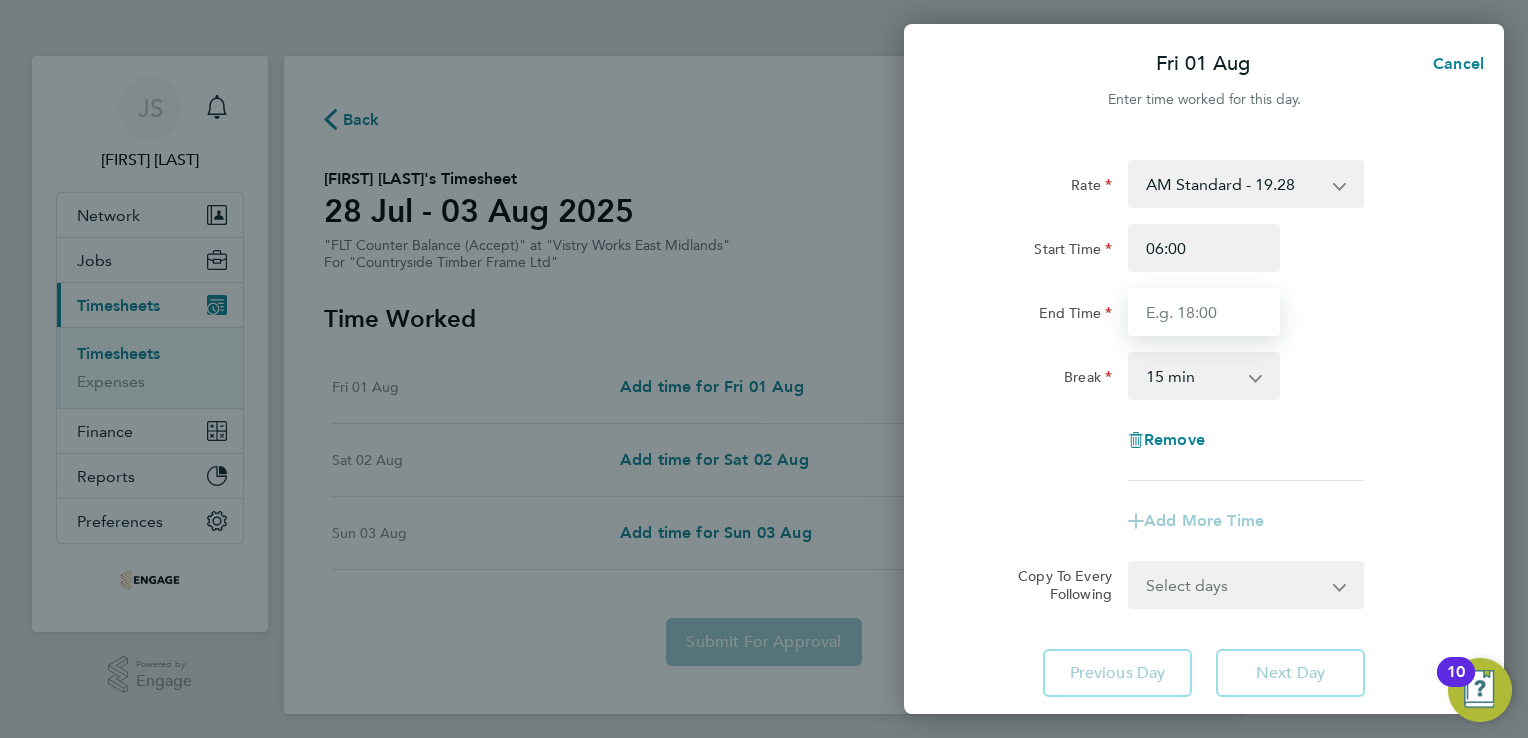 drag, startPoint x: 1173, startPoint y: 319, endPoint x: 1187, endPoint y: 327, distance: 16.124516 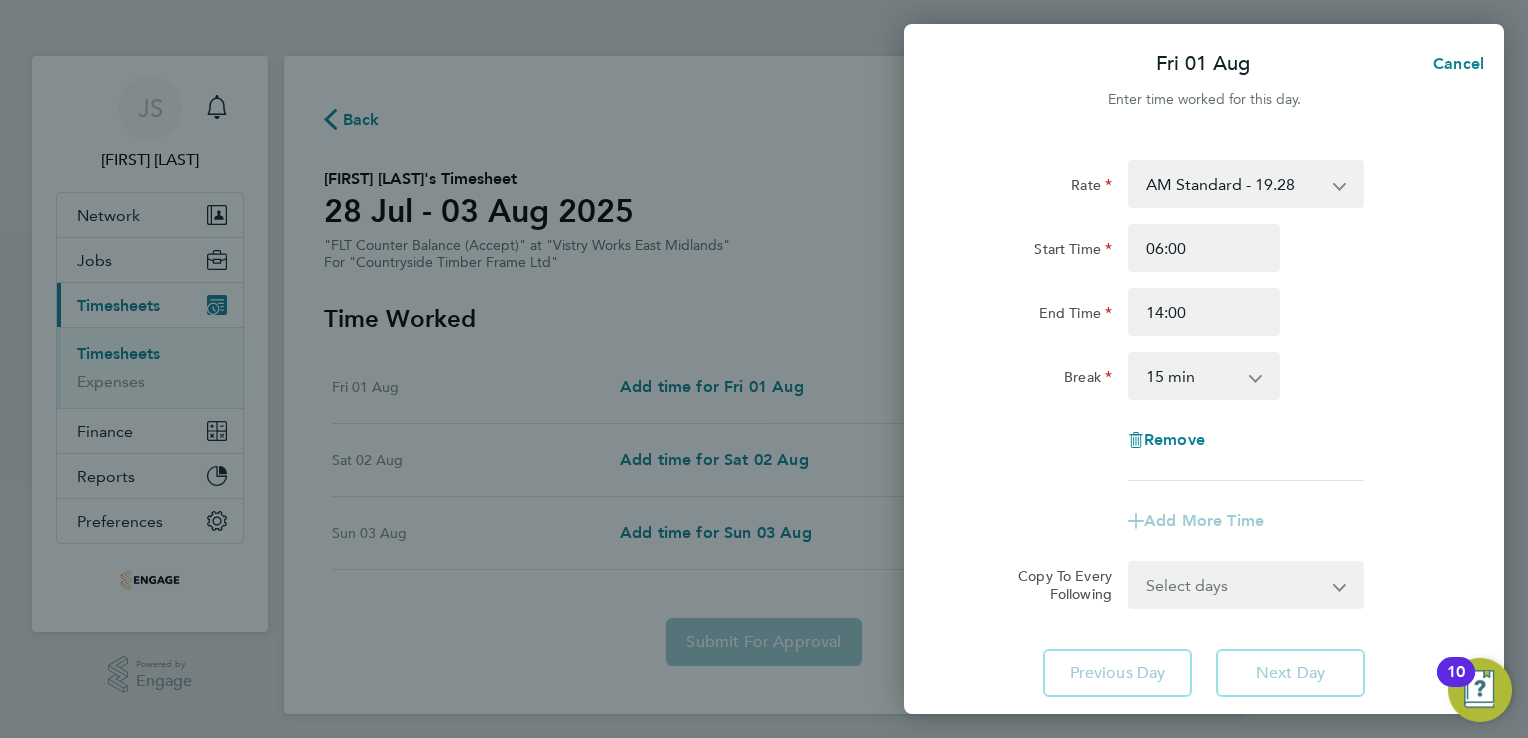 drag, startPoint x: 1168, startPoint y: 373, endPoint x: 1188, endPoint y: 400, distance: 33.600594 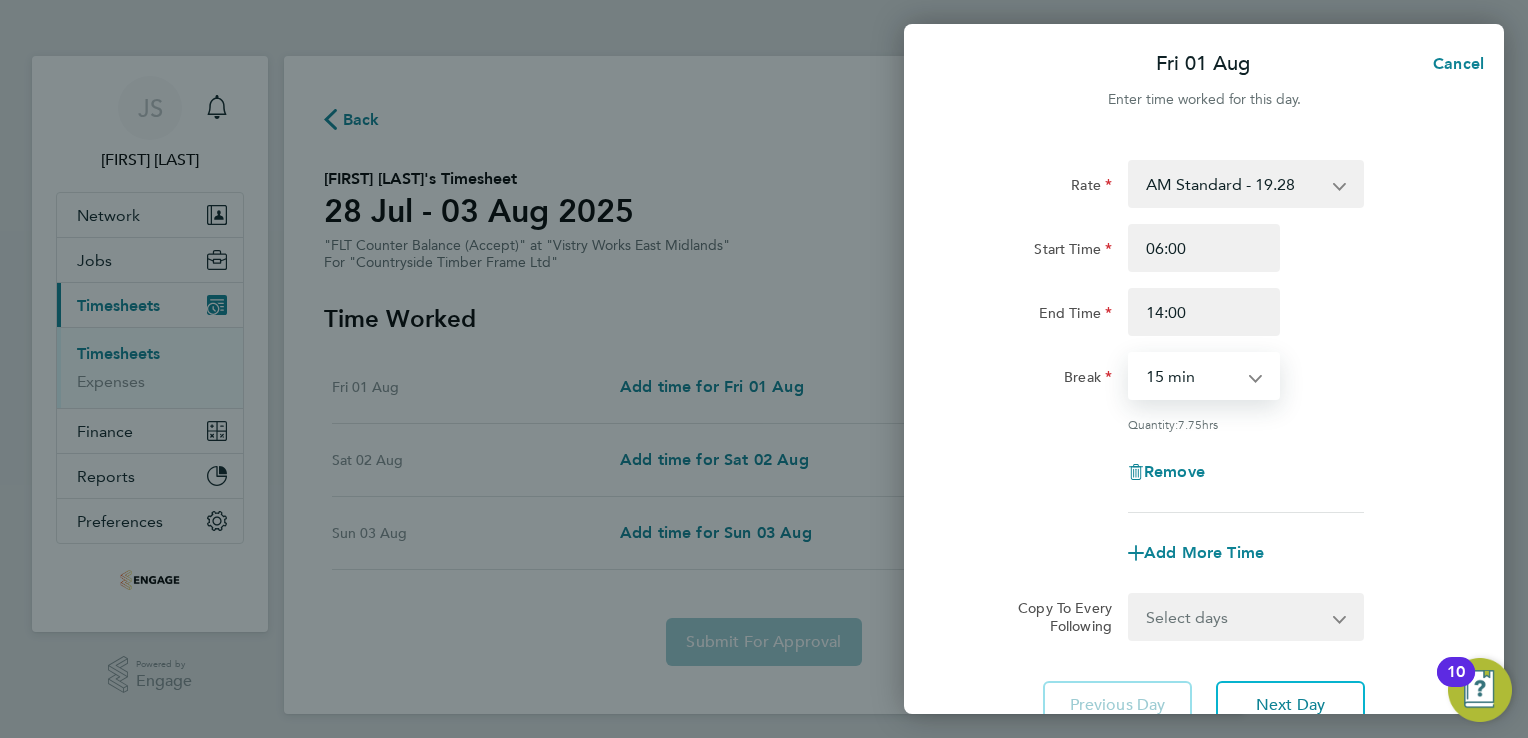 select on "30" 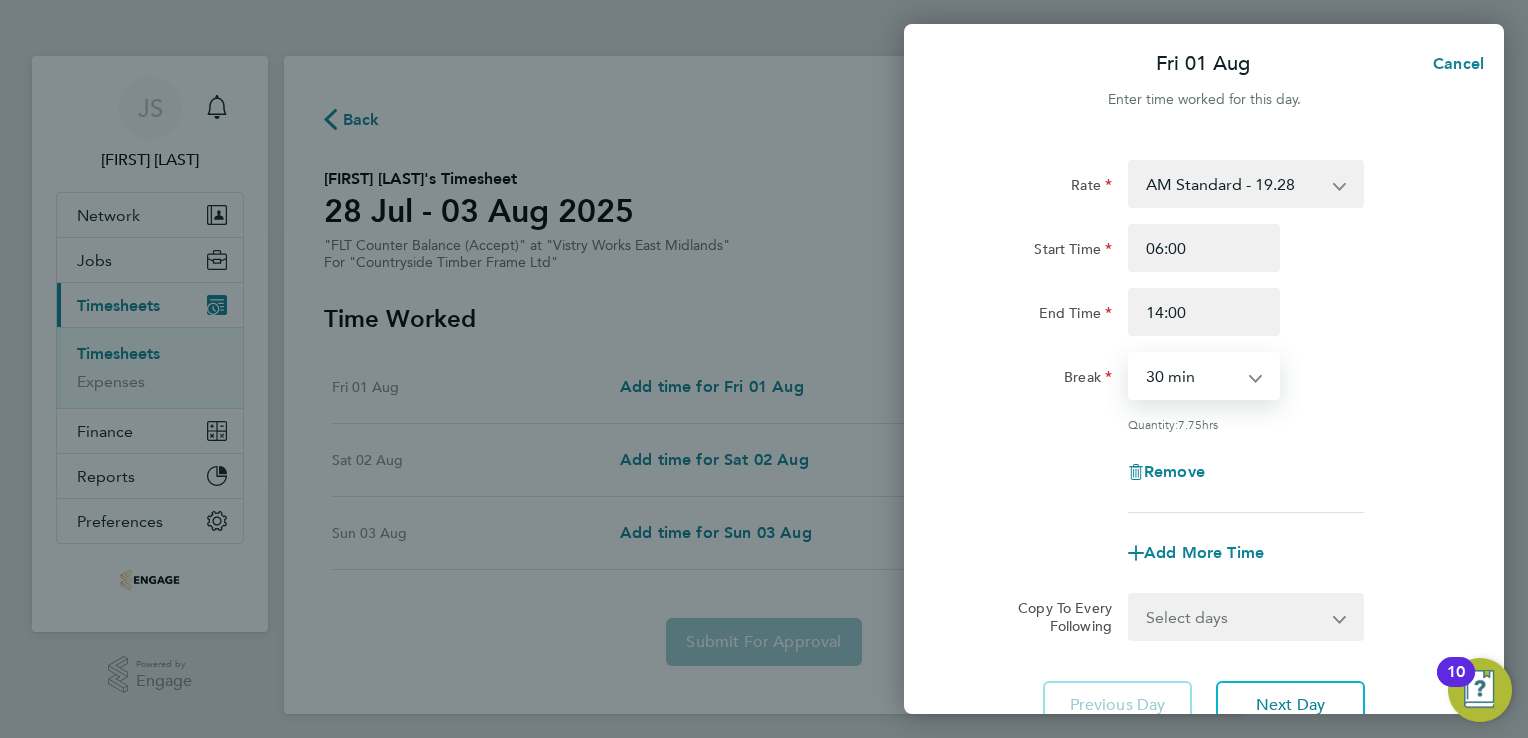 click on "0 min   15 min   30 min   45 min   60 min   75 min   90 min" at bounding box center [1192, 376] 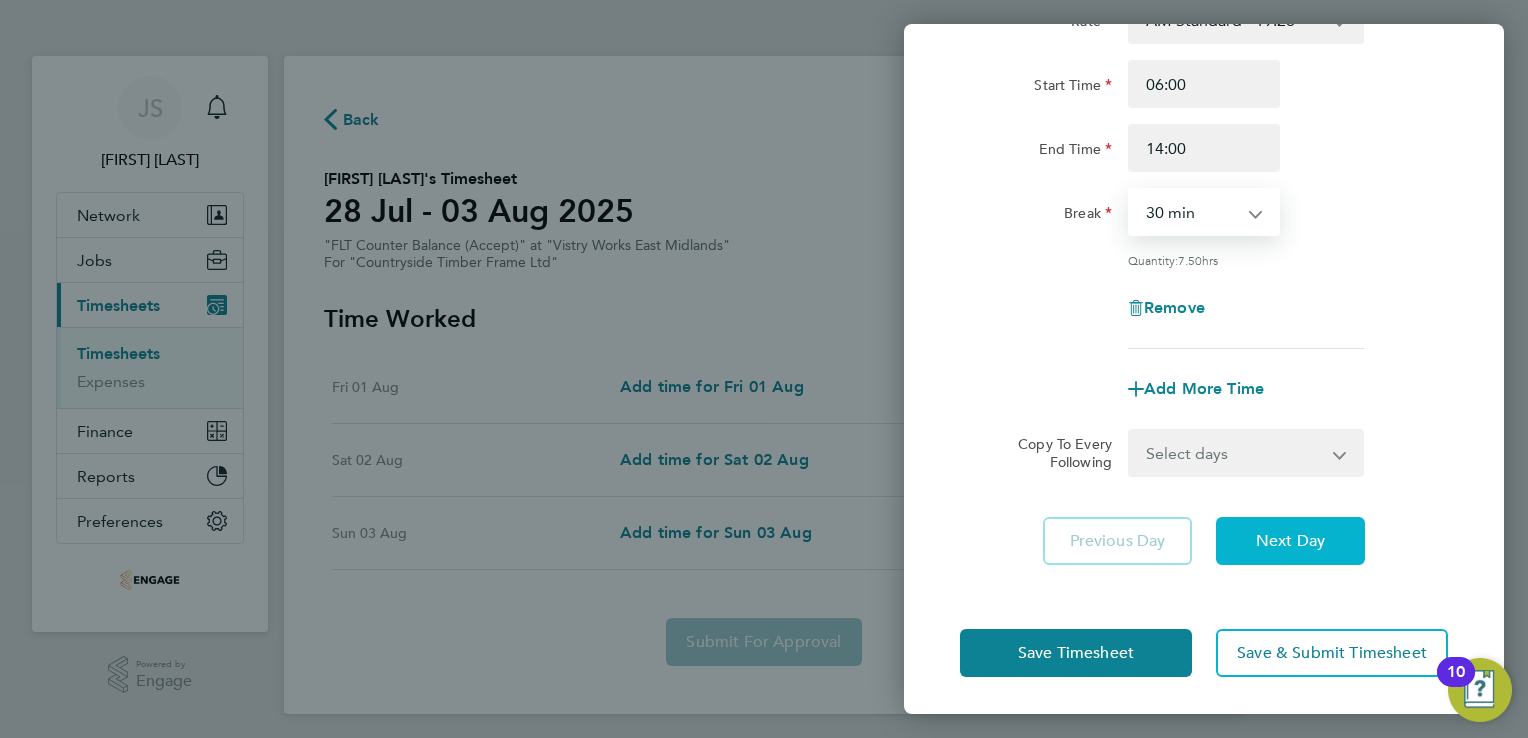 click on "Next Day" 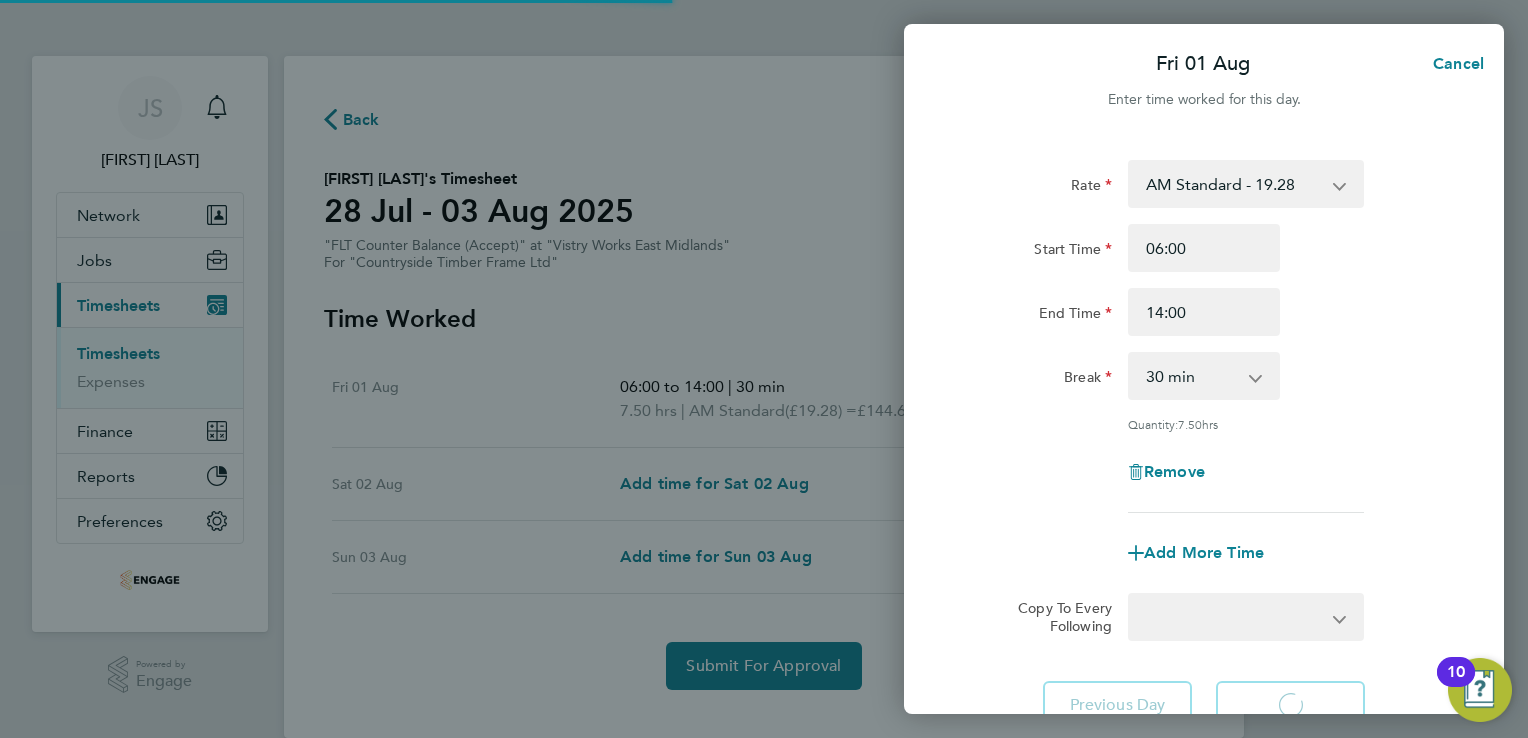 select on "15" 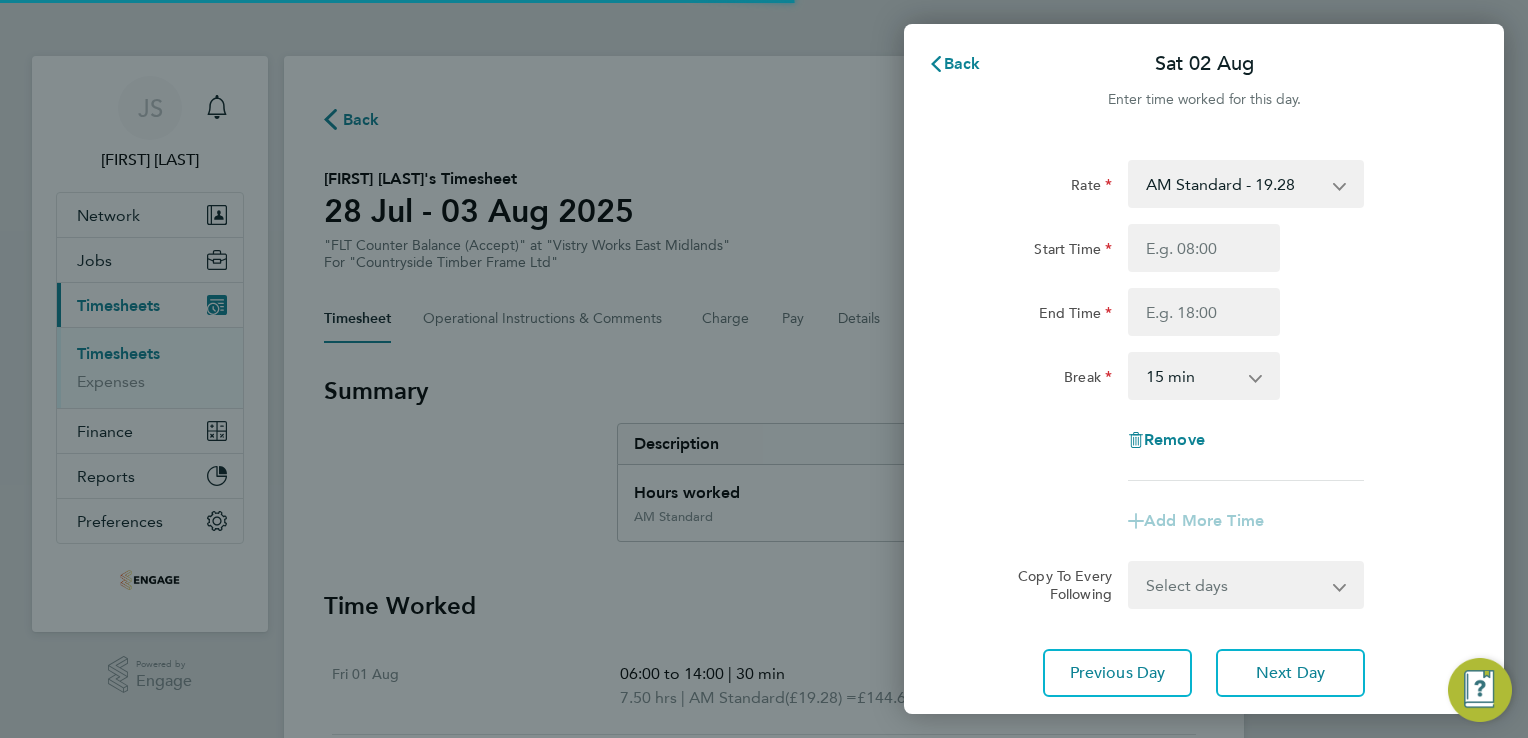 click on "AM Standard - 19.28   PM OT 1 - 31.52   OT1 AM - 28.92   PM OT 2 - 42.03   PM Standard - 21.02   OT2 AM - 38.56" at bounding box center (1234, 184) 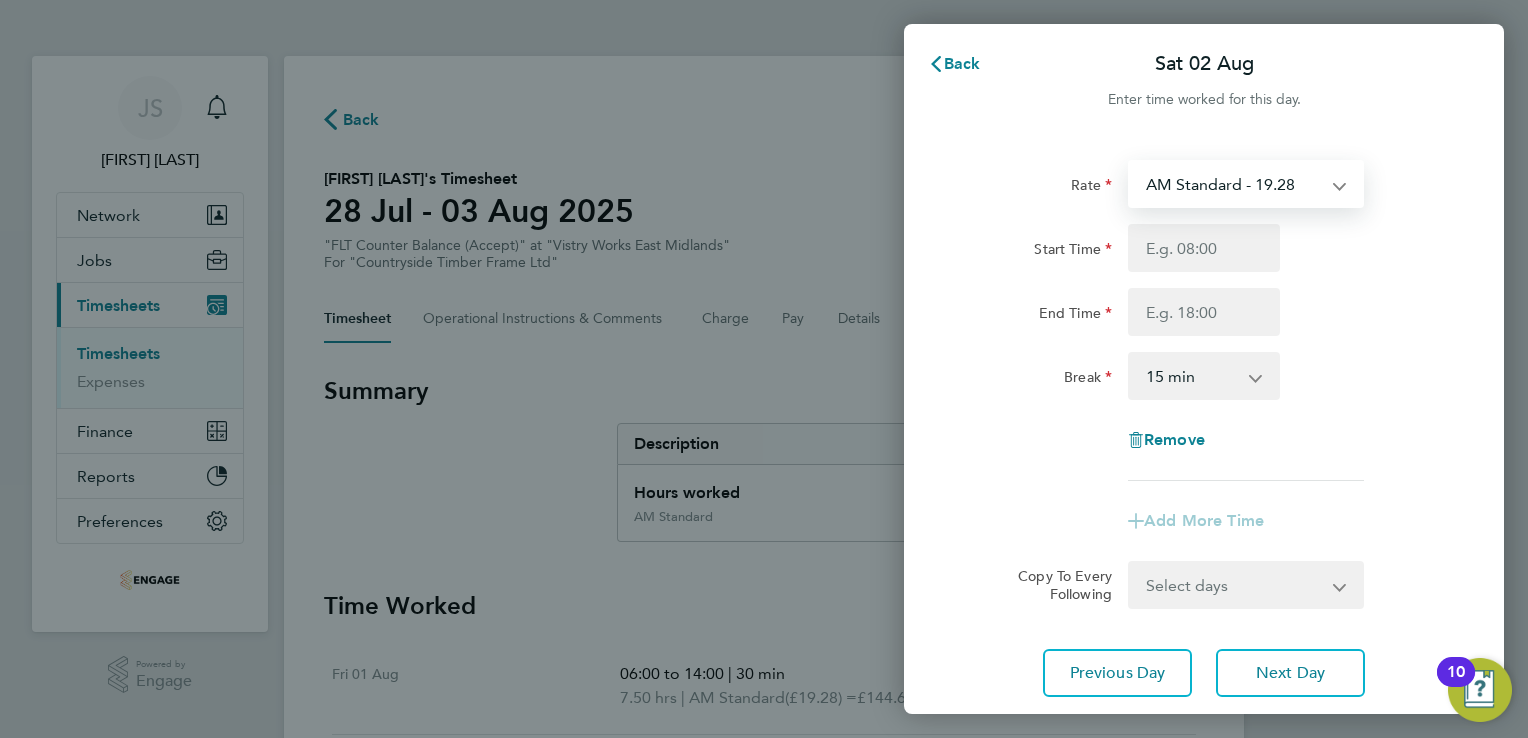 click on "AM Standard - 19.28   PM OT 1 - 31.52   OT1 AM - 28.92   PM OT 2 - 42.03   PM Standard - 21.02   OT2 AM - 38.56" at bounding box center [1234, 184] 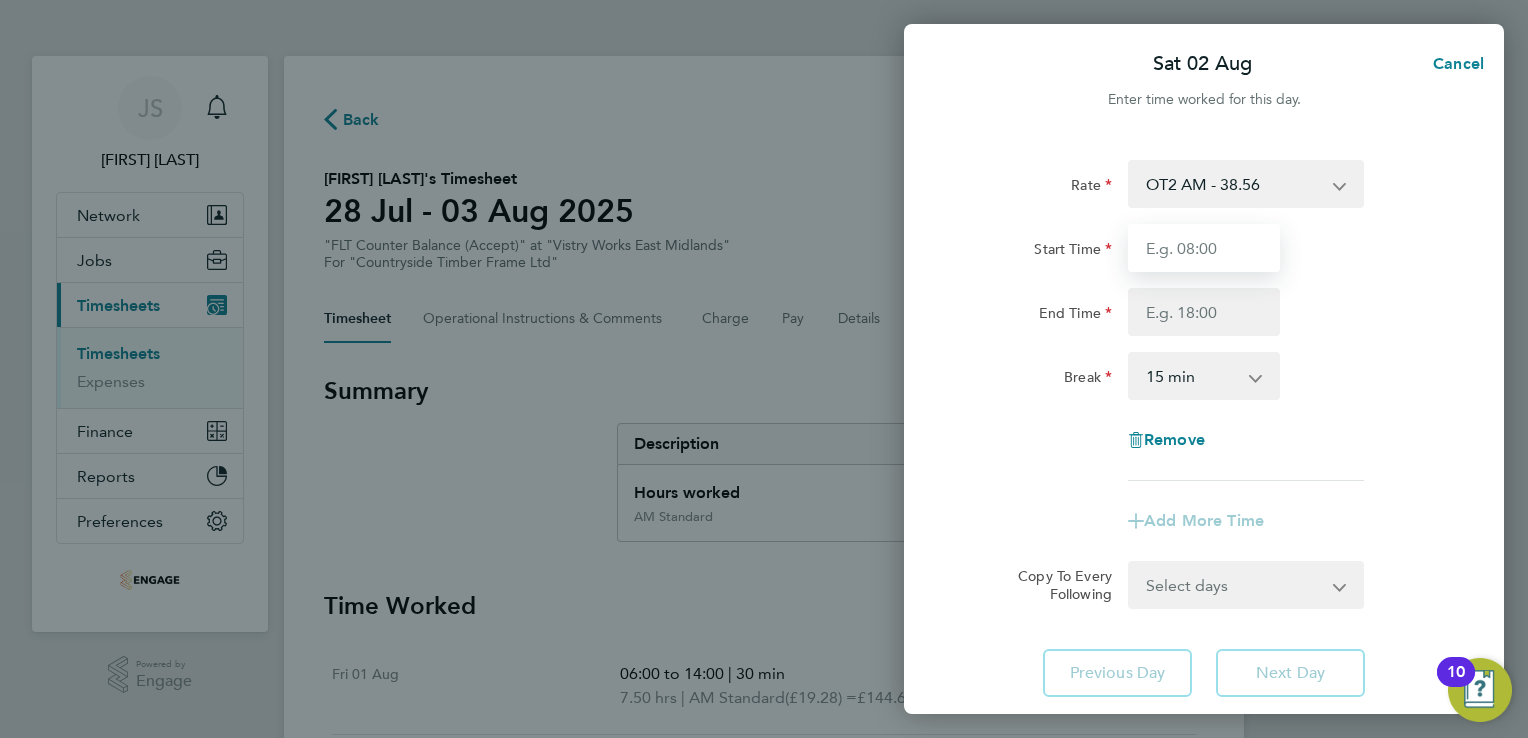 click on "Start Time" at bounding box center (1204, 248) 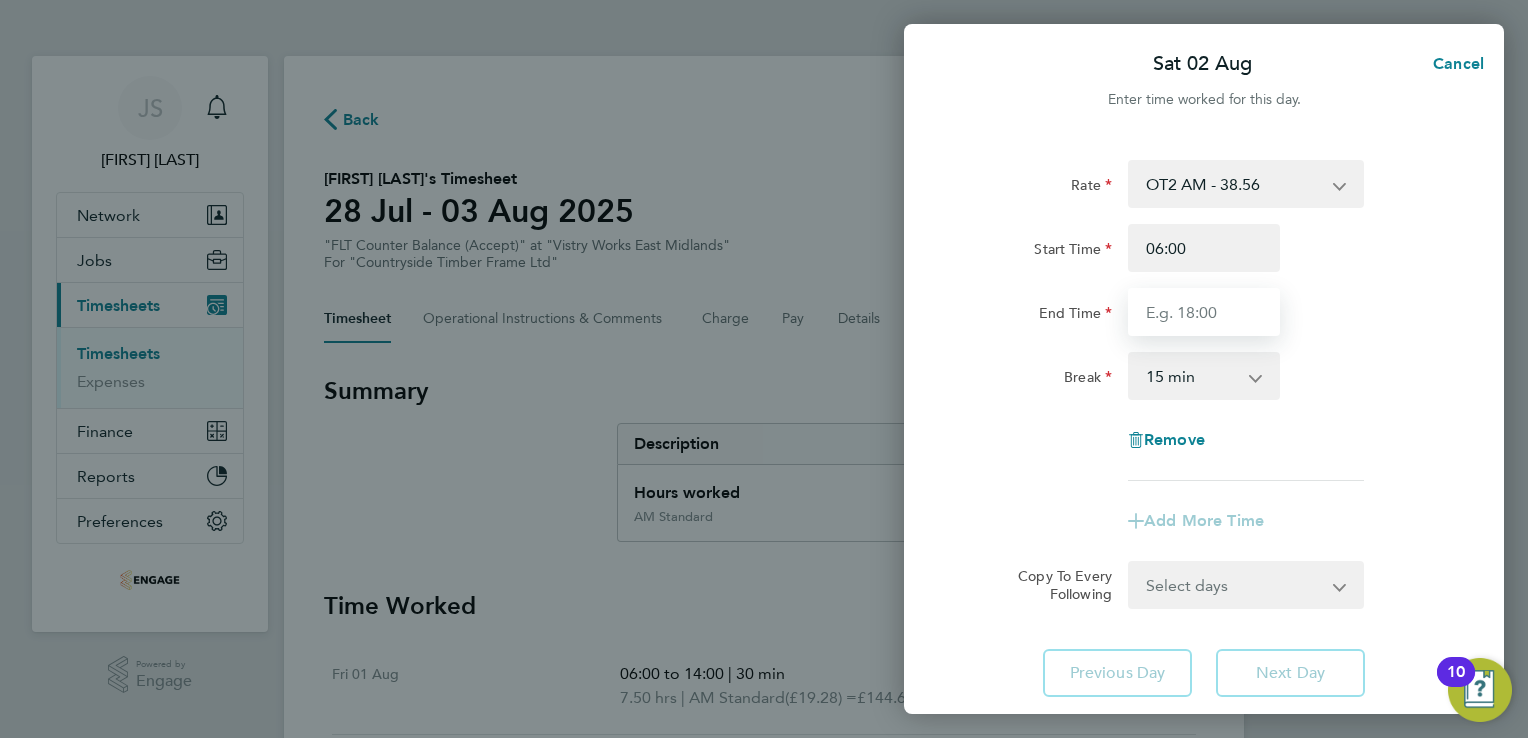 type on "14:00" 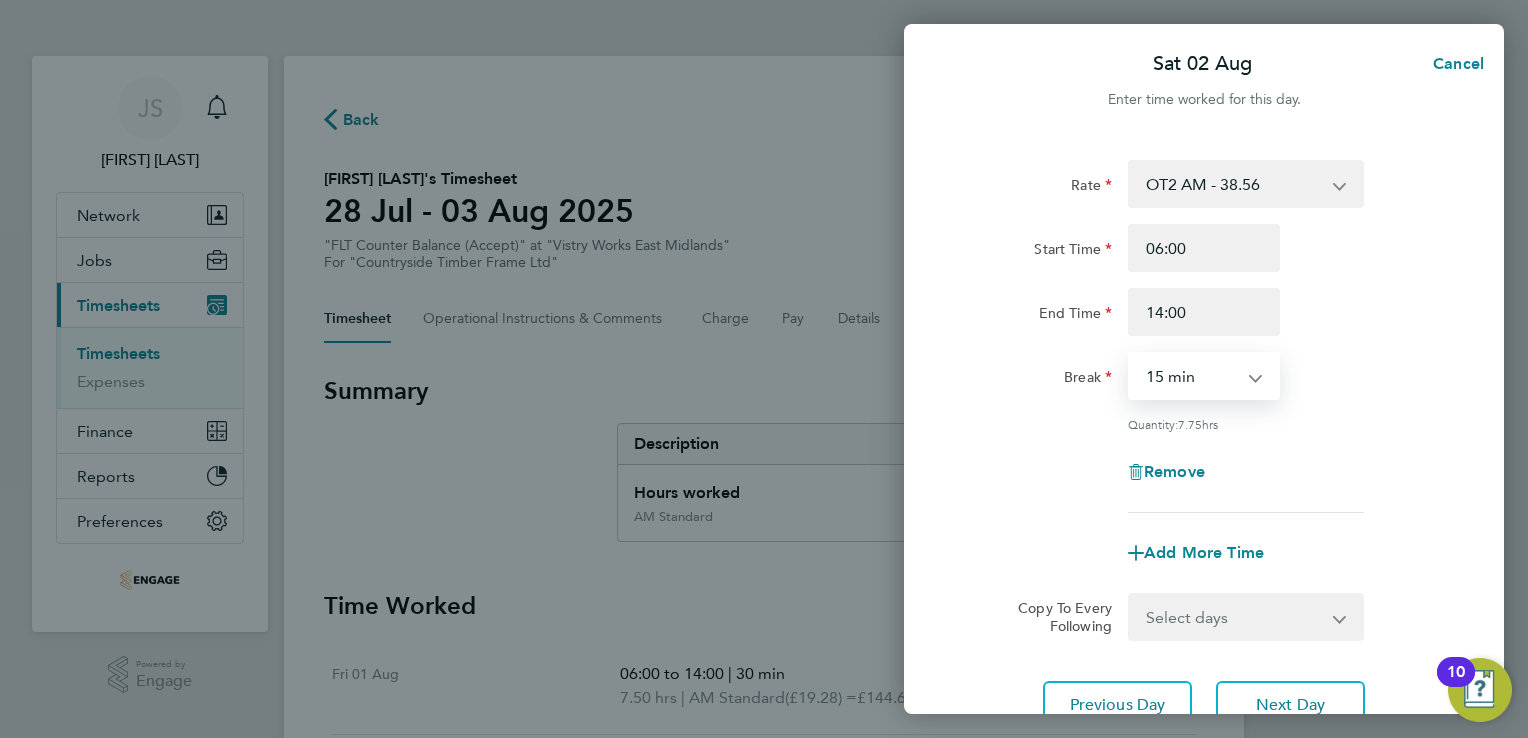 drag, startPoint x: 1204, startPoint y: 389, endPoint x: 1203, endPoint y: 400, distance: 11.045361 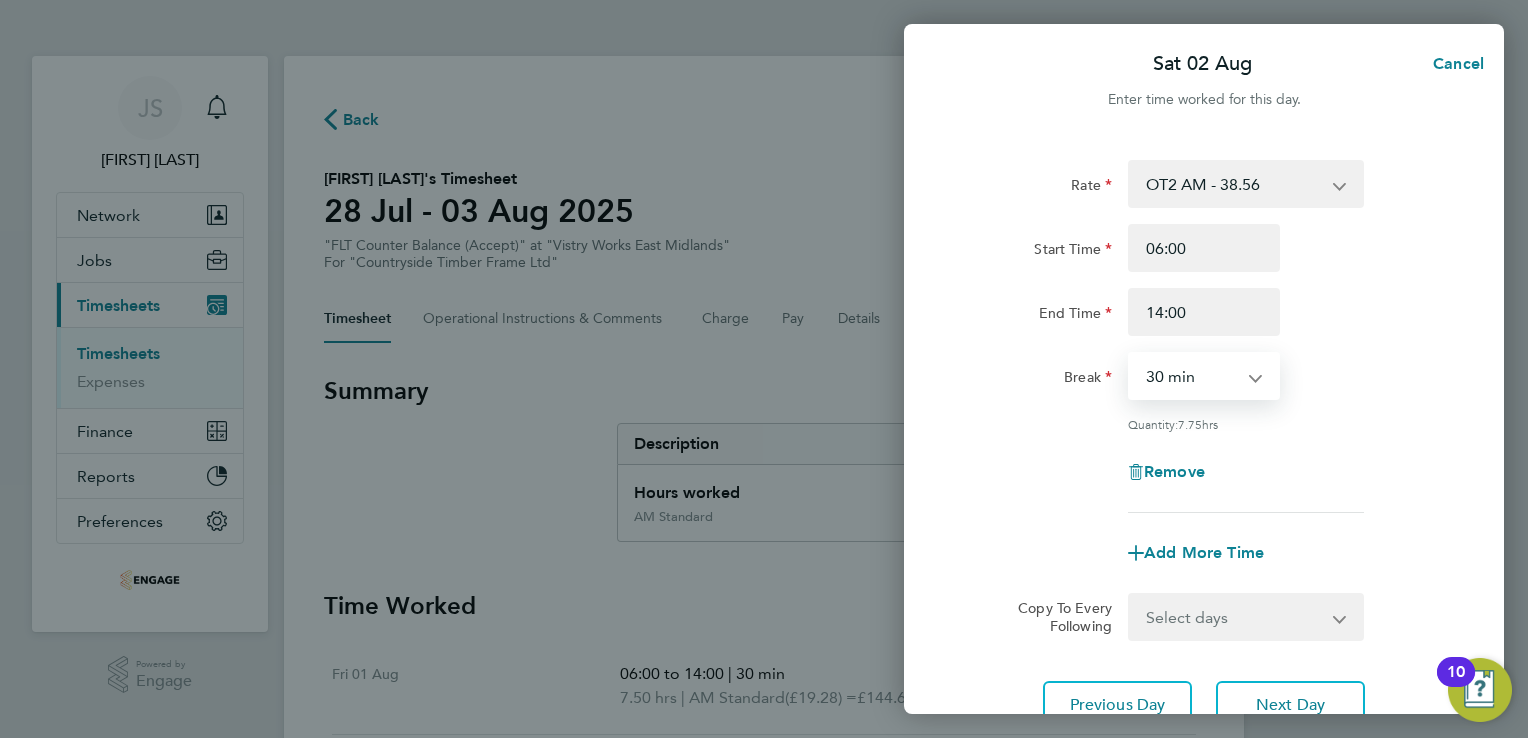 click on "0 min   15 min   30 min   45 min   60 min   75 min   90 min" at bounding box center (1192, 376) 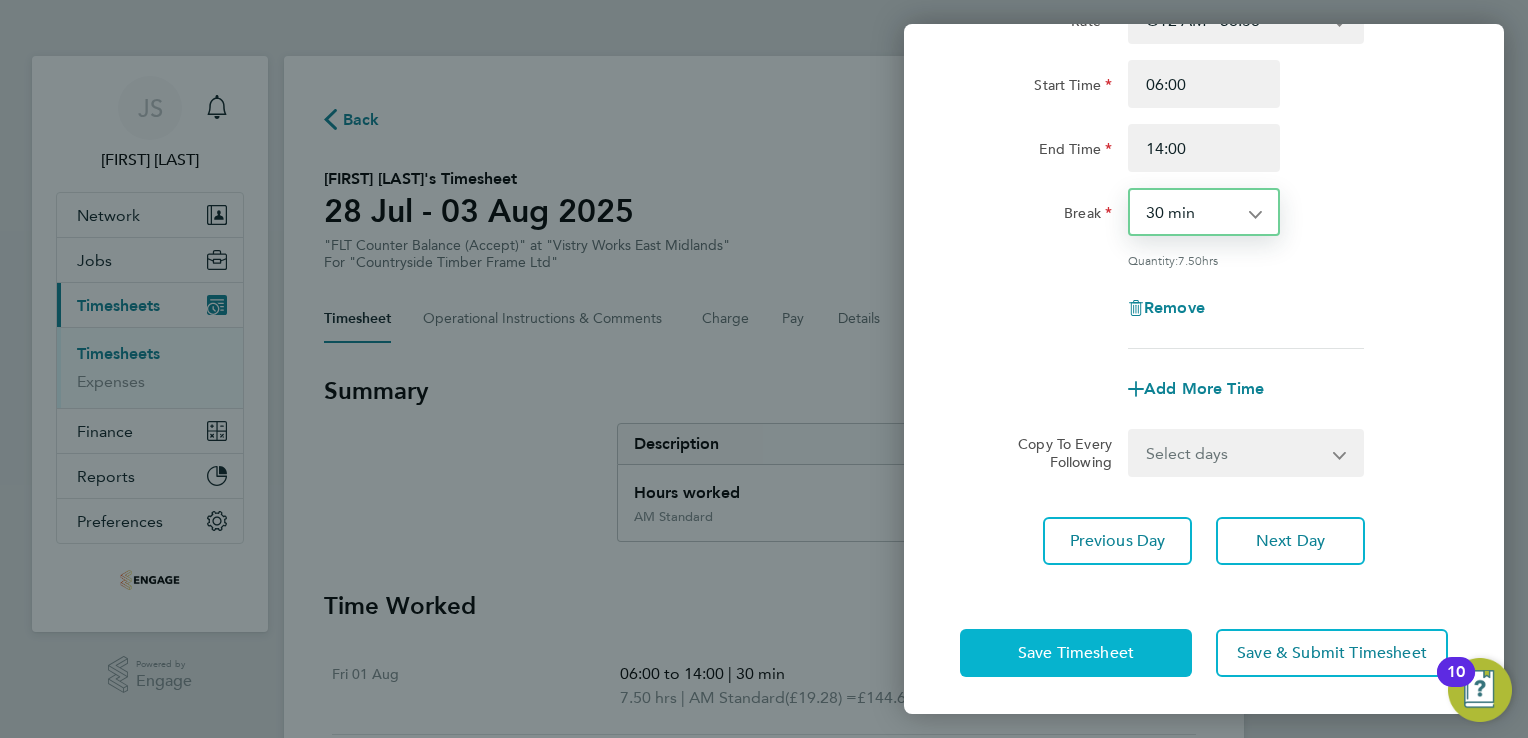 click on "Save Timesheet" 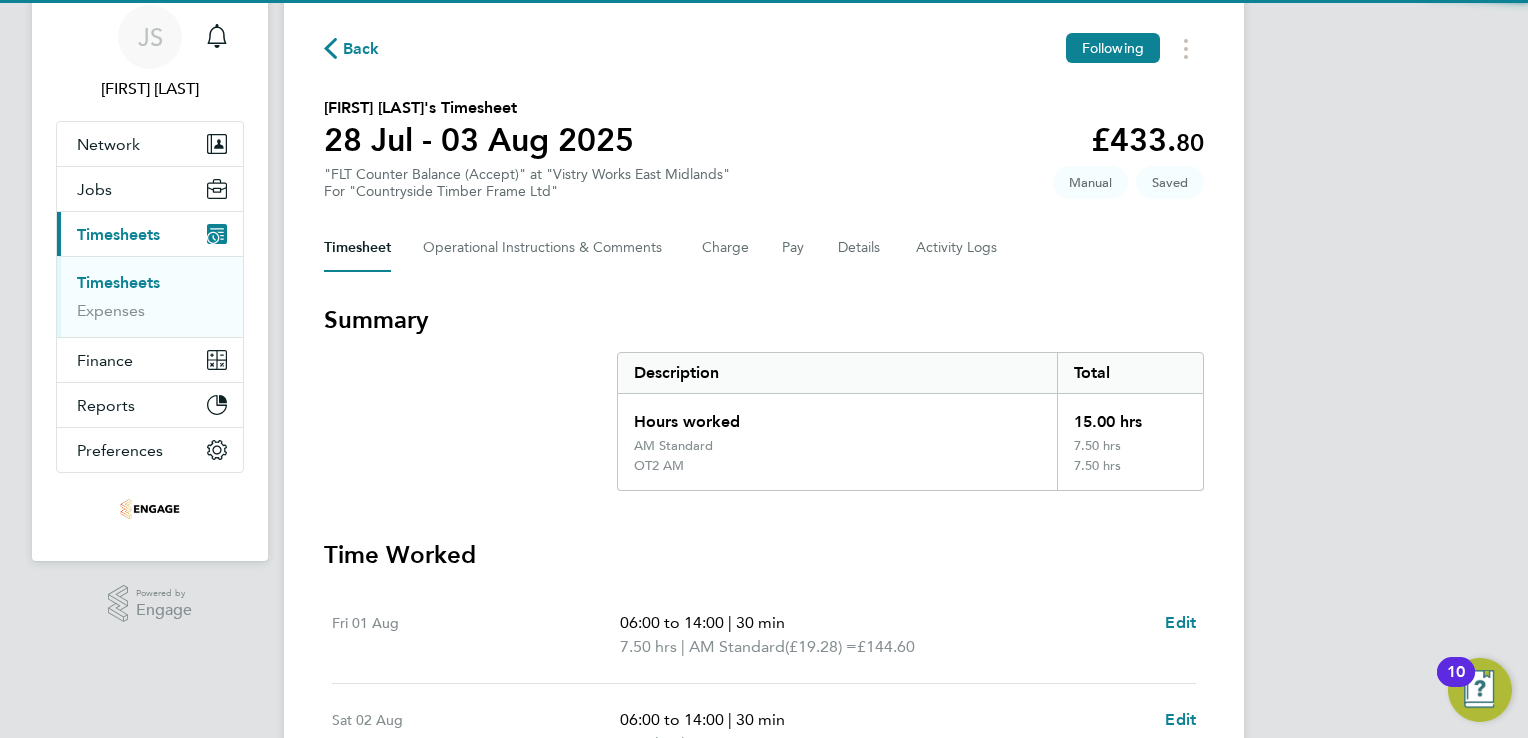scroll, scrollTop: 360, scrollLeft: 0, axis: vertical 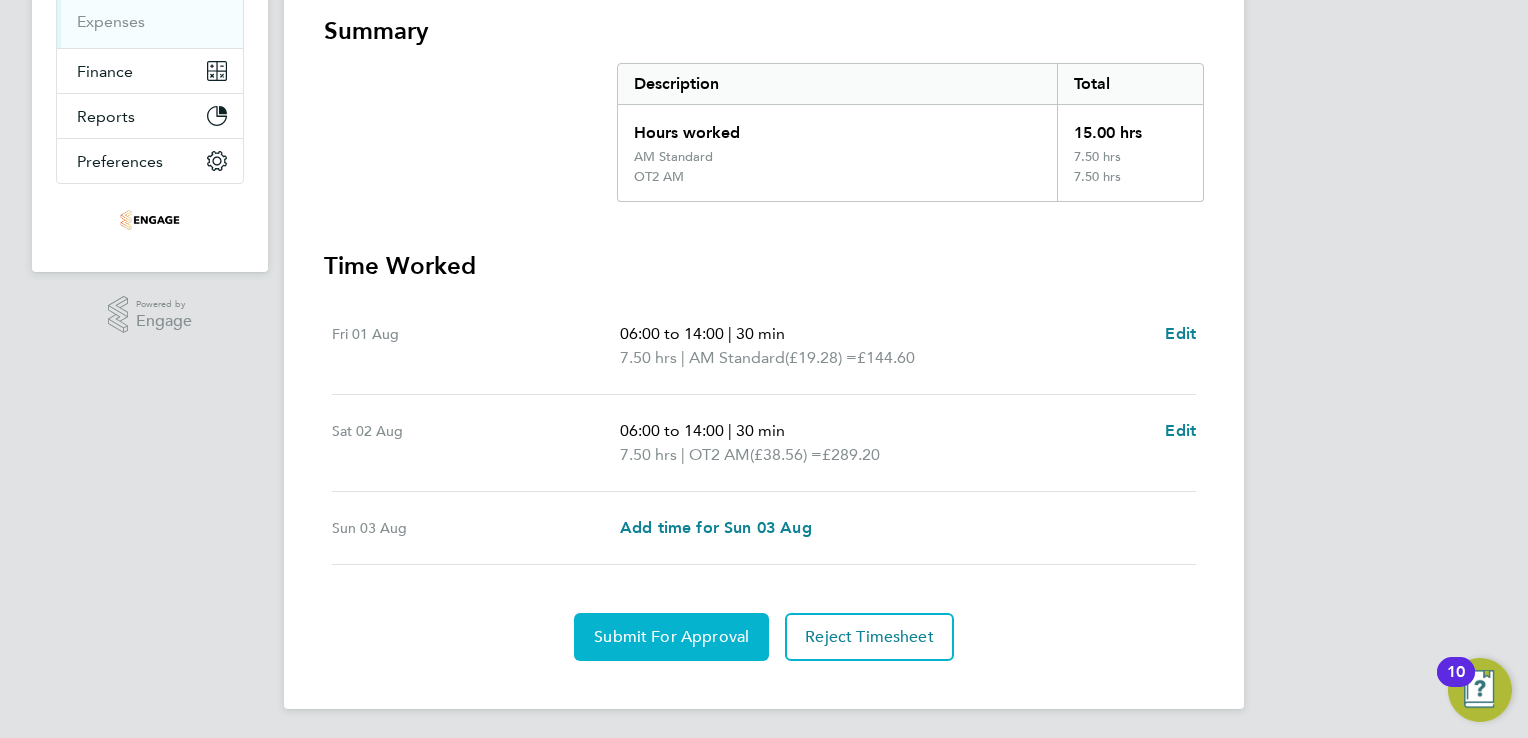 click on "Submit For Approval" 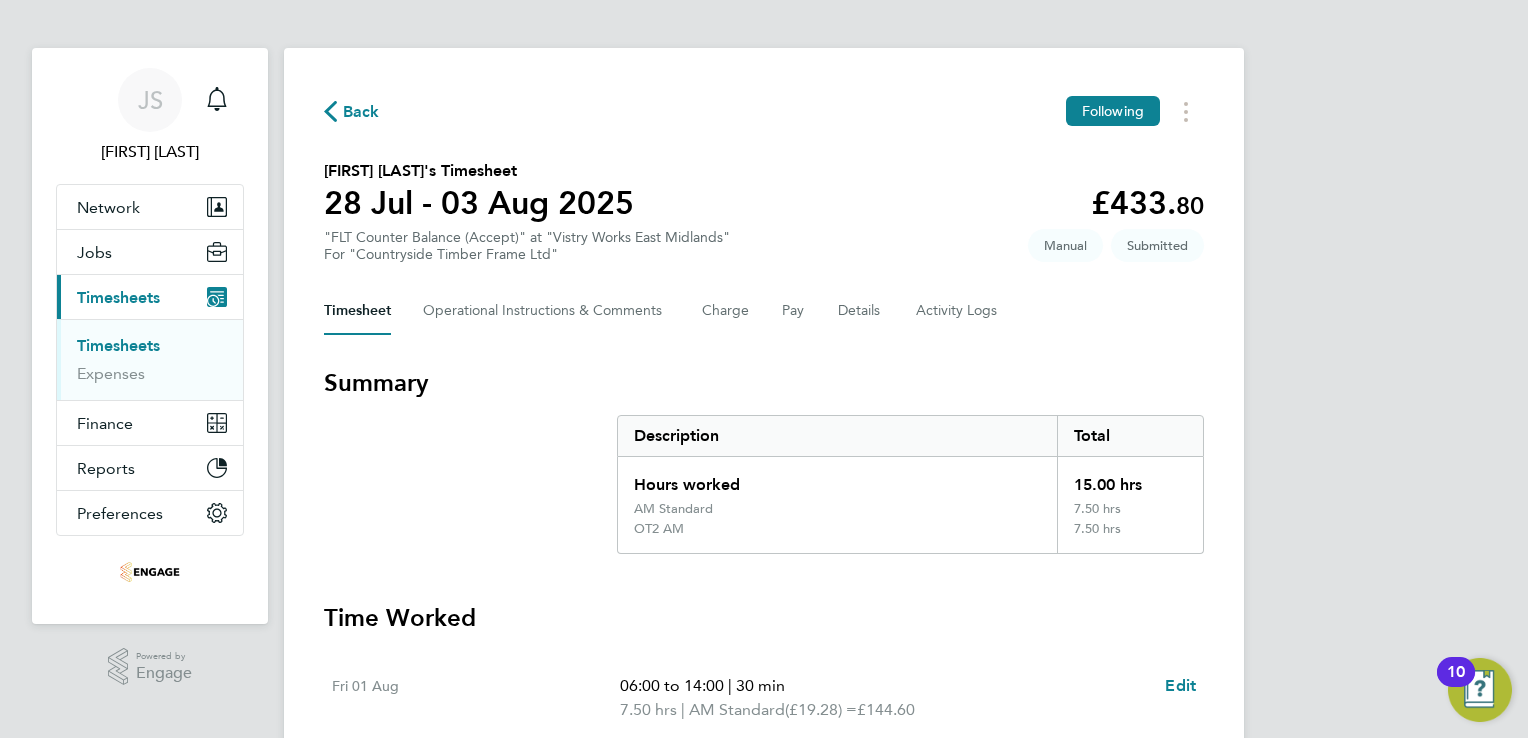 scroll, scrollTop: 0, scrollLeft: 0, axis: both 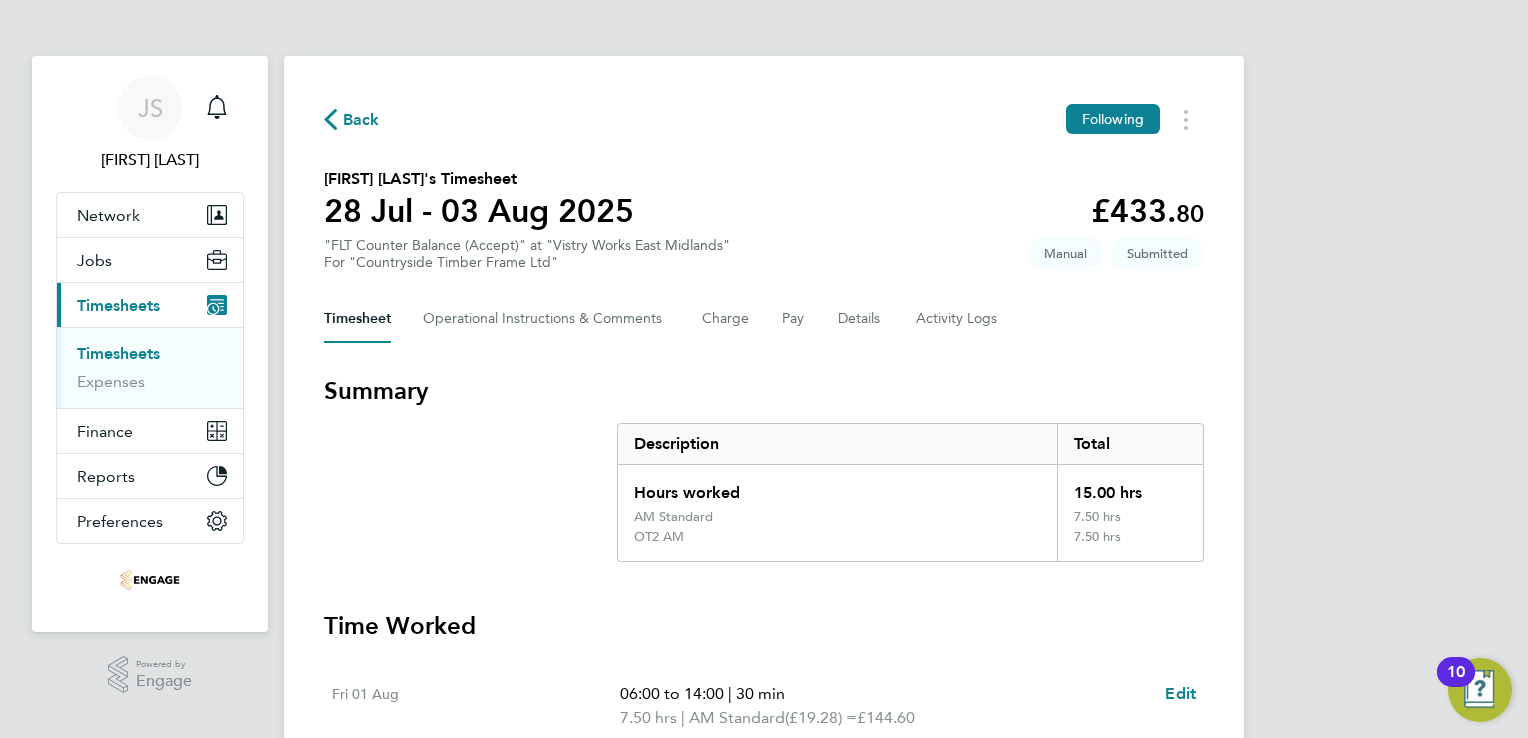 click on "Back" 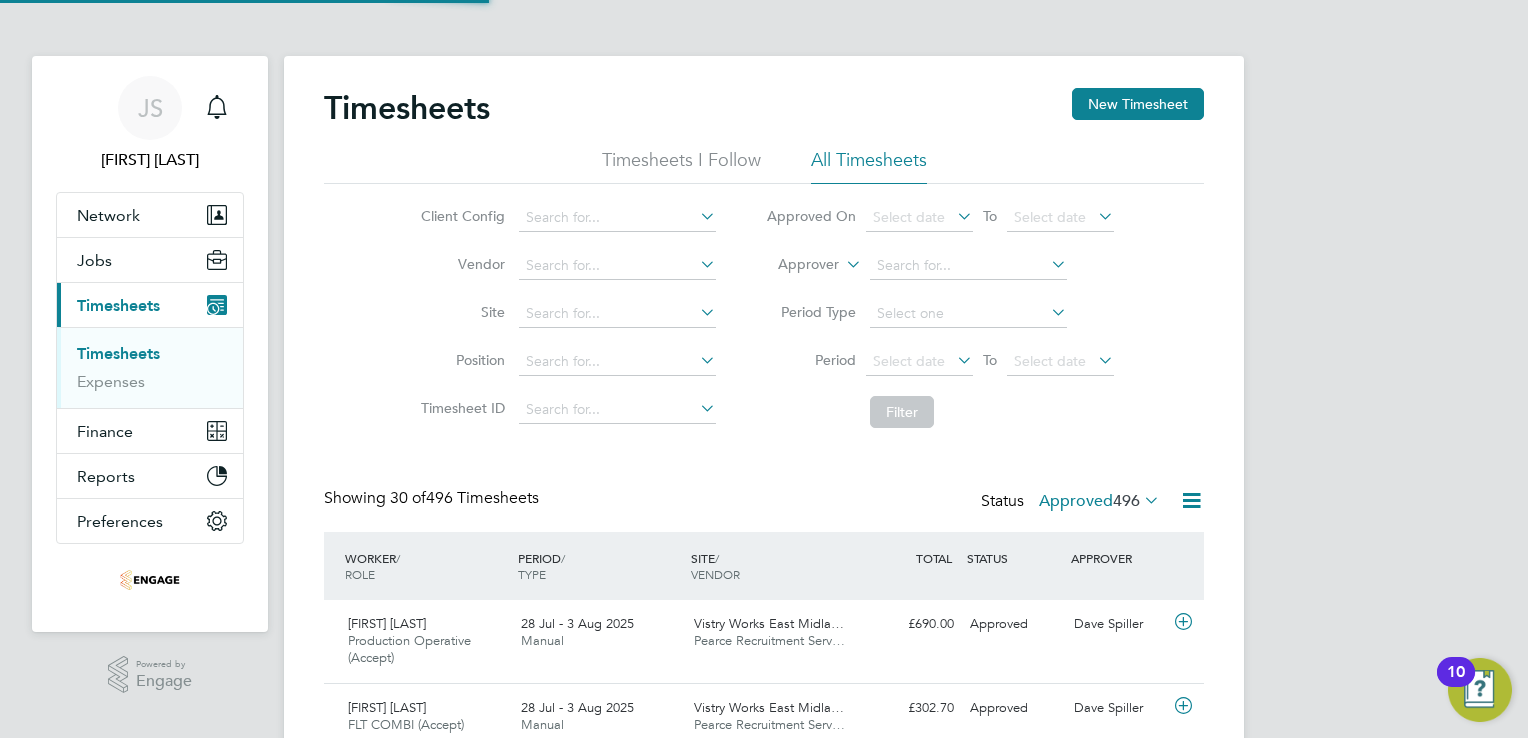 scroll, scrollTop: 10, scrollLeft: 10, axis: both 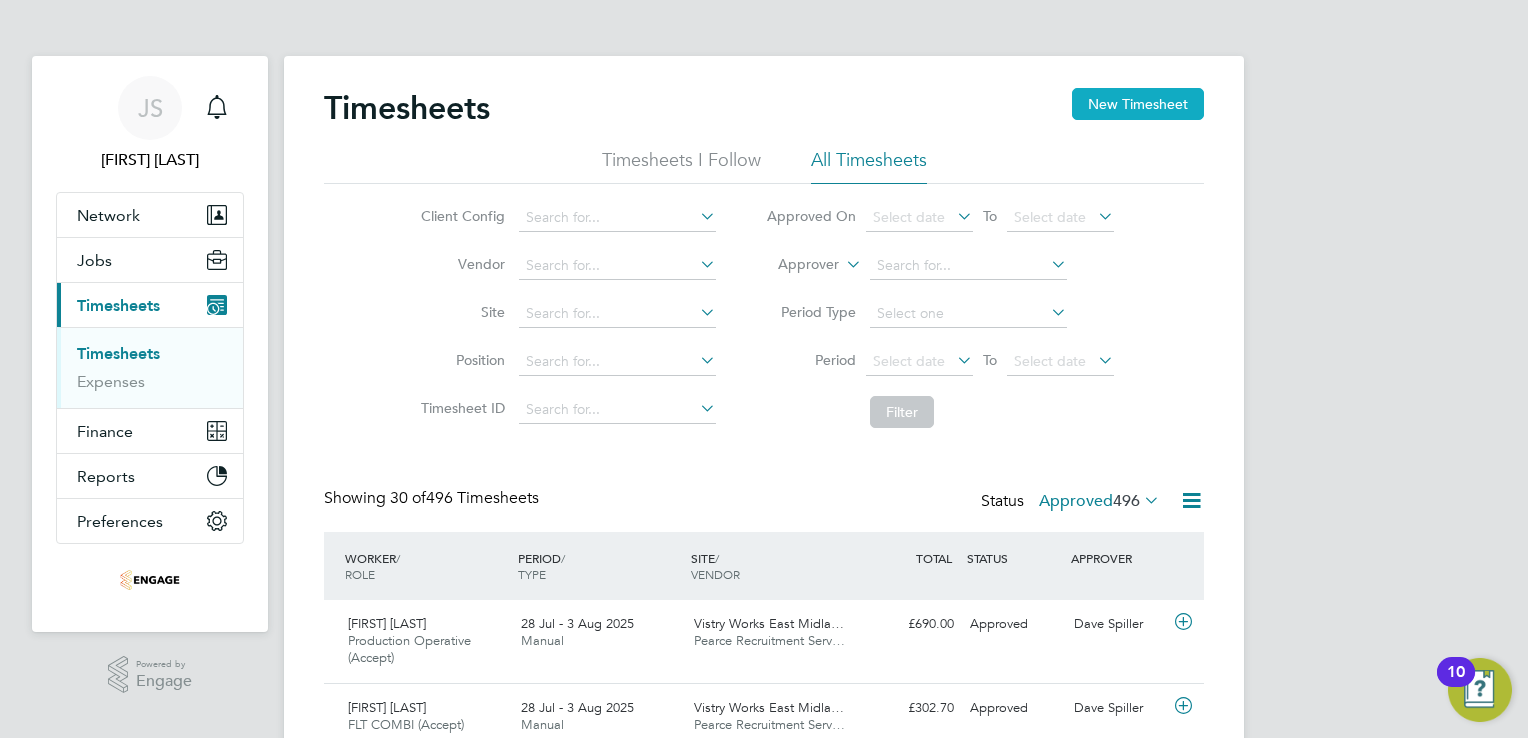 drag, startPoint x: 1103, startPoint y: 110, endPoint x: 1075, endPoint y: 201, distance: 95.2103 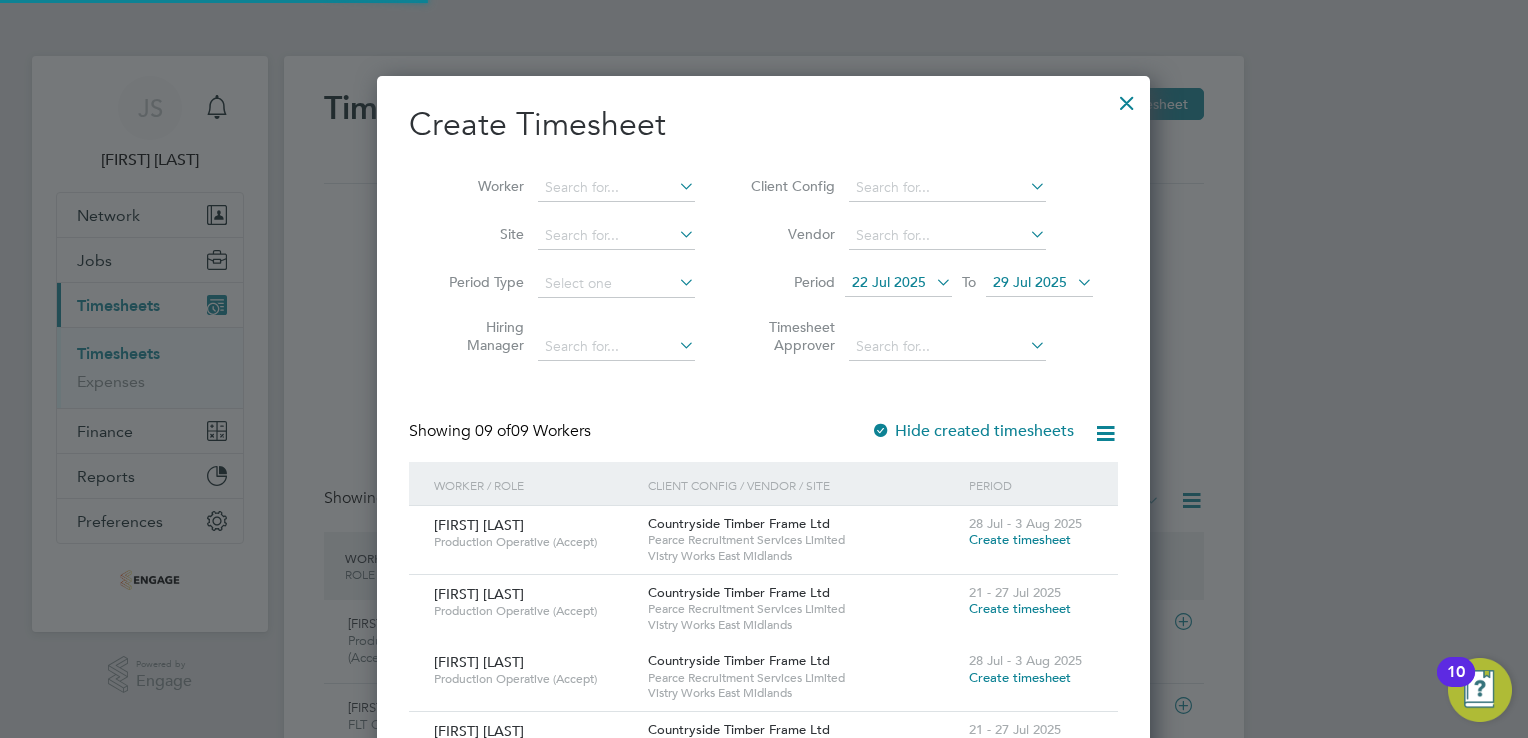 click on "22 Jul 2025" at bounding box center (889, 282) 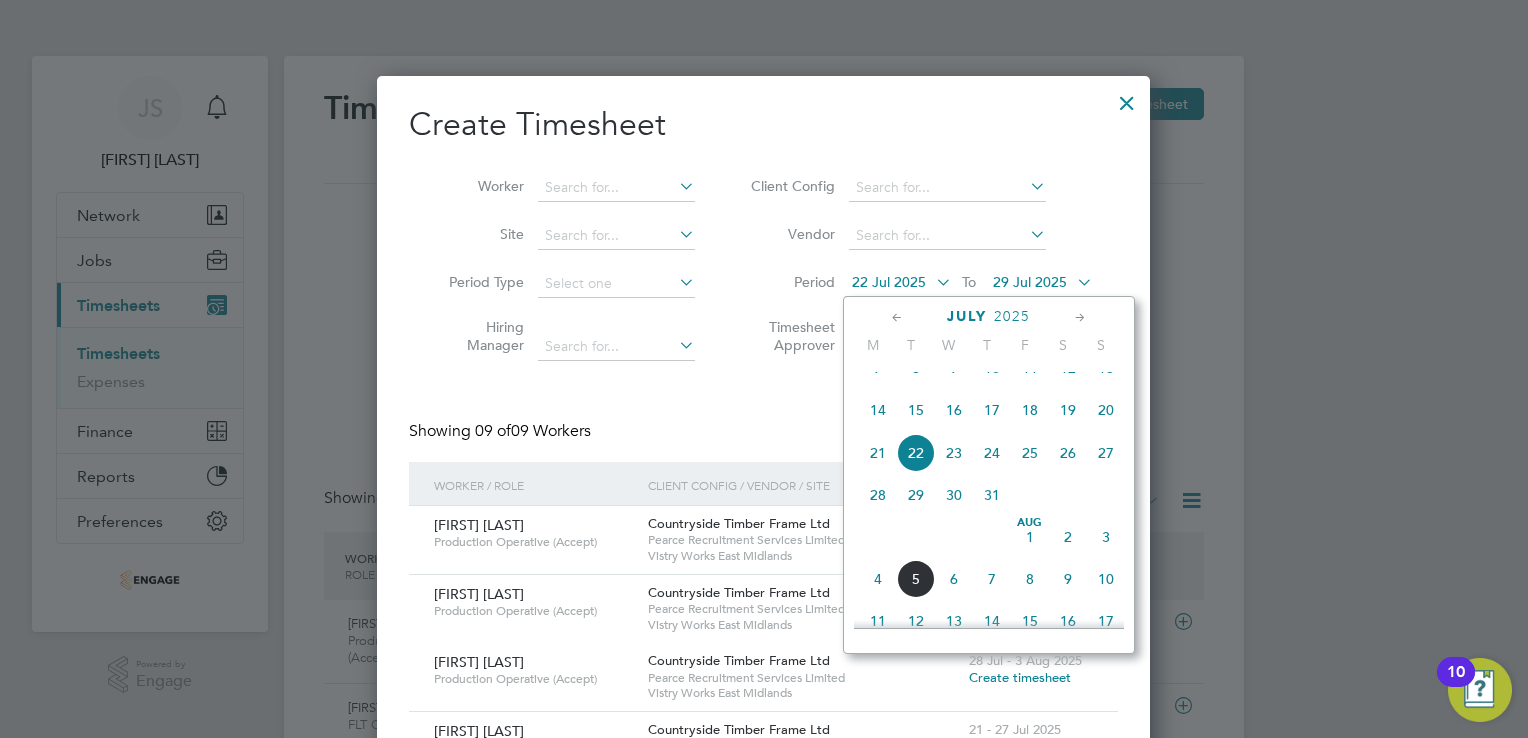 click on "28" 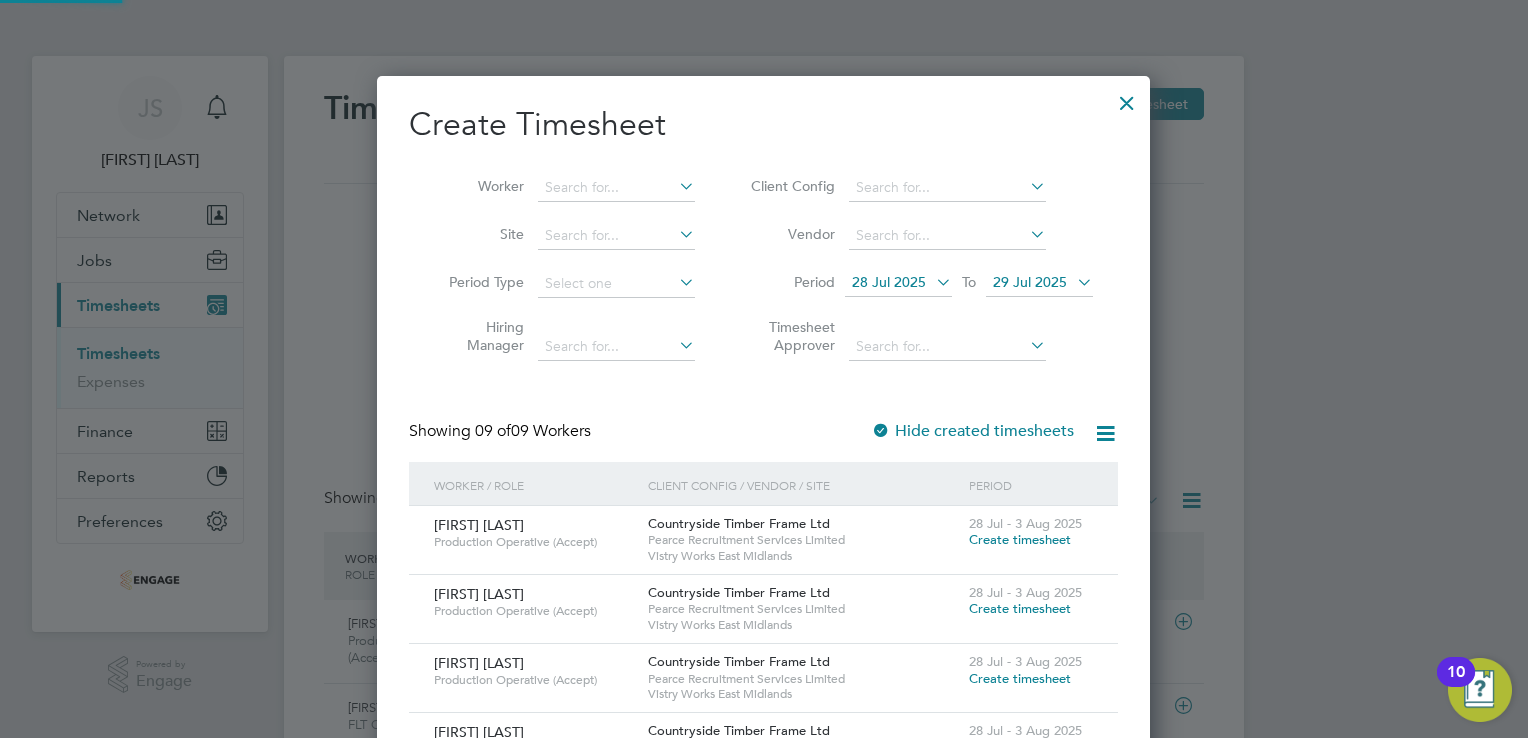 click on "29 Jul 2025" at bounding box center (1030, 282) 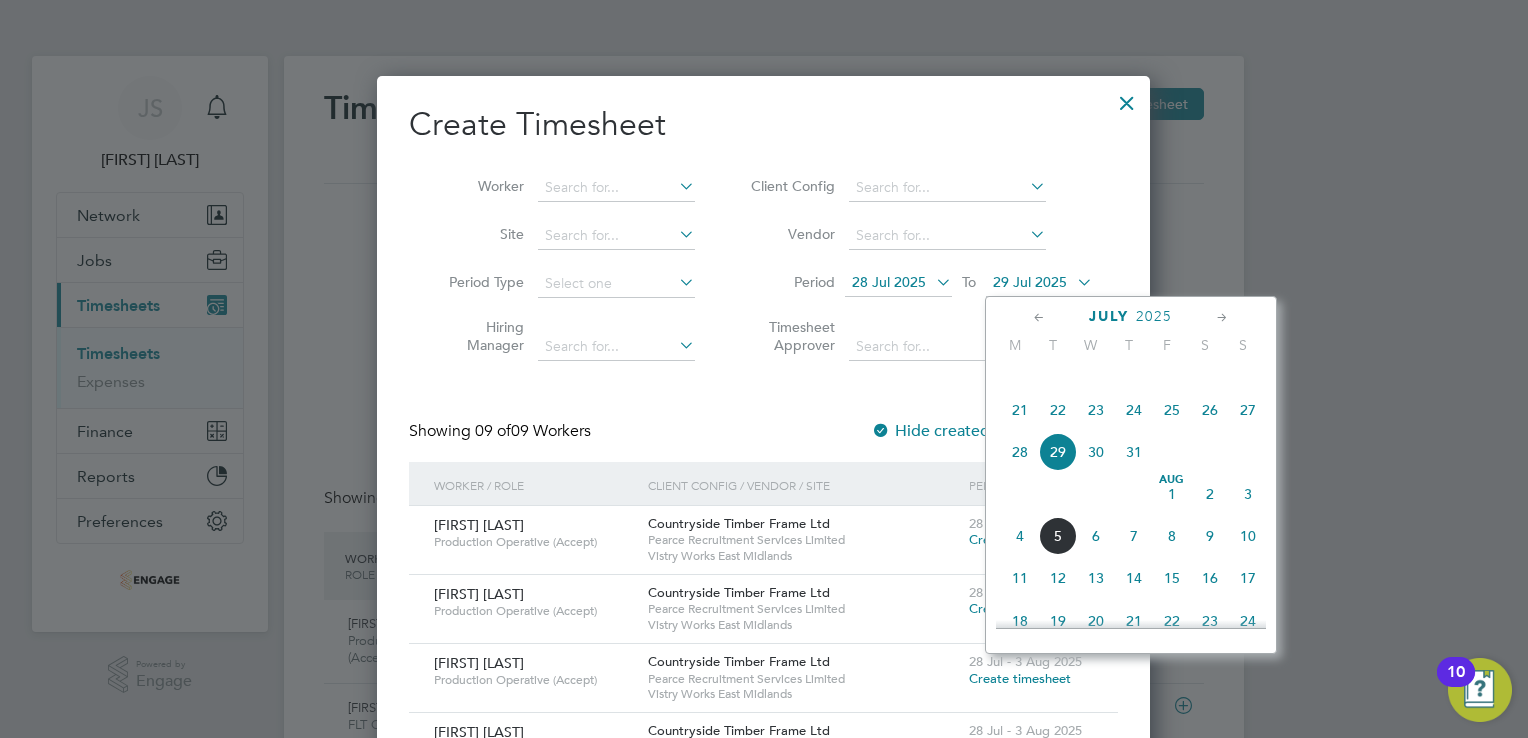 click on "3" 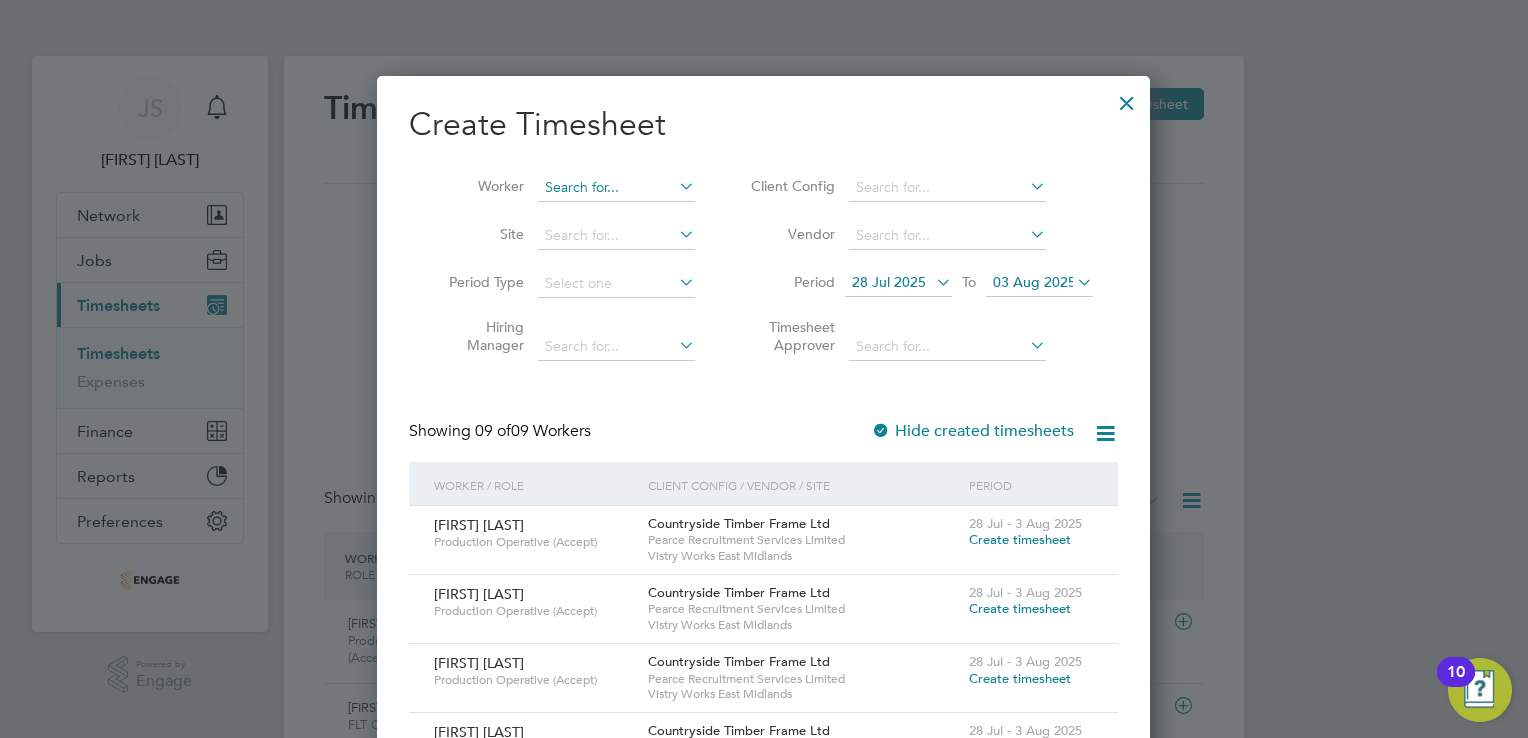 click at bounding box center (616, 188) 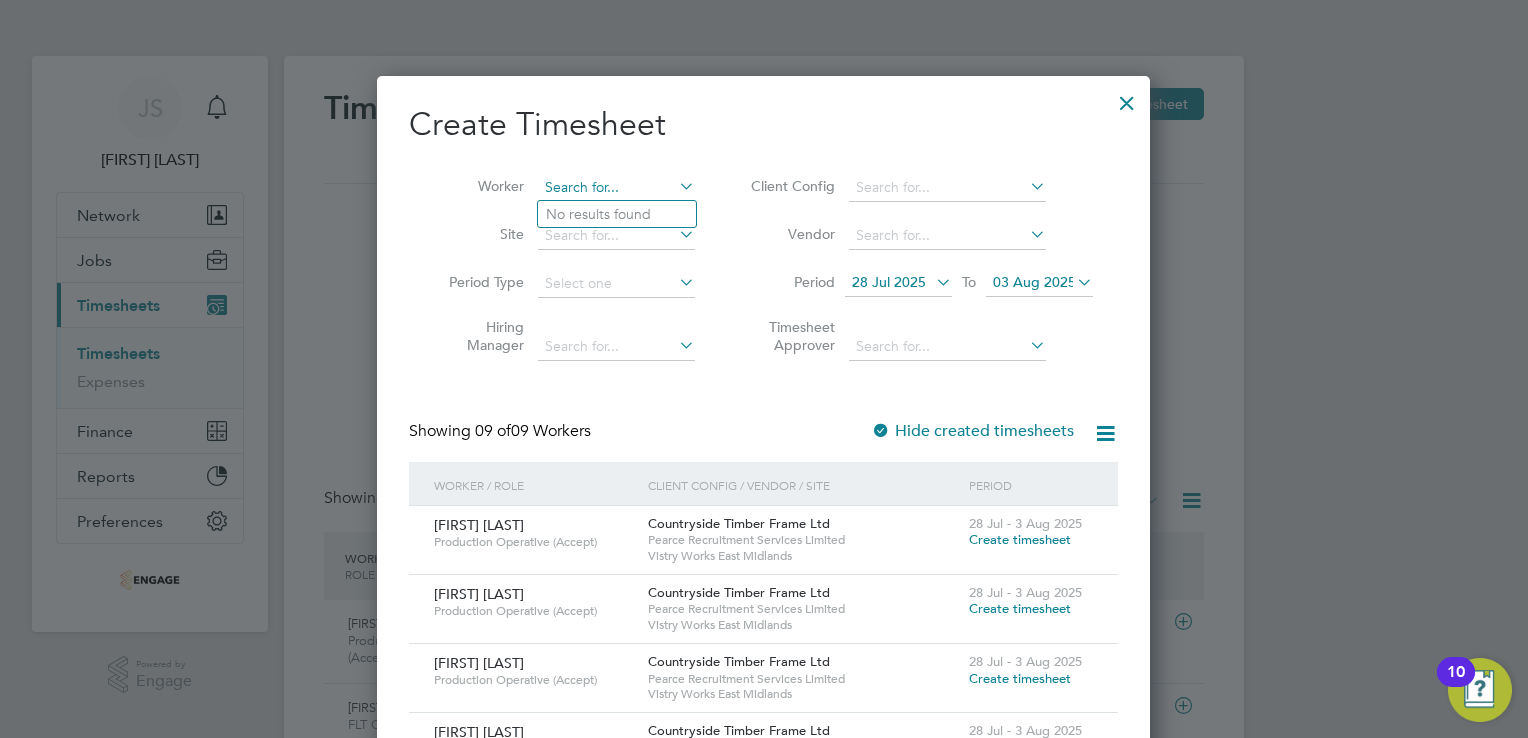 type on "k" 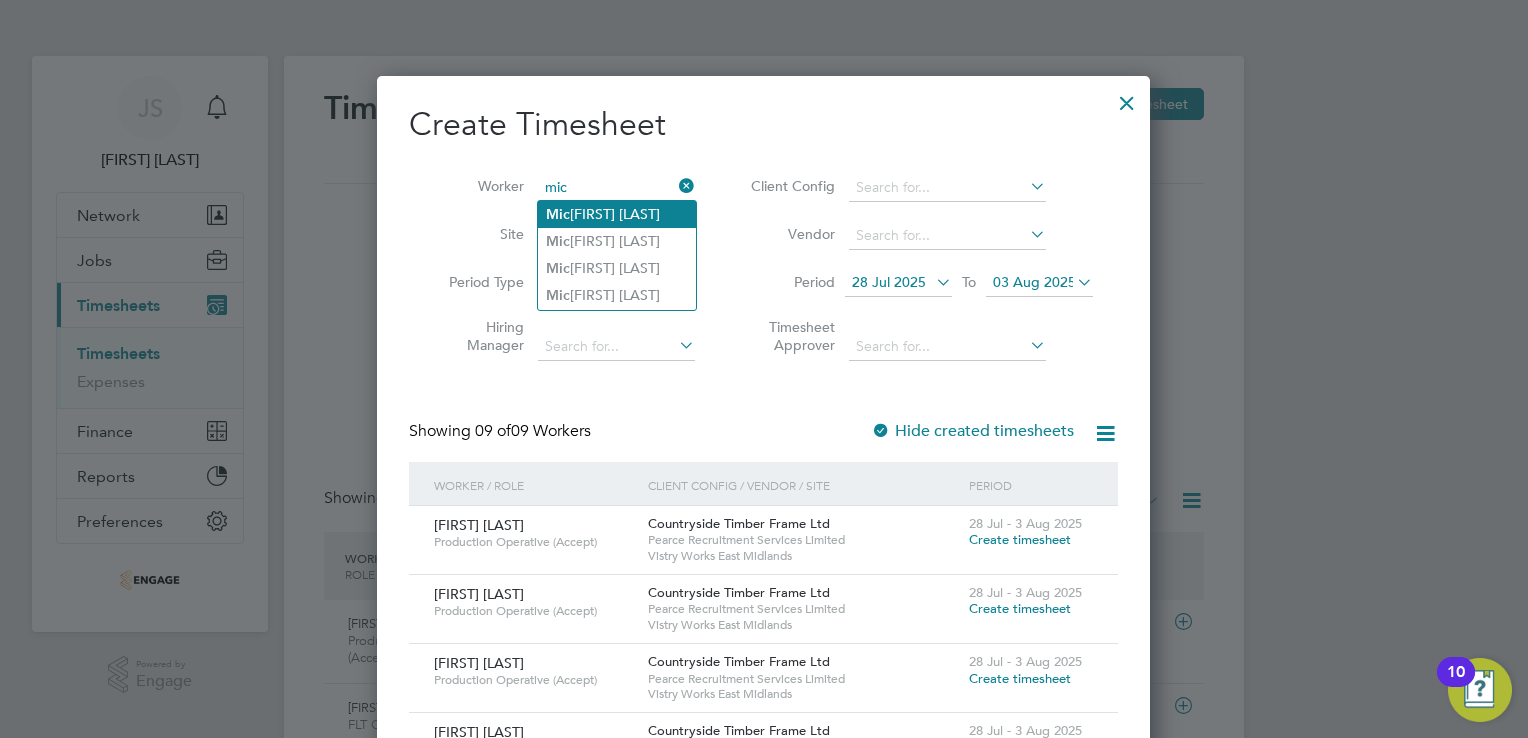 click on "Mic hal Kutrzeba" 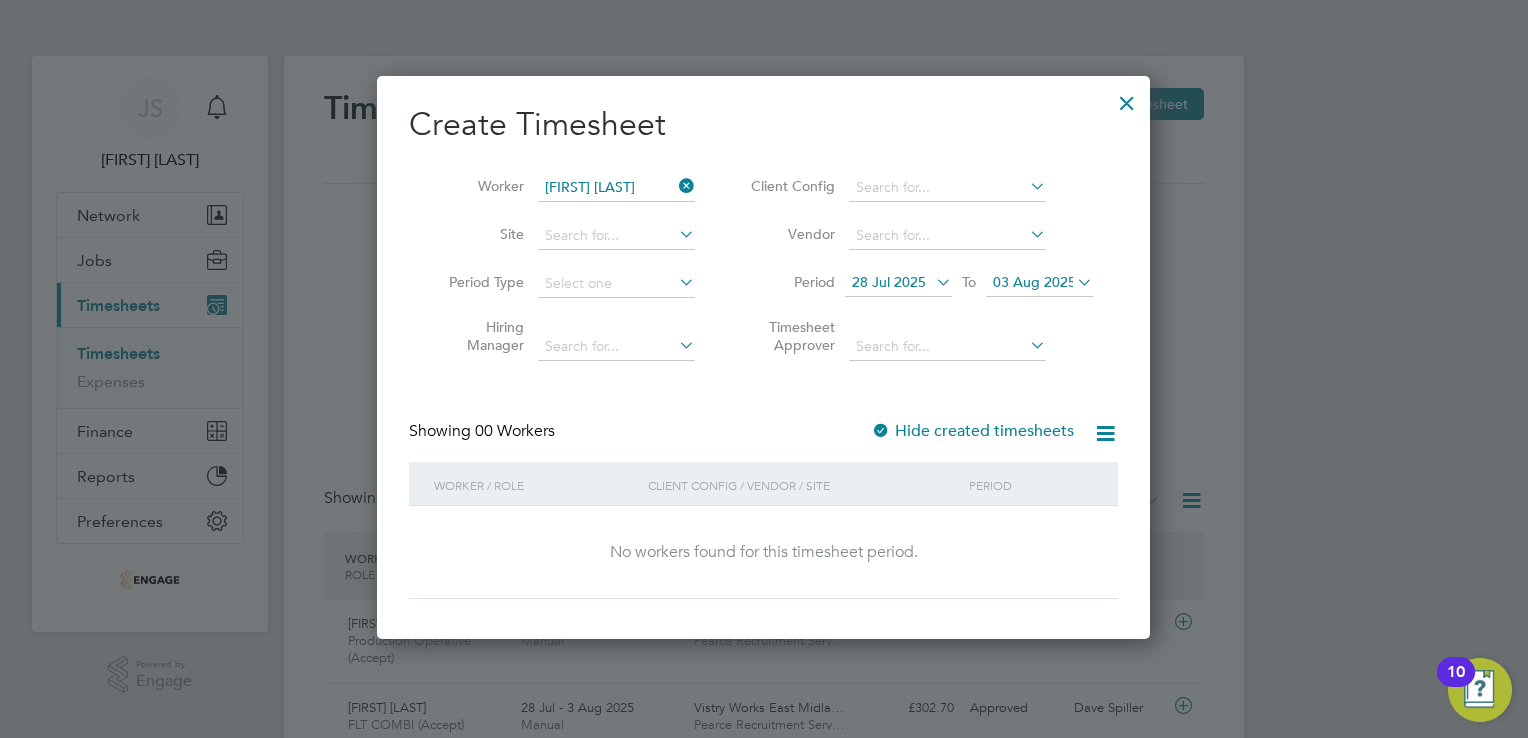 click on "Hide created timesheets" at bounding box center (972, 431) 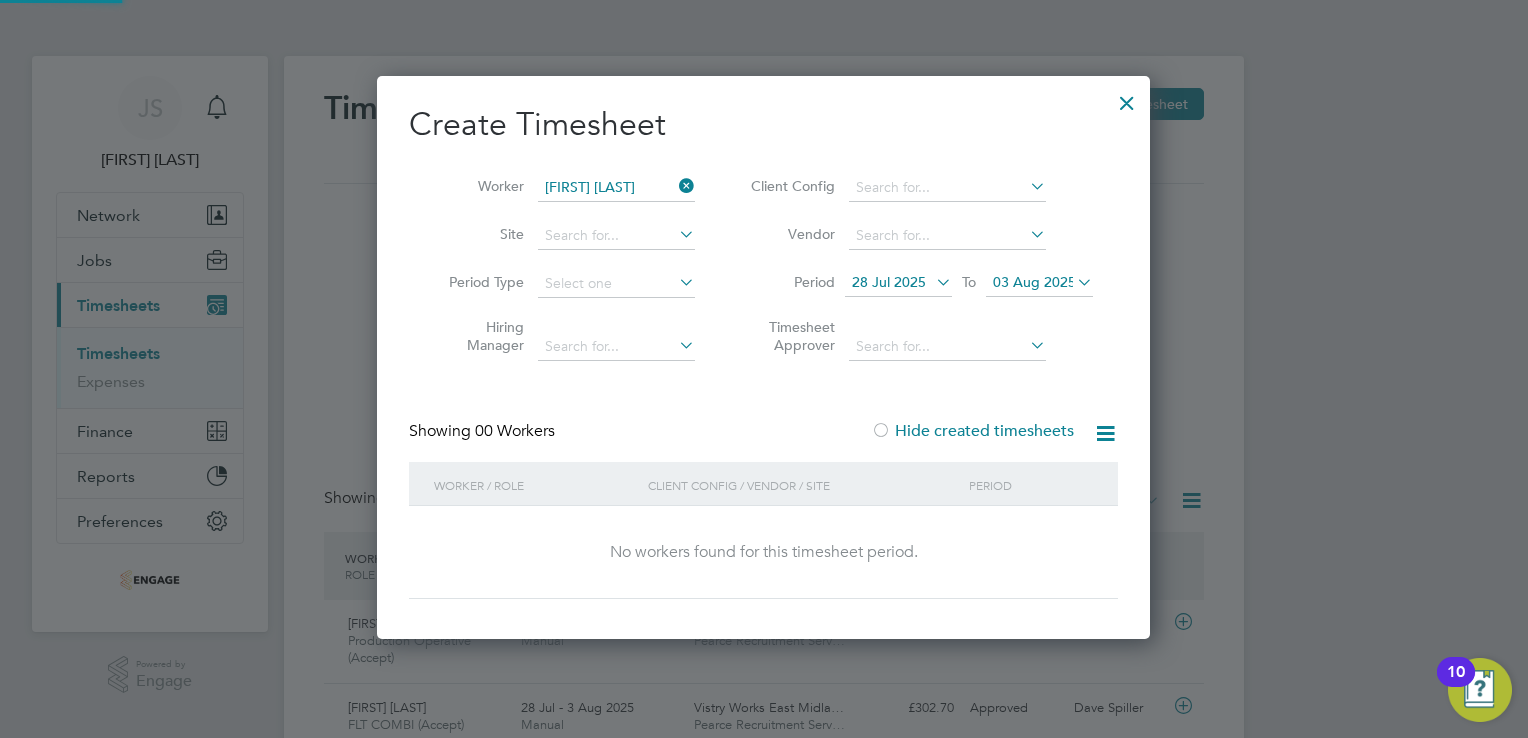 click on "Hide created timesheets" at bounding box center (972, 431) 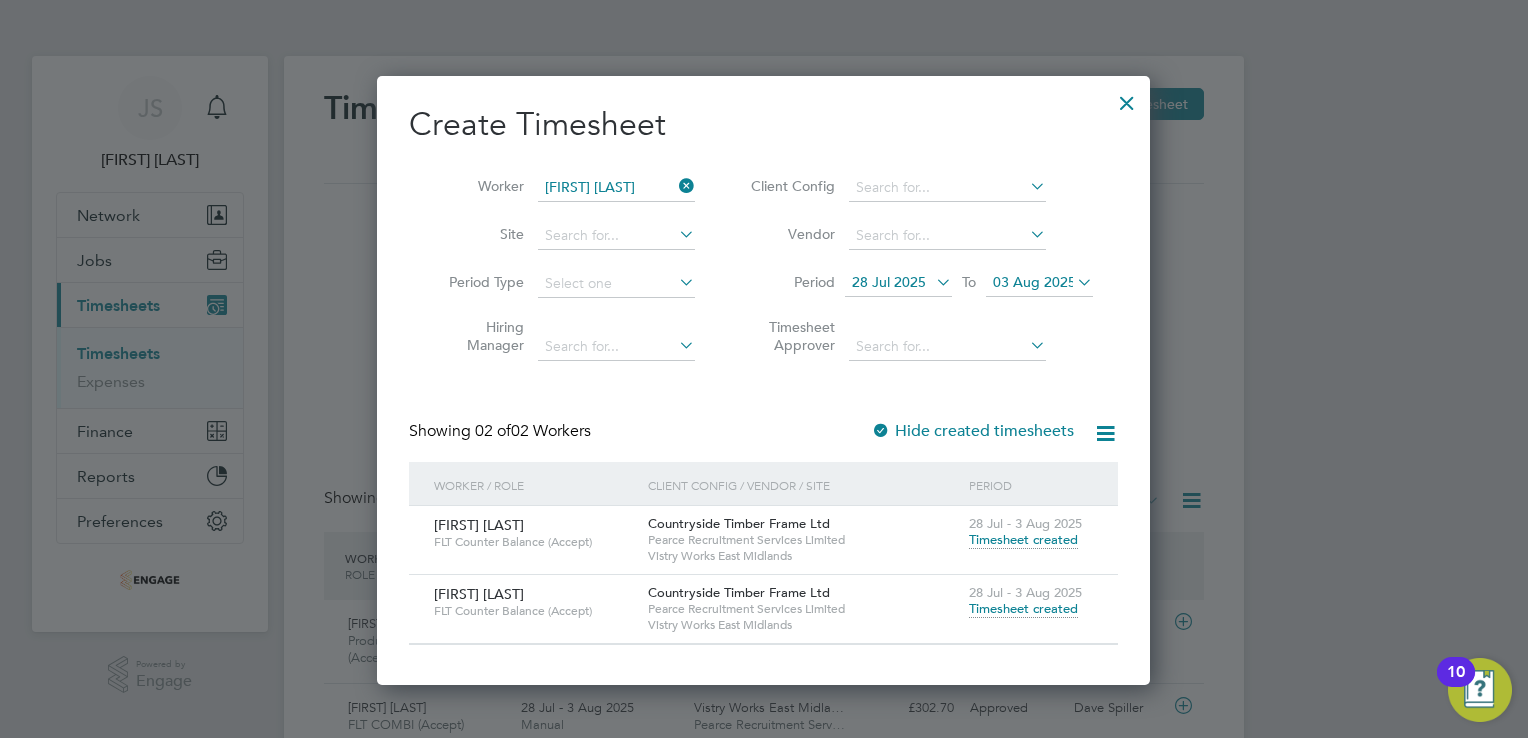 click on "Timesheet created" at bounding box center (1023, 540) 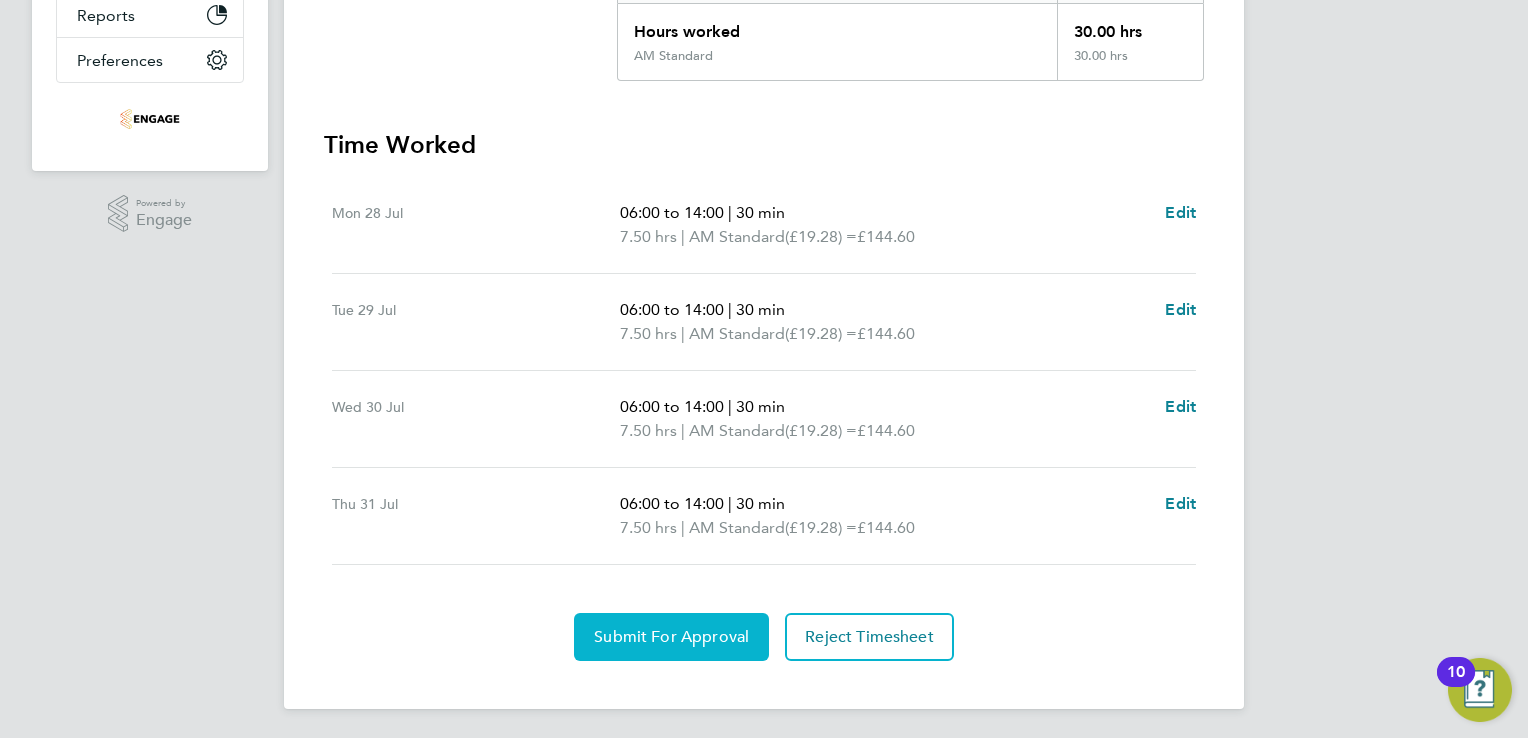 click on "Submit For Approval" 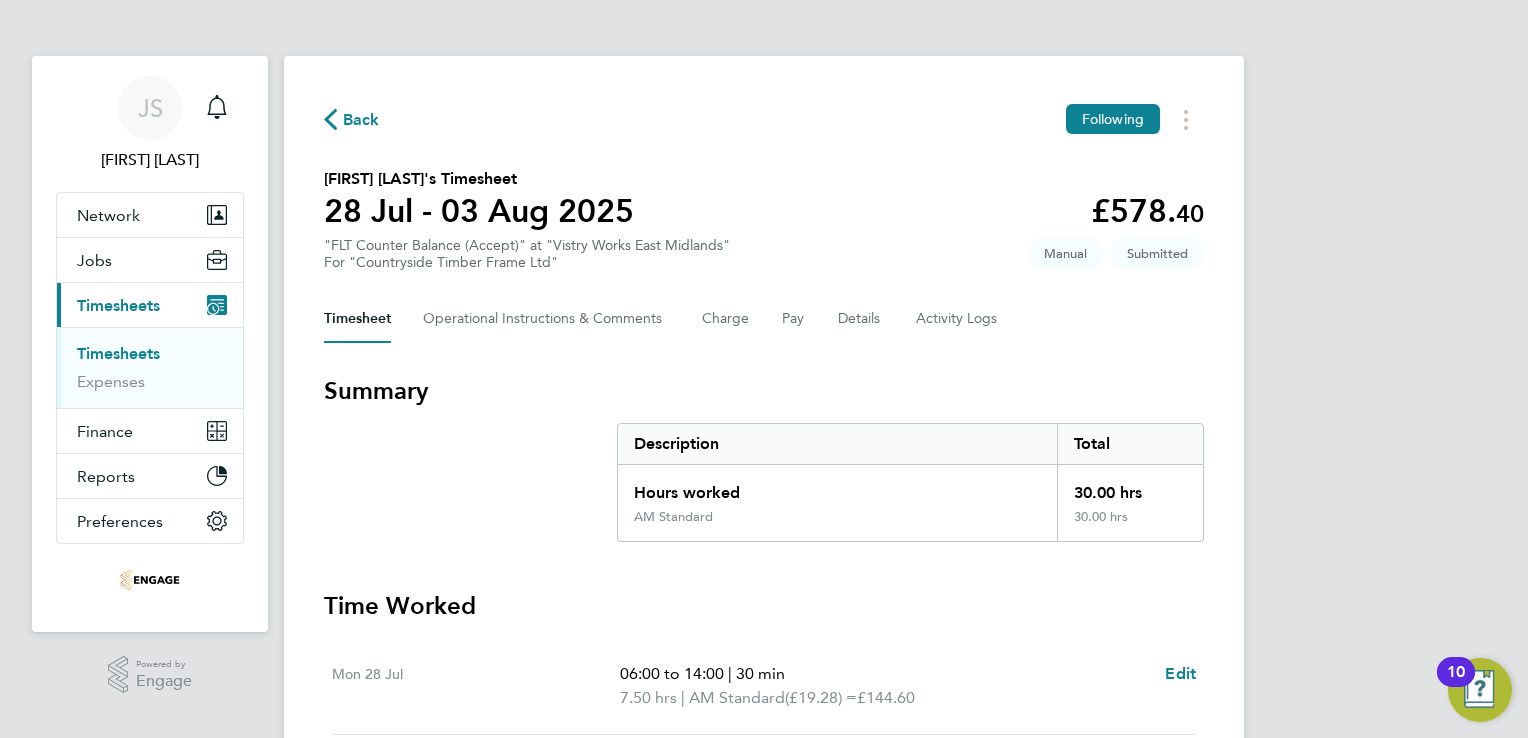 click on "Back" 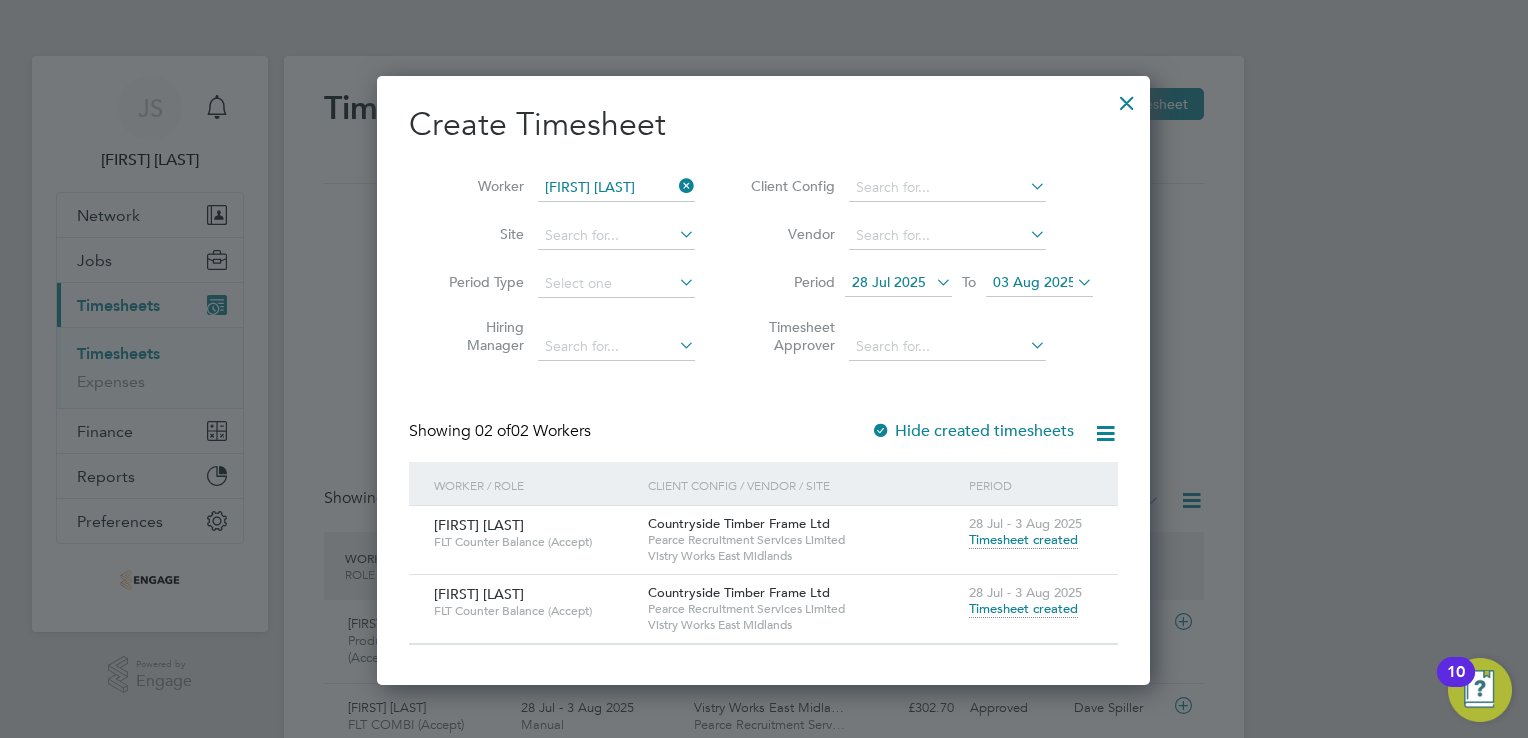 click at bounding box center [1127, 98] 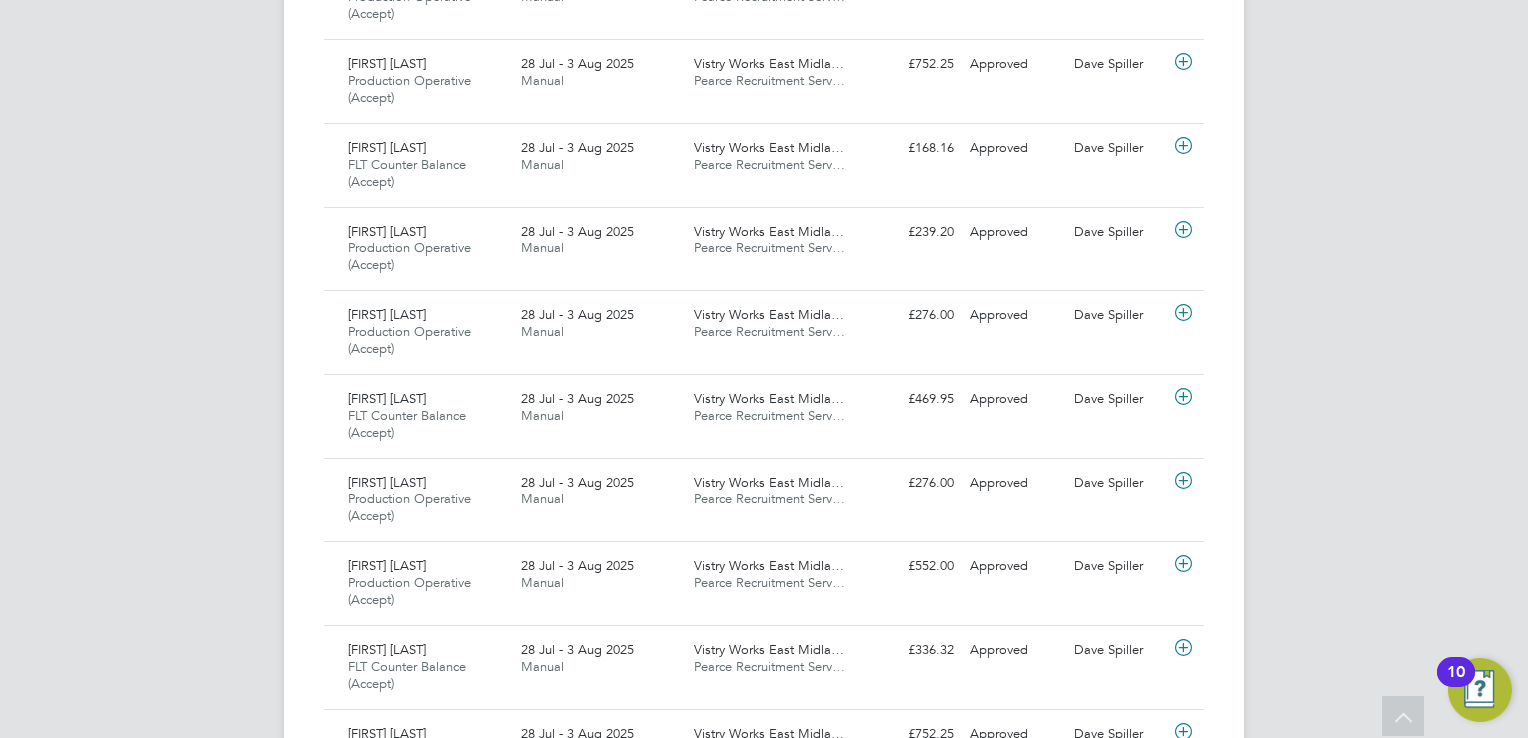 scroll, scrollTop: 1900, scrollLeft: 0, axis: vertical 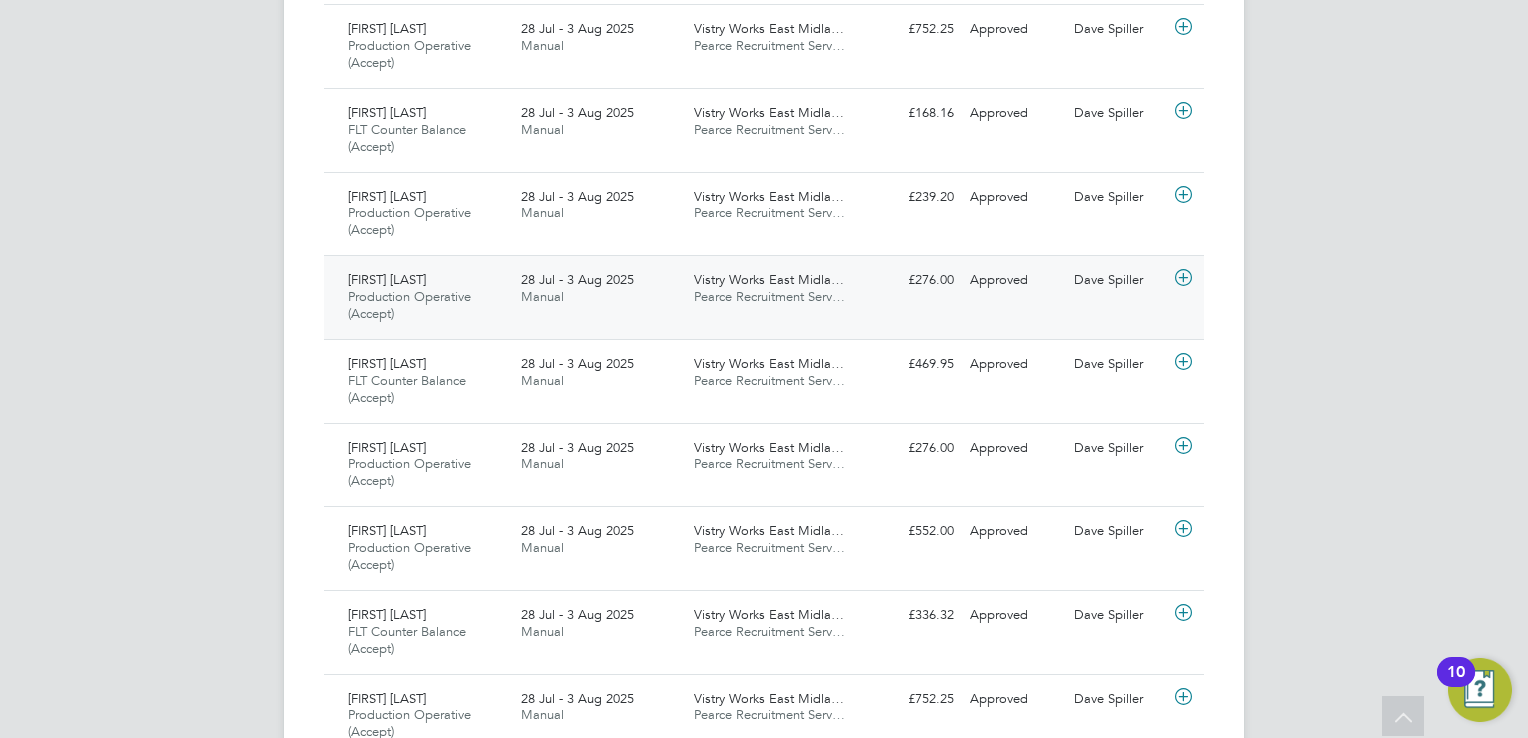 click on "Shaibaz Nazirali" 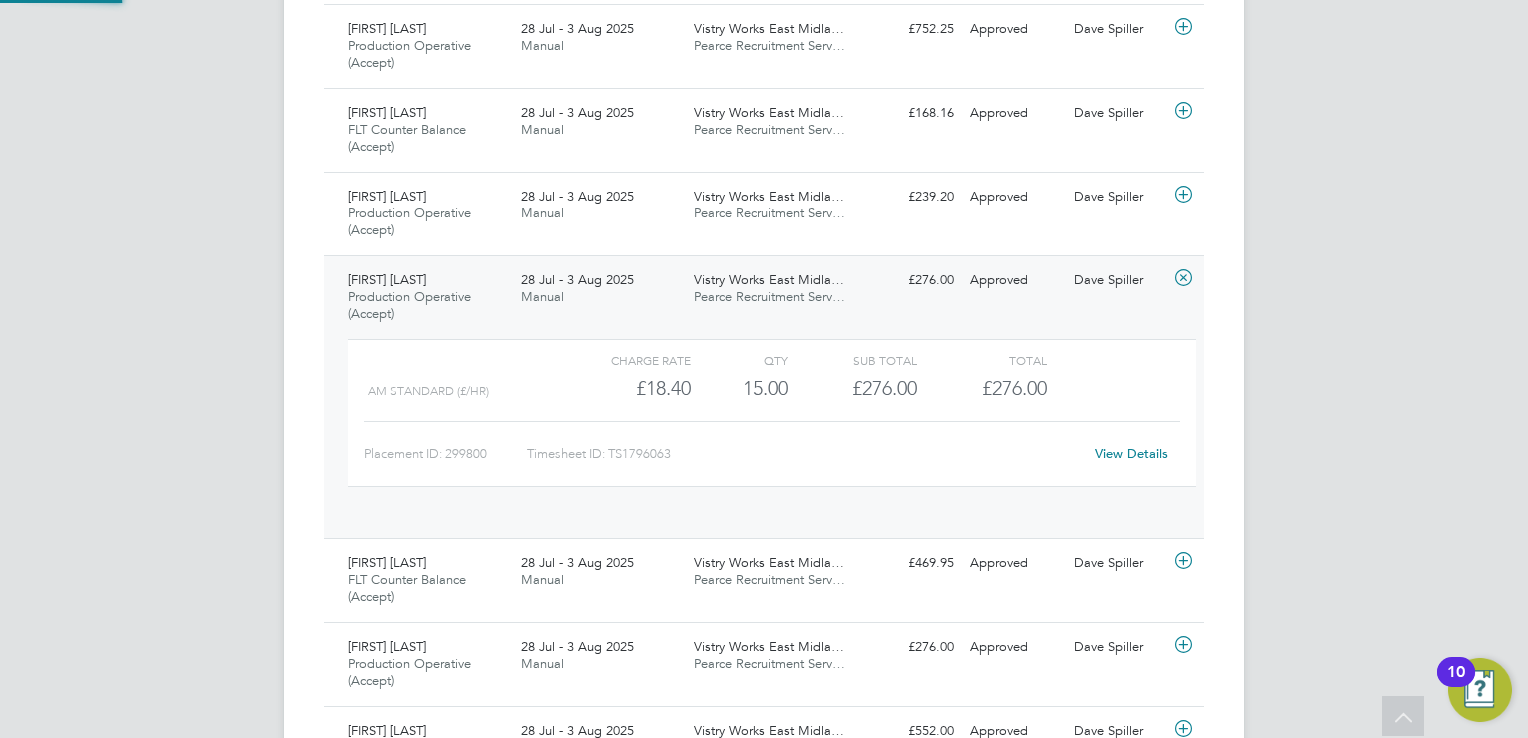 scroll, scrollTop: 9, scrollLeft: 9, axis: both 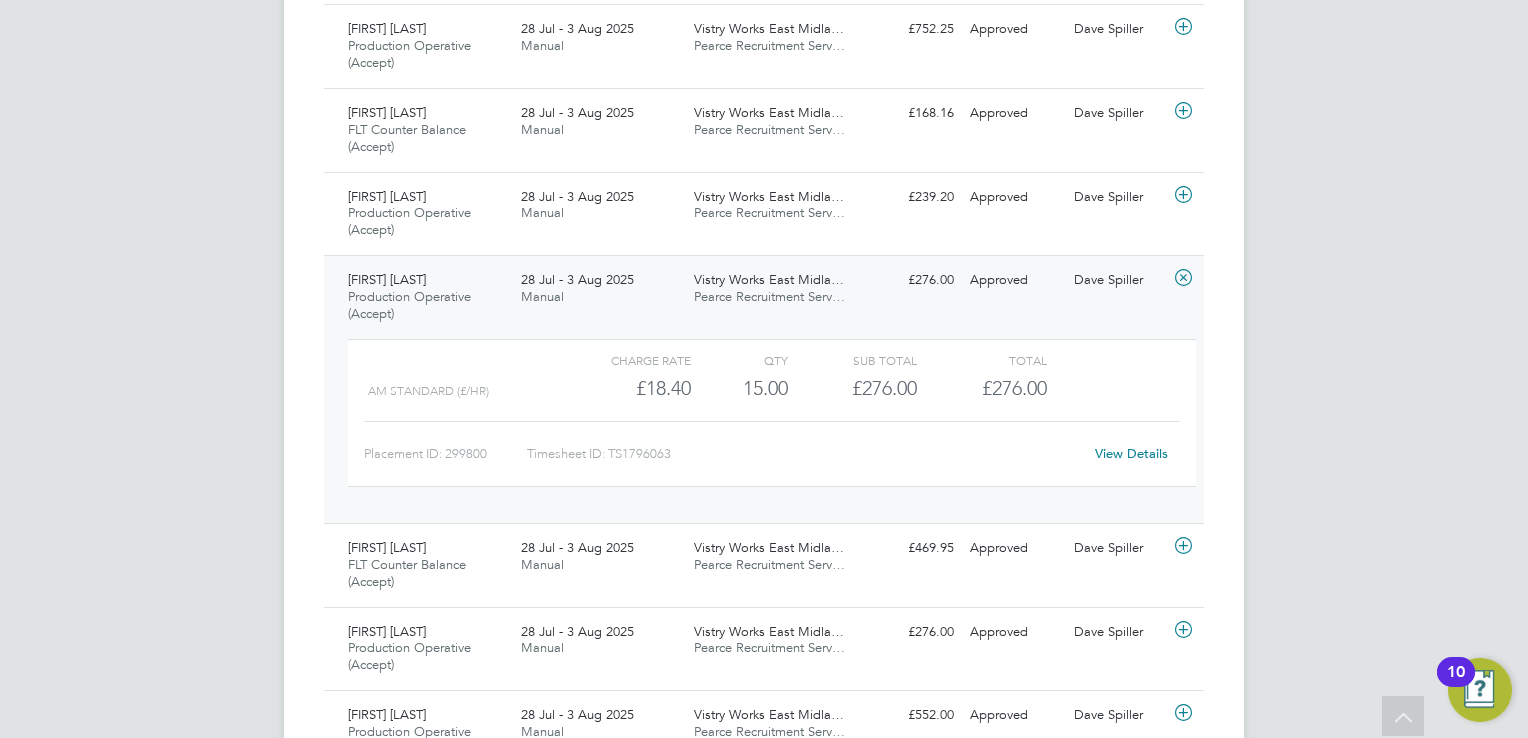 click on "View Details" 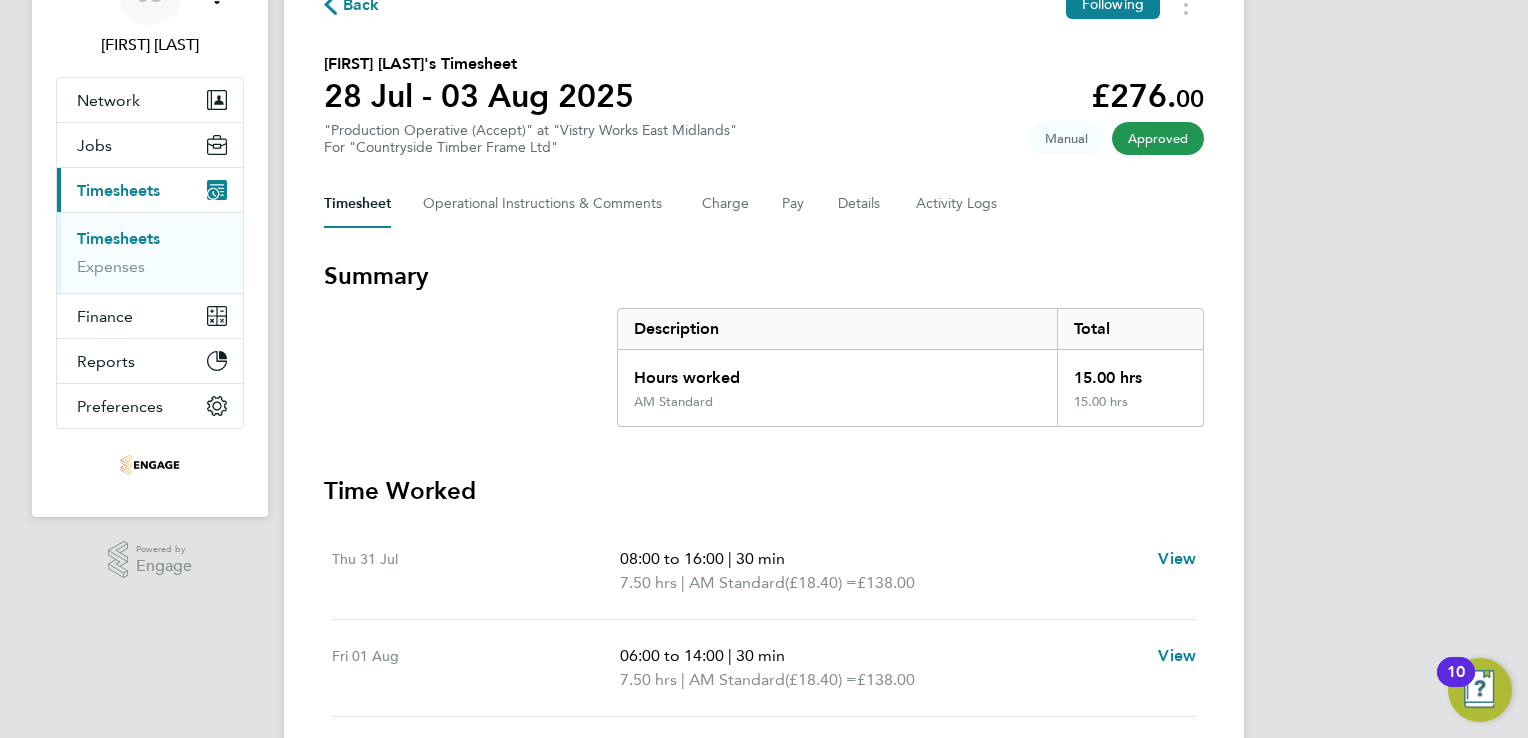 scroll, scrollTop: 0, scrollLeft: 0, axis: both 